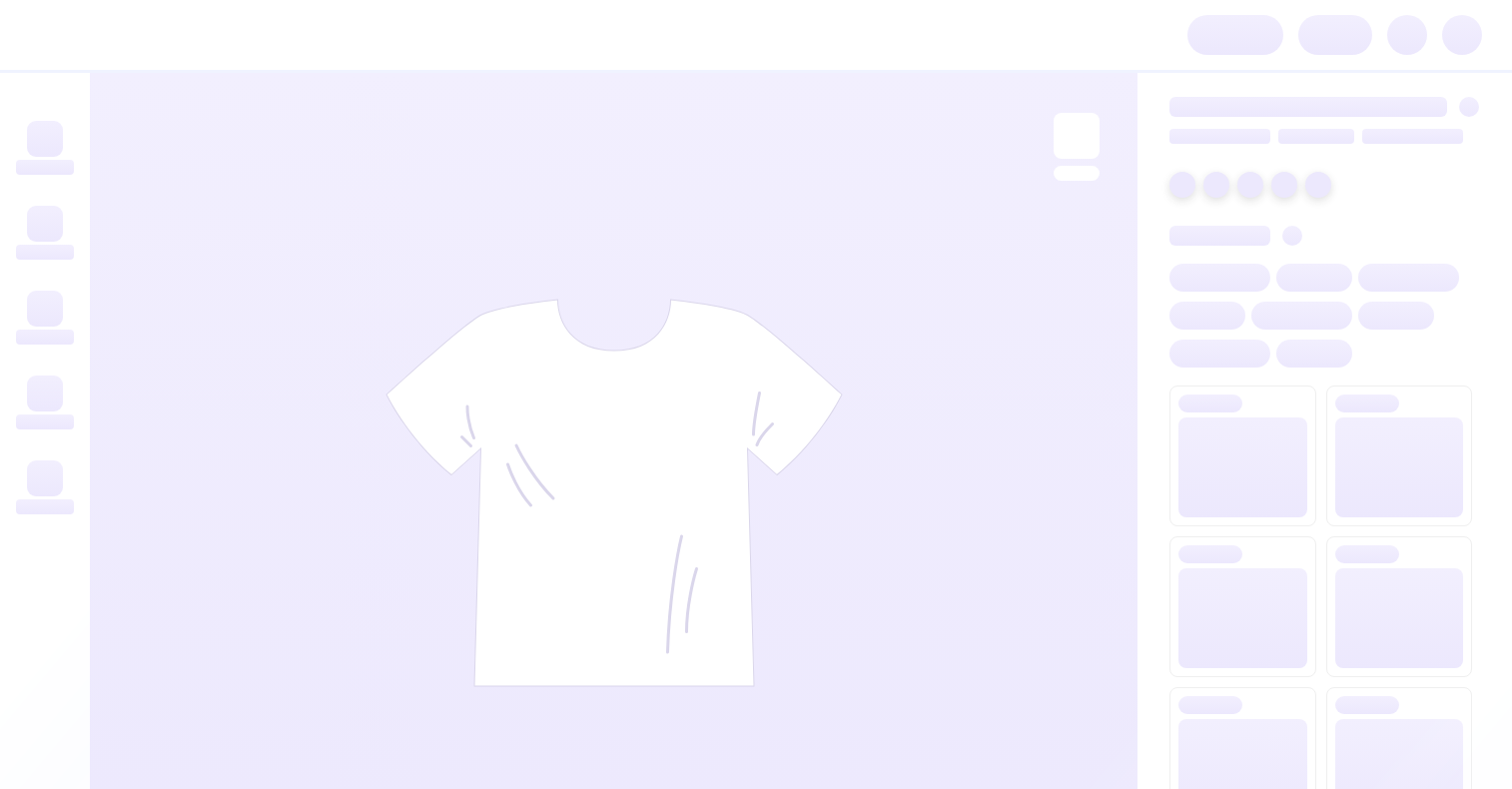 scroll, scrollTop: 0, scrollLeft: 0, axis: both 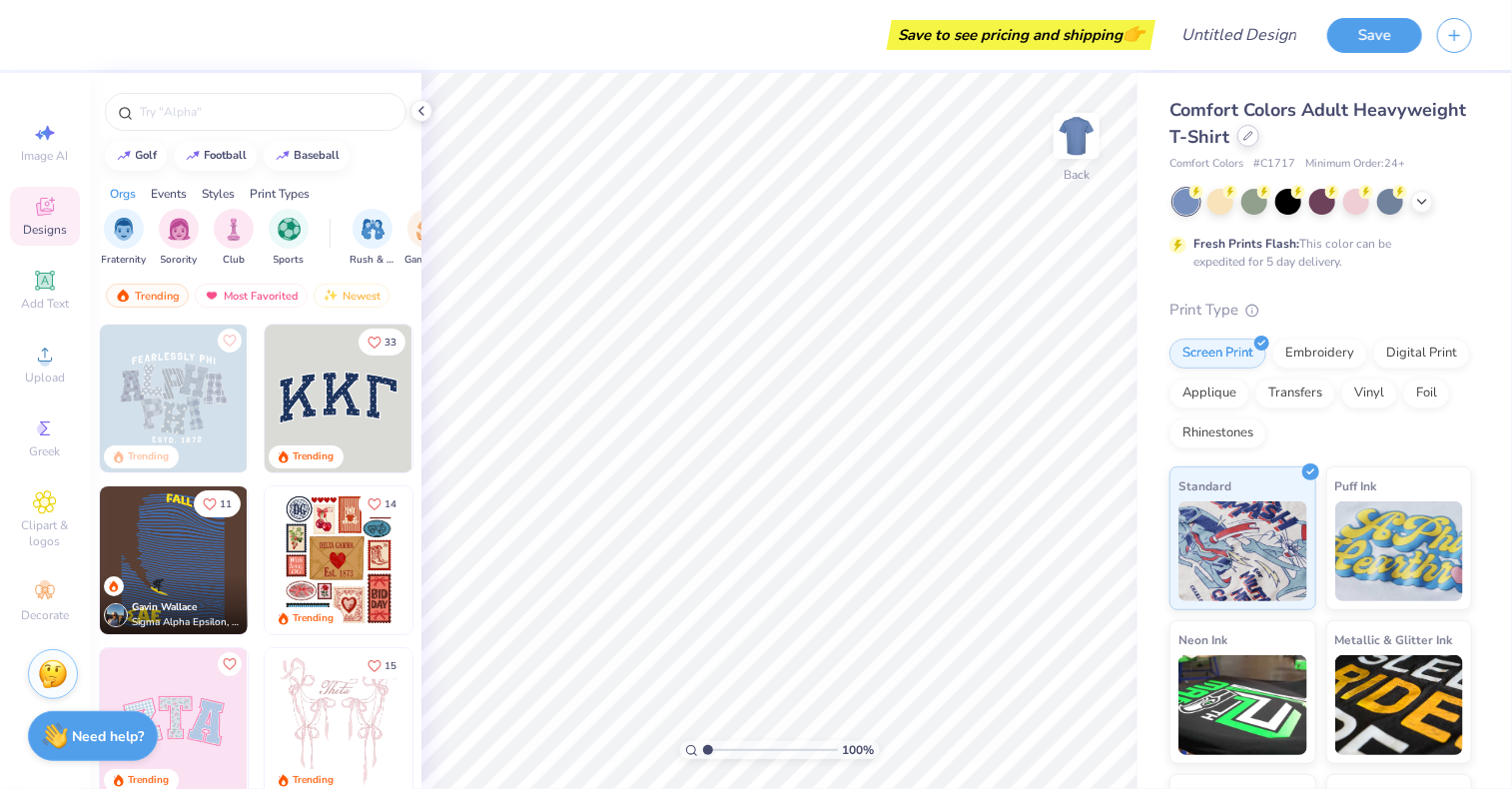 click 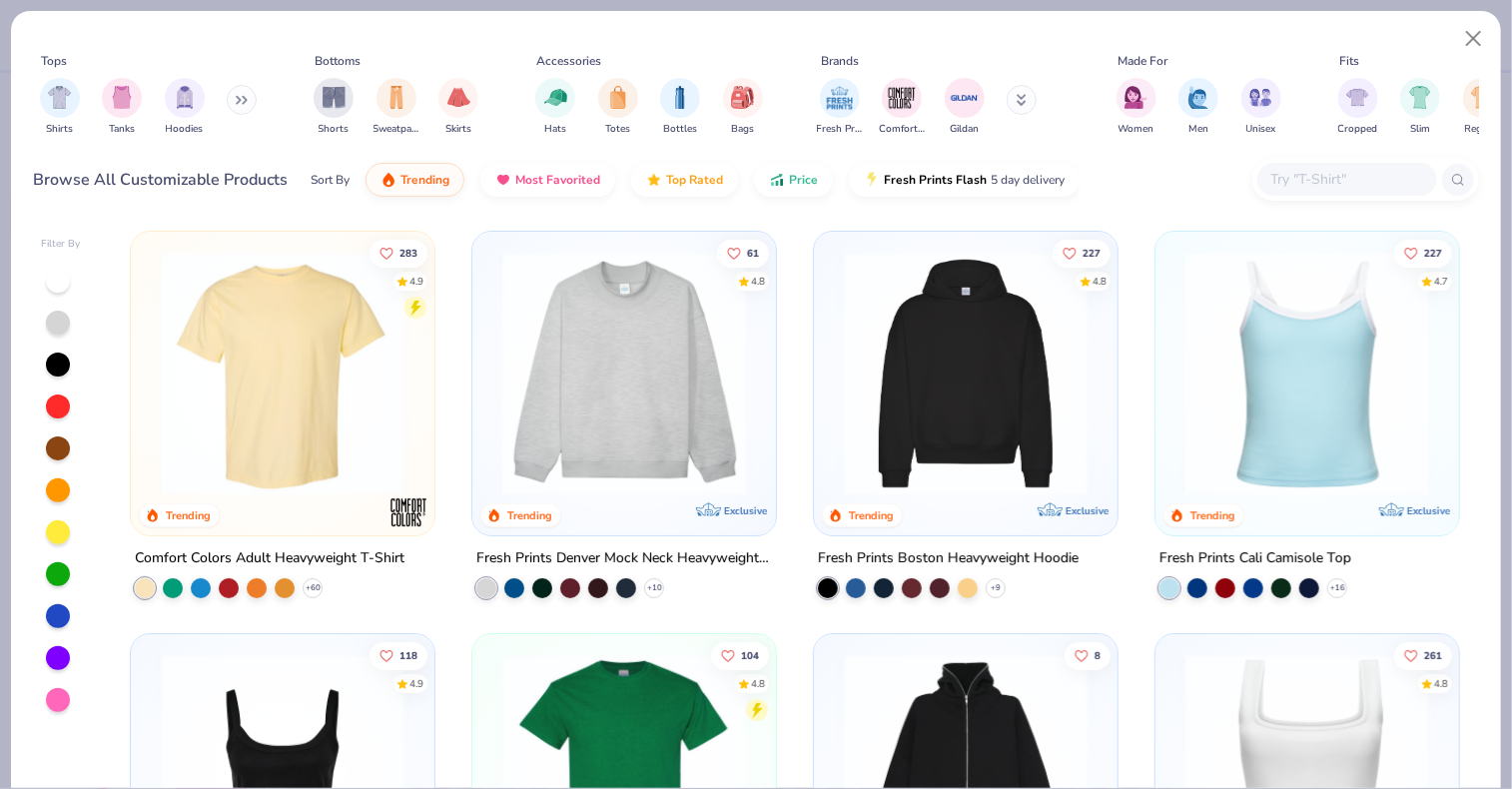 click at bounding box center [624, 374] 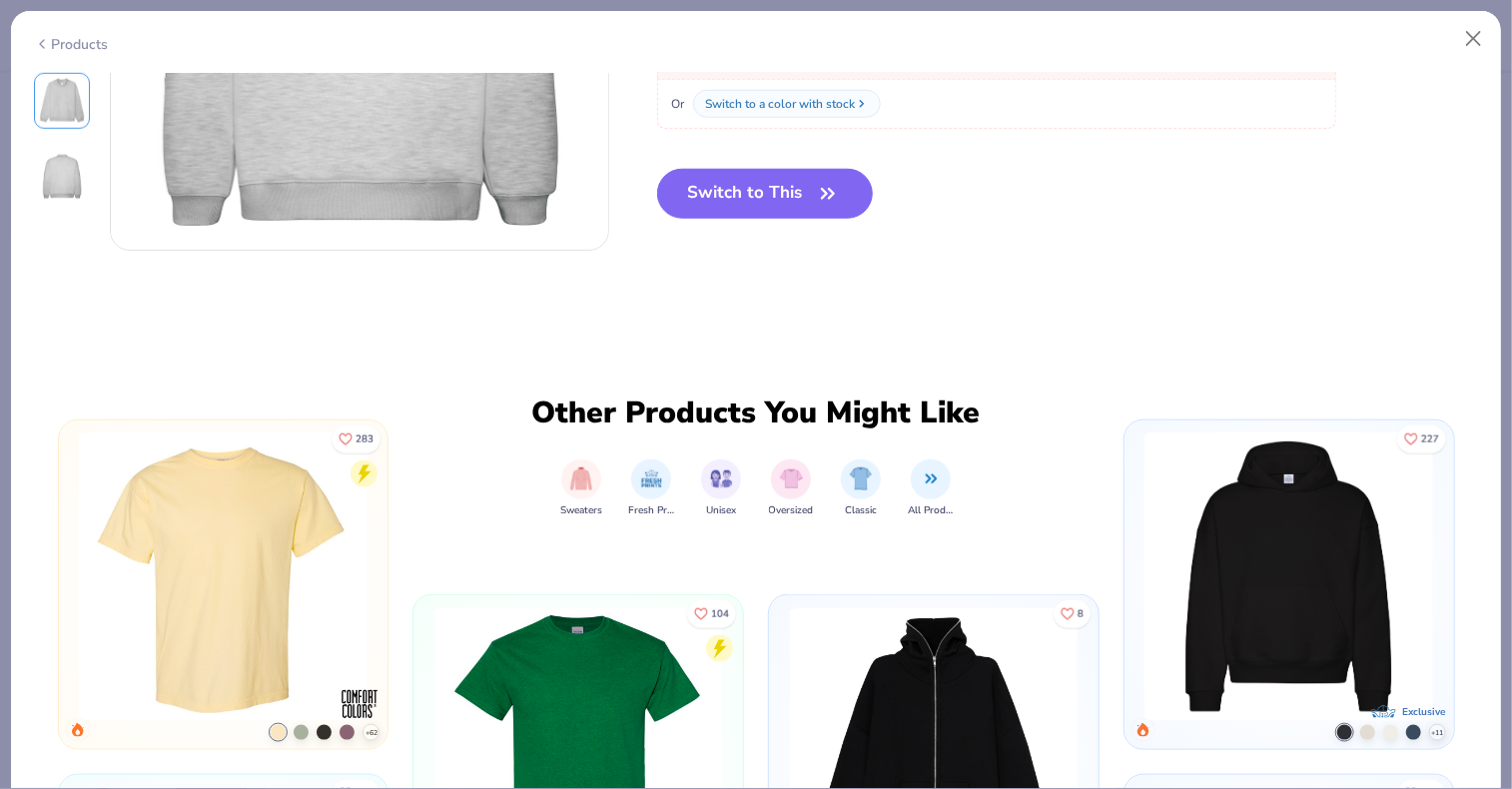 scroll, scrollTop: 0, scrollLeft: 0, axis: both 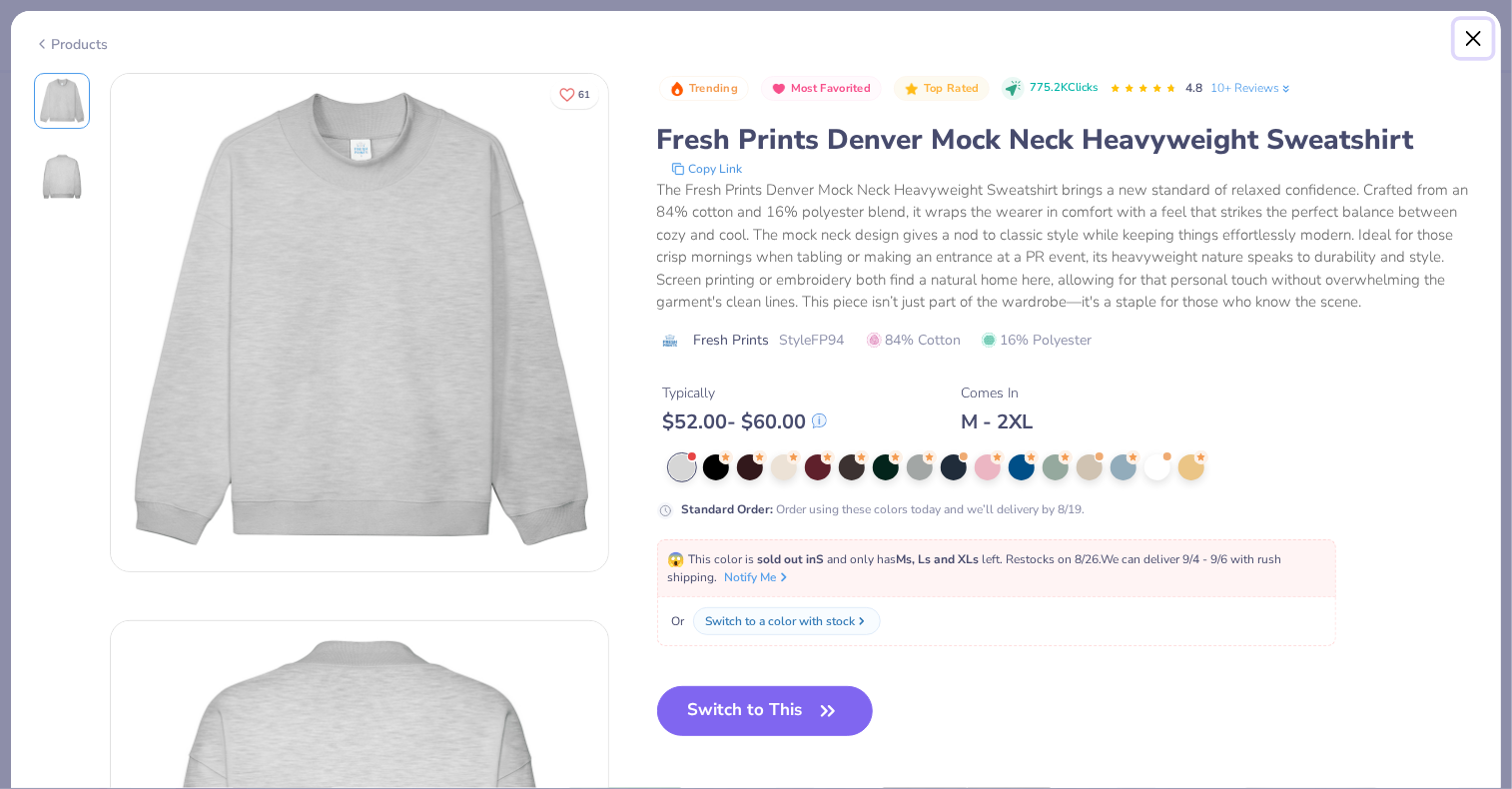 click at bounding box center (1474, 39) 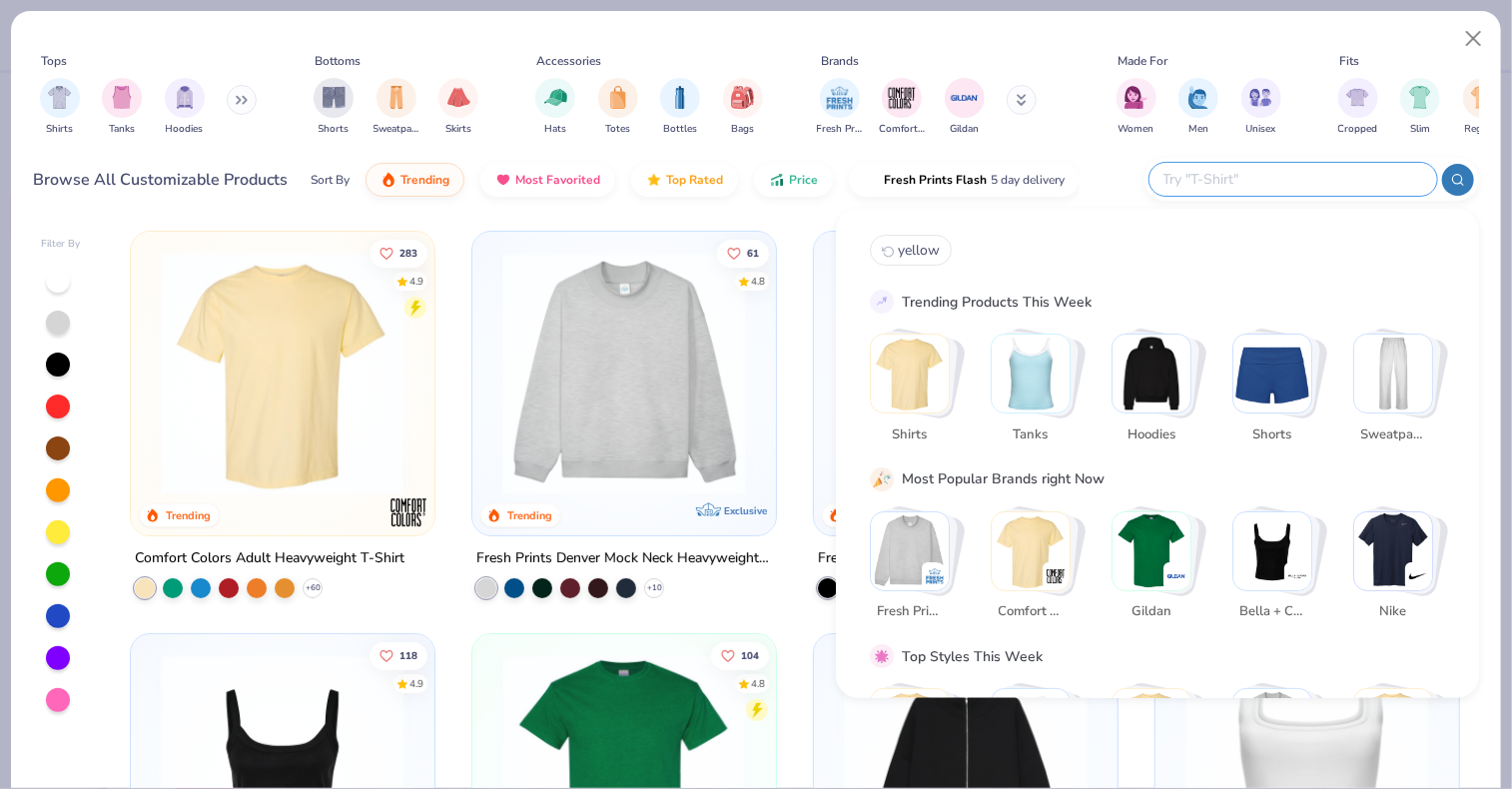 click at bounding box center [1292, 179] 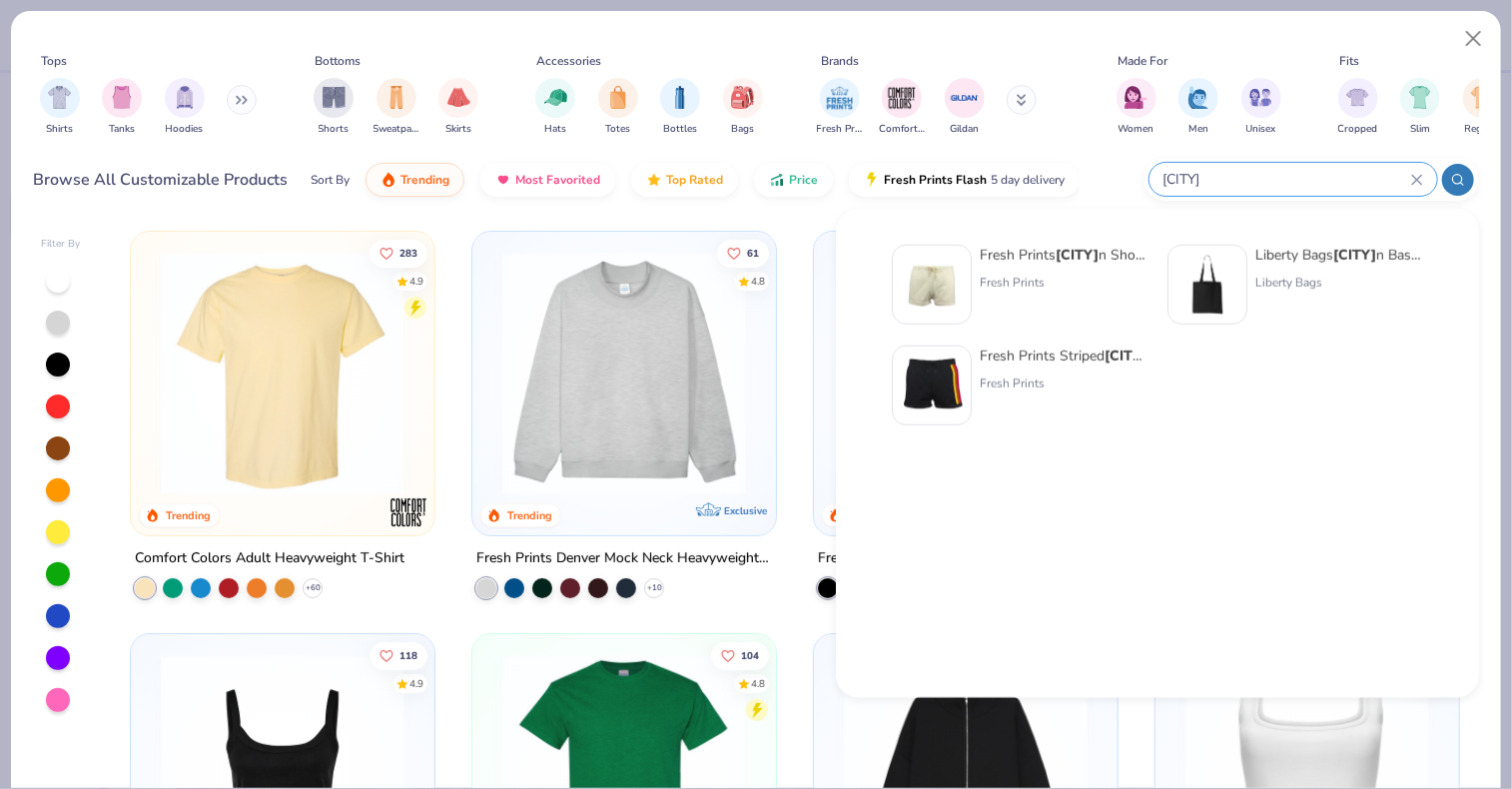 type on "madiso" 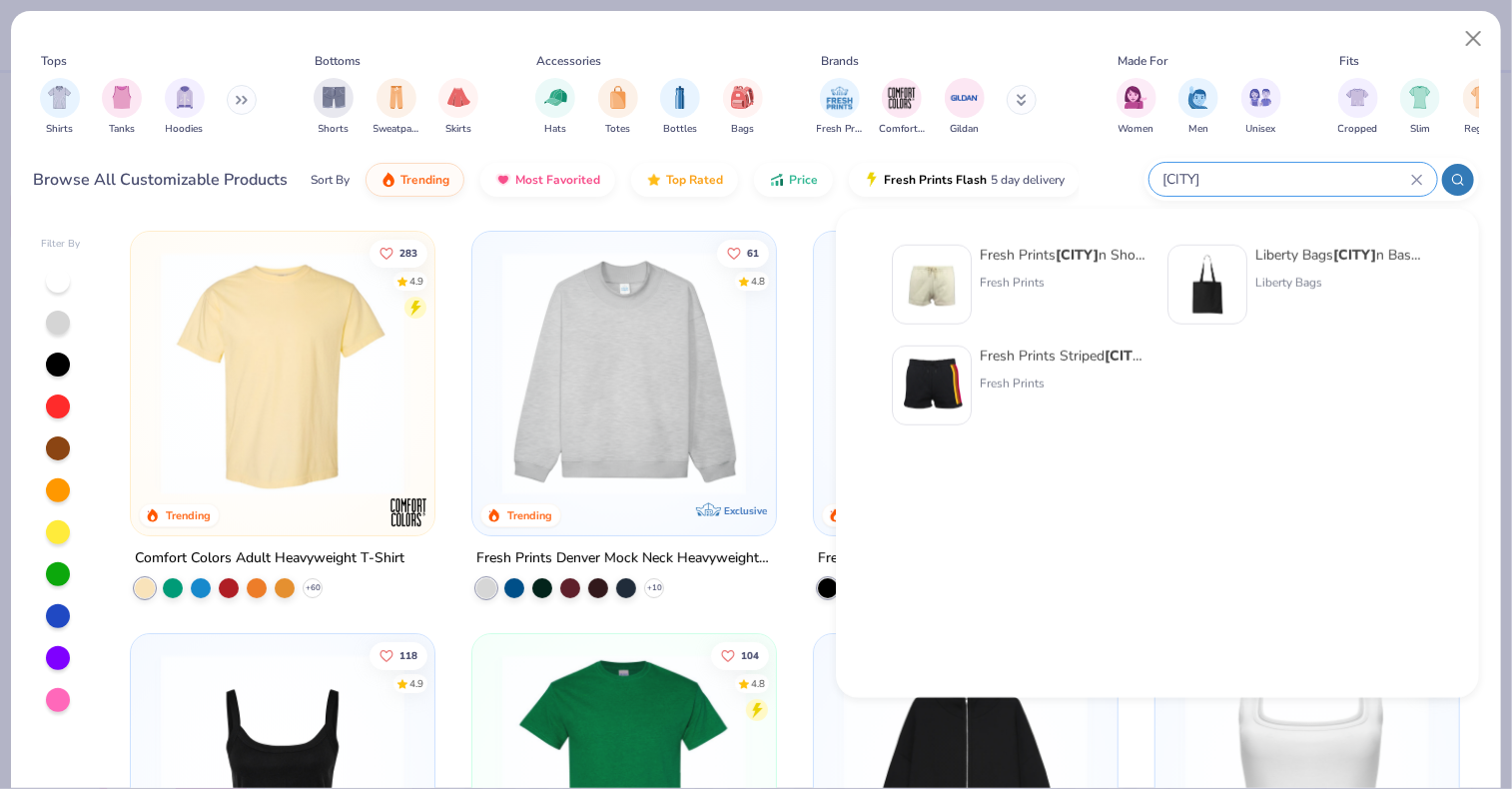 click on "Fresh Prints  Madiso n Shorts Fresh Prints" at bounding box center [1064, 285] 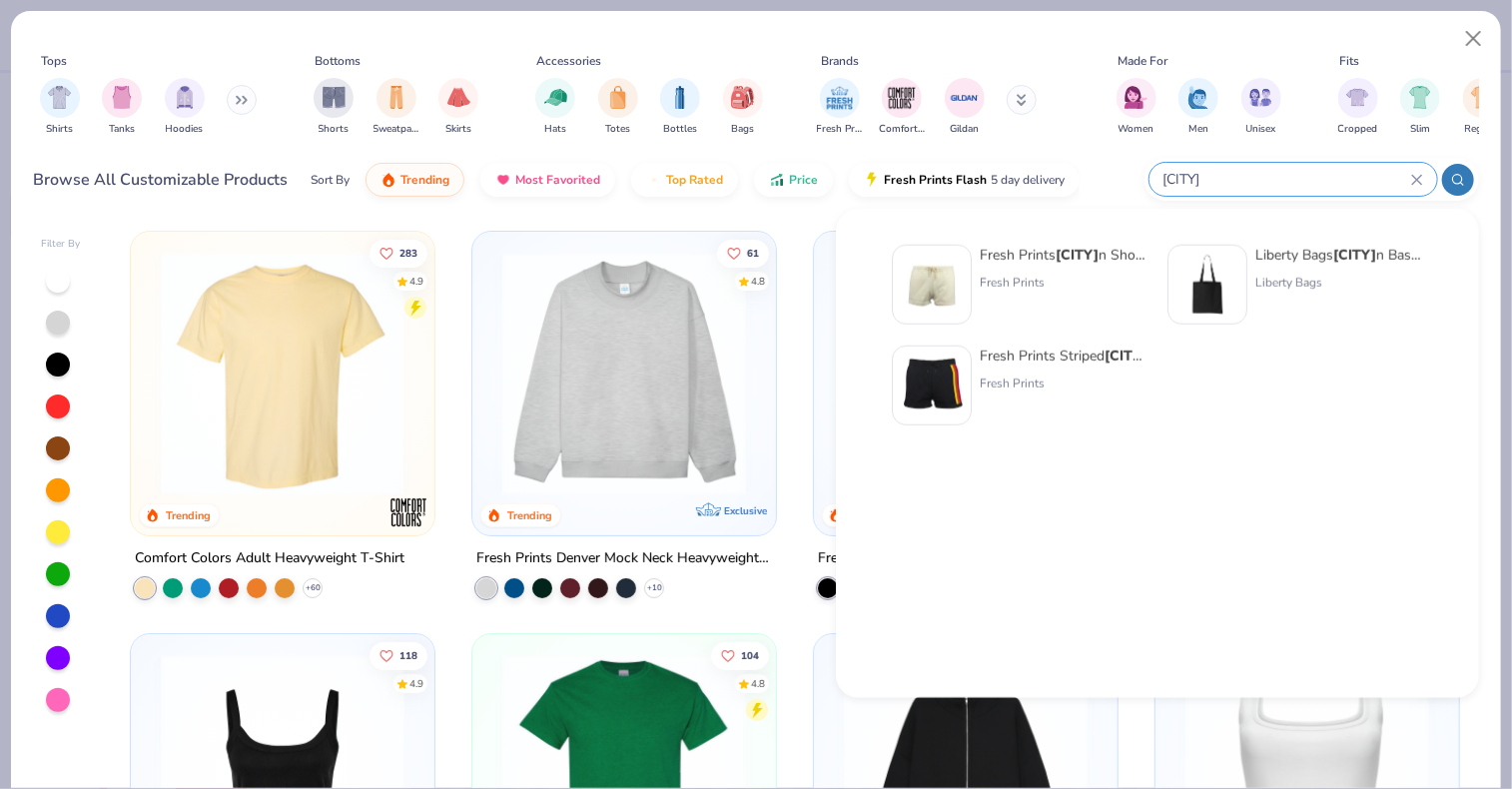 type 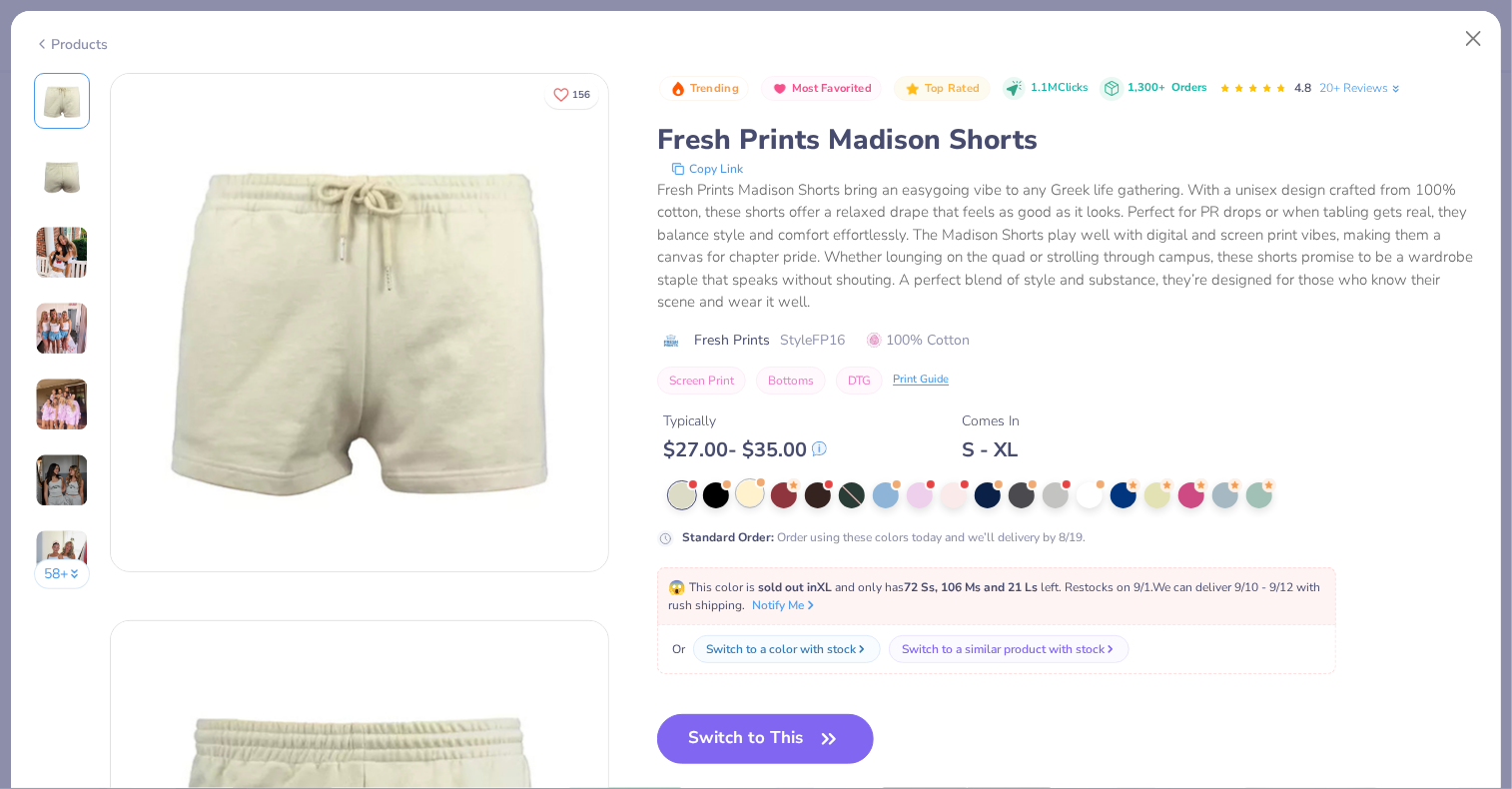 click at bounding box center [750, 493] 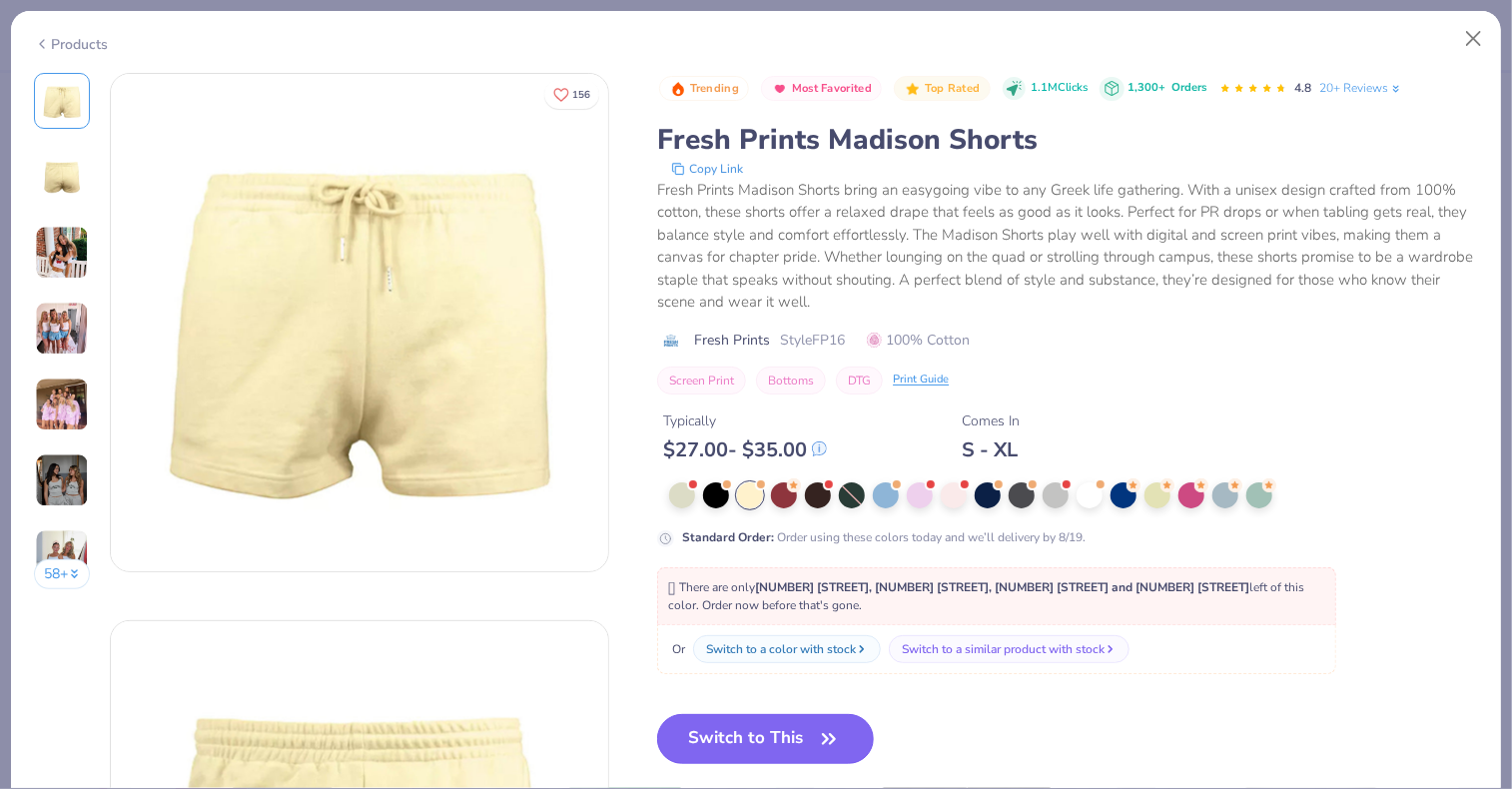 click on "Switch to This" at bounding box center (765, 739) 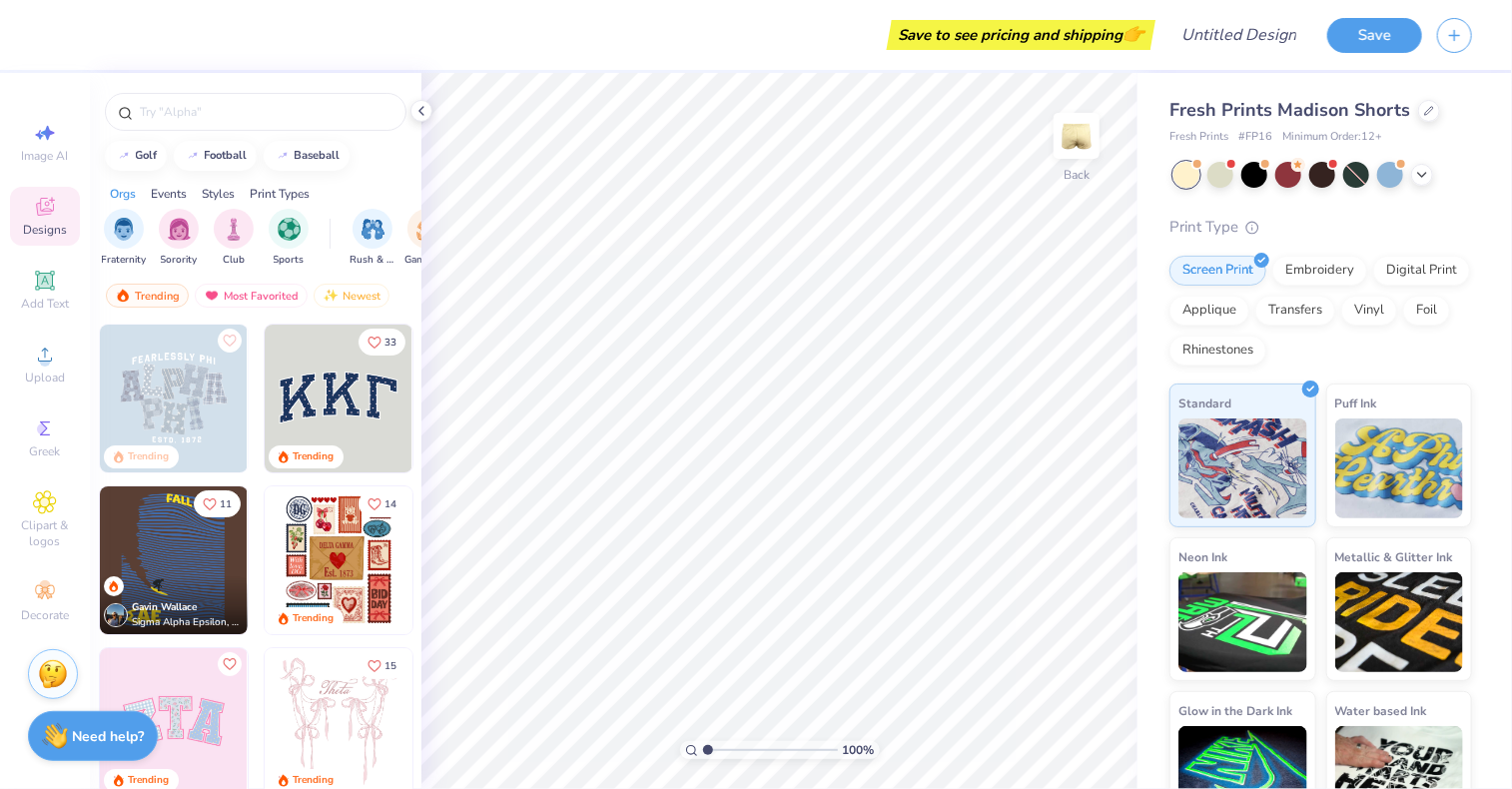 click at bounding box center (339, 398) 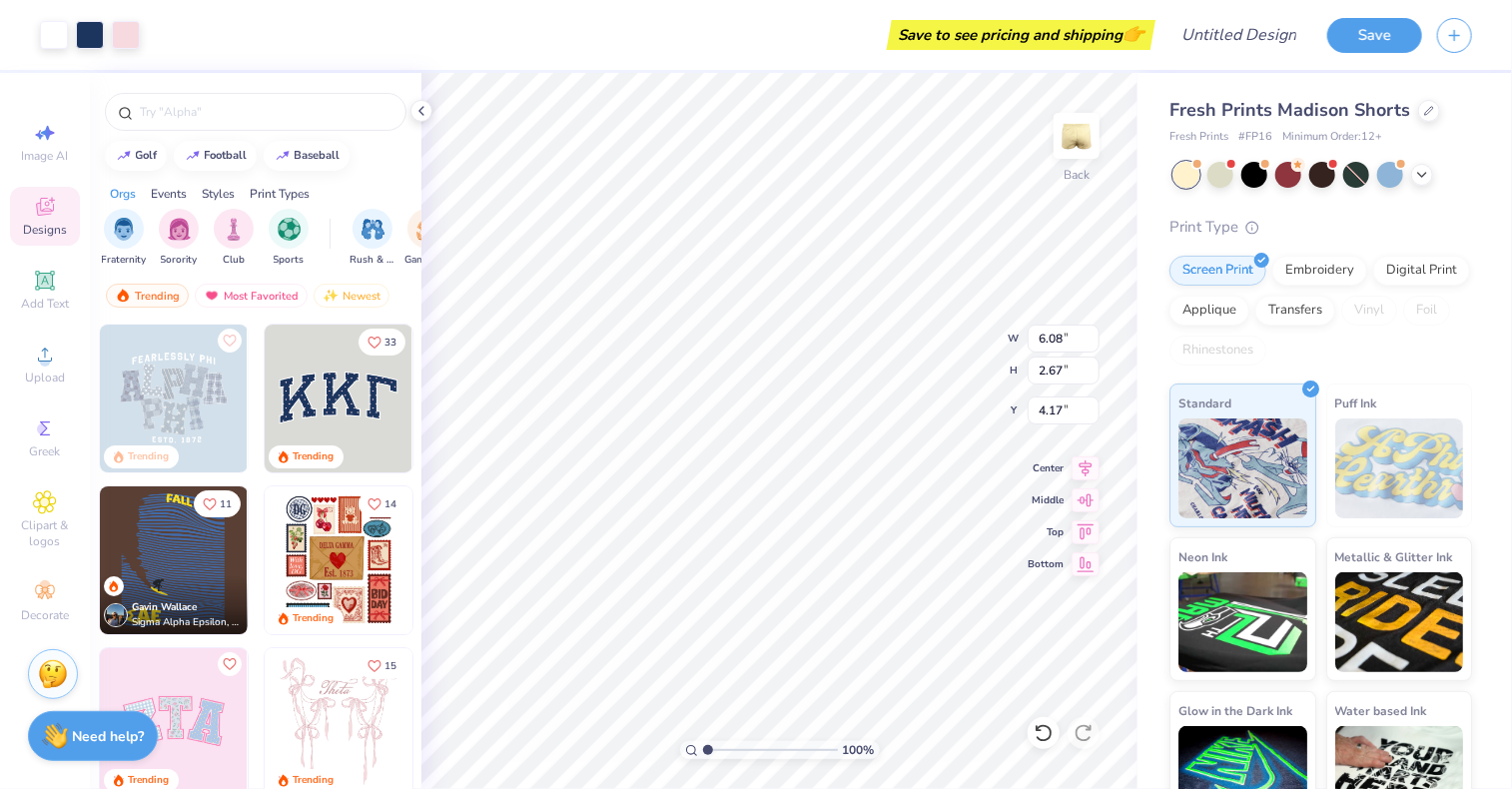 type on "4.41" 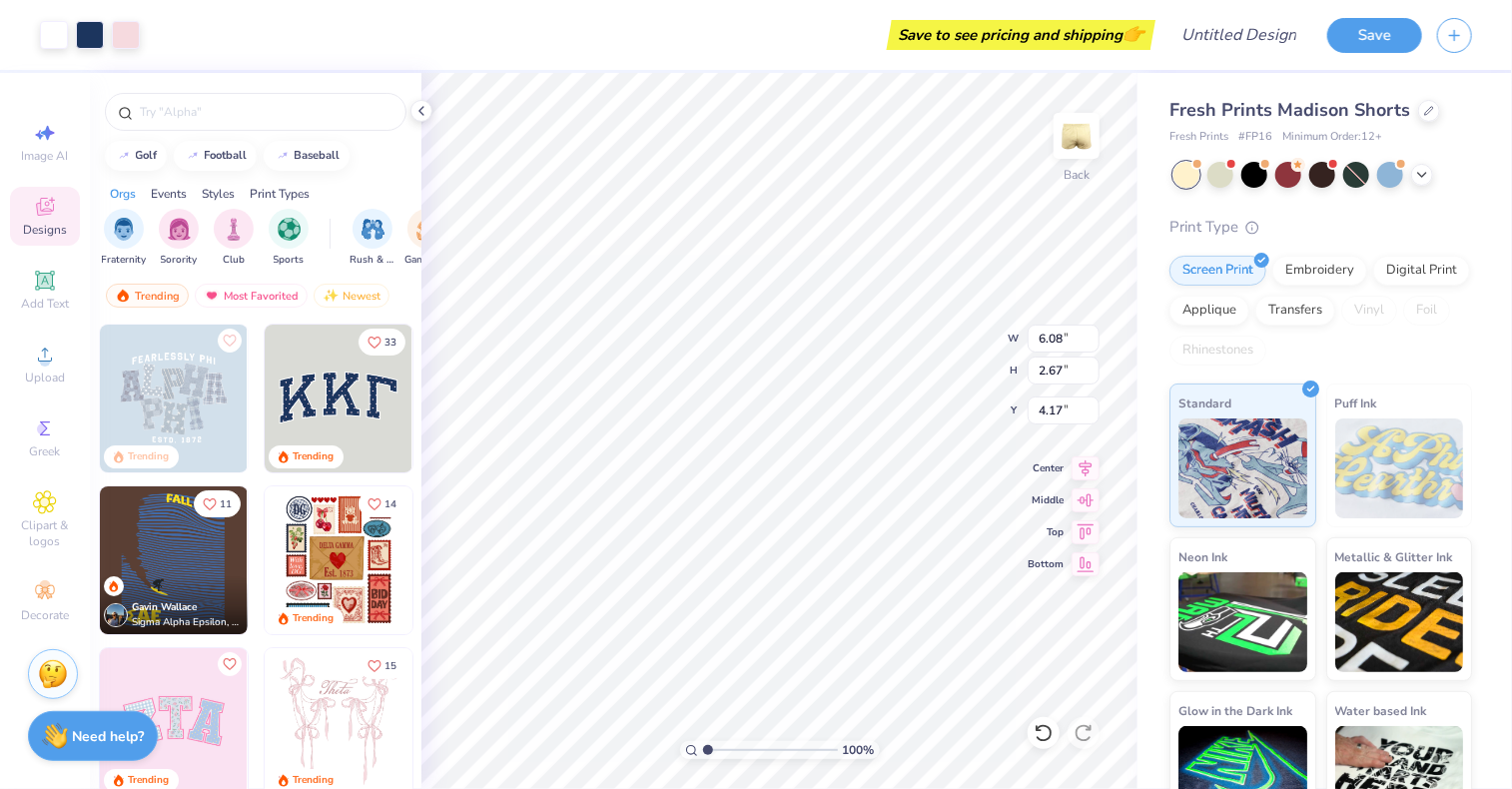type on "1.94" 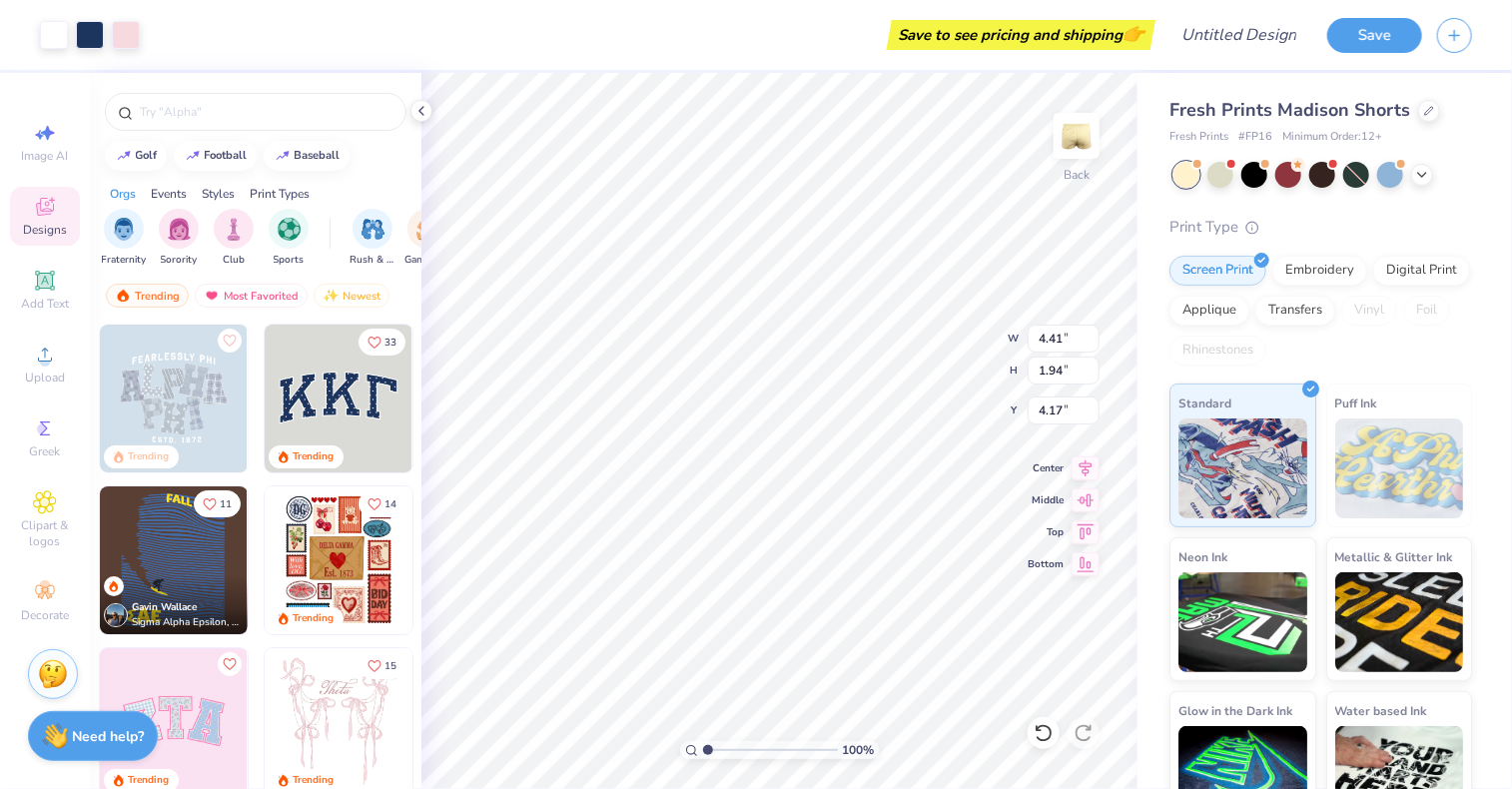 type on "7.50" 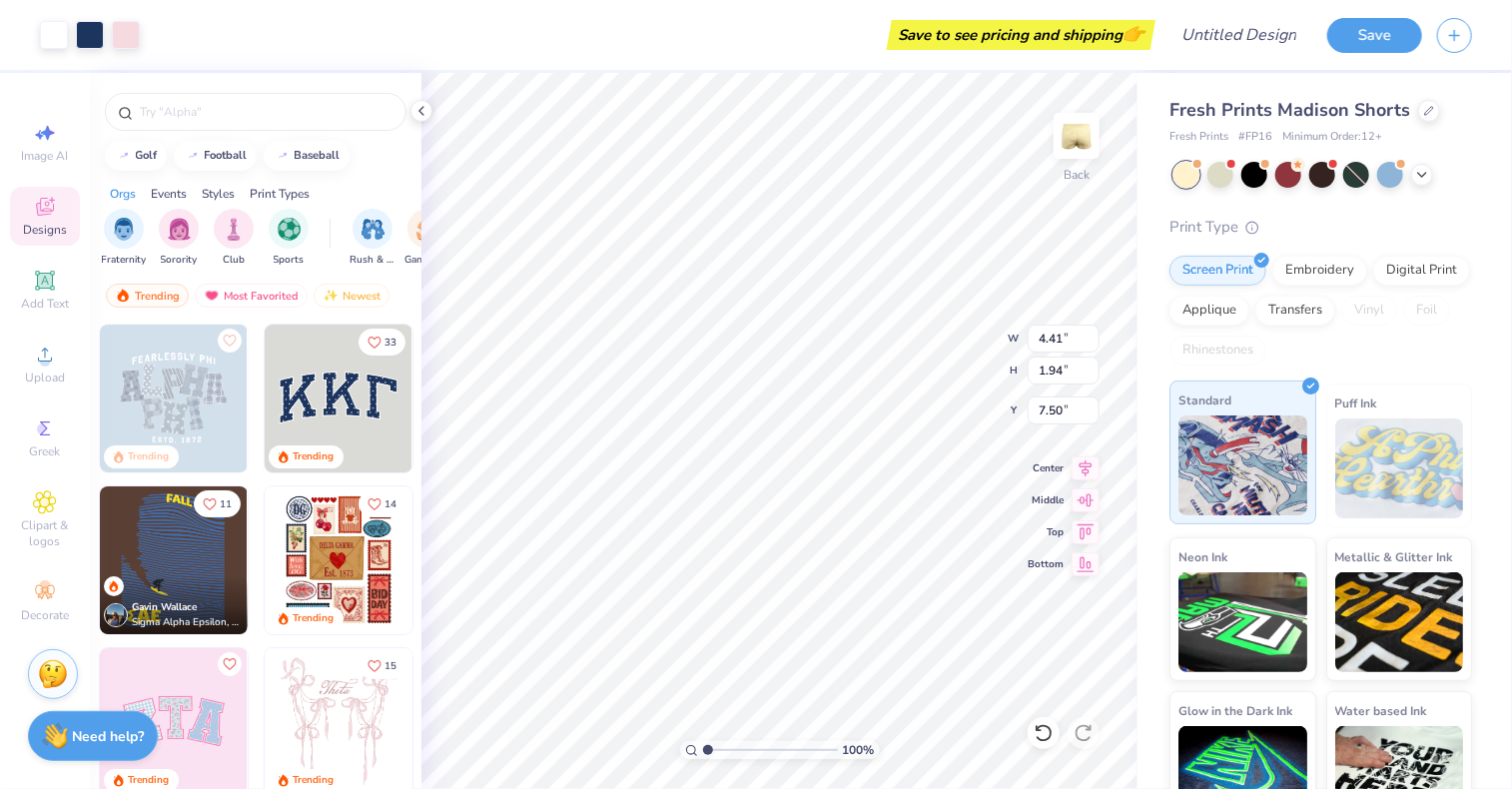 scroll, scrollTop: 45, scrollLeft: 0, axis: vertical 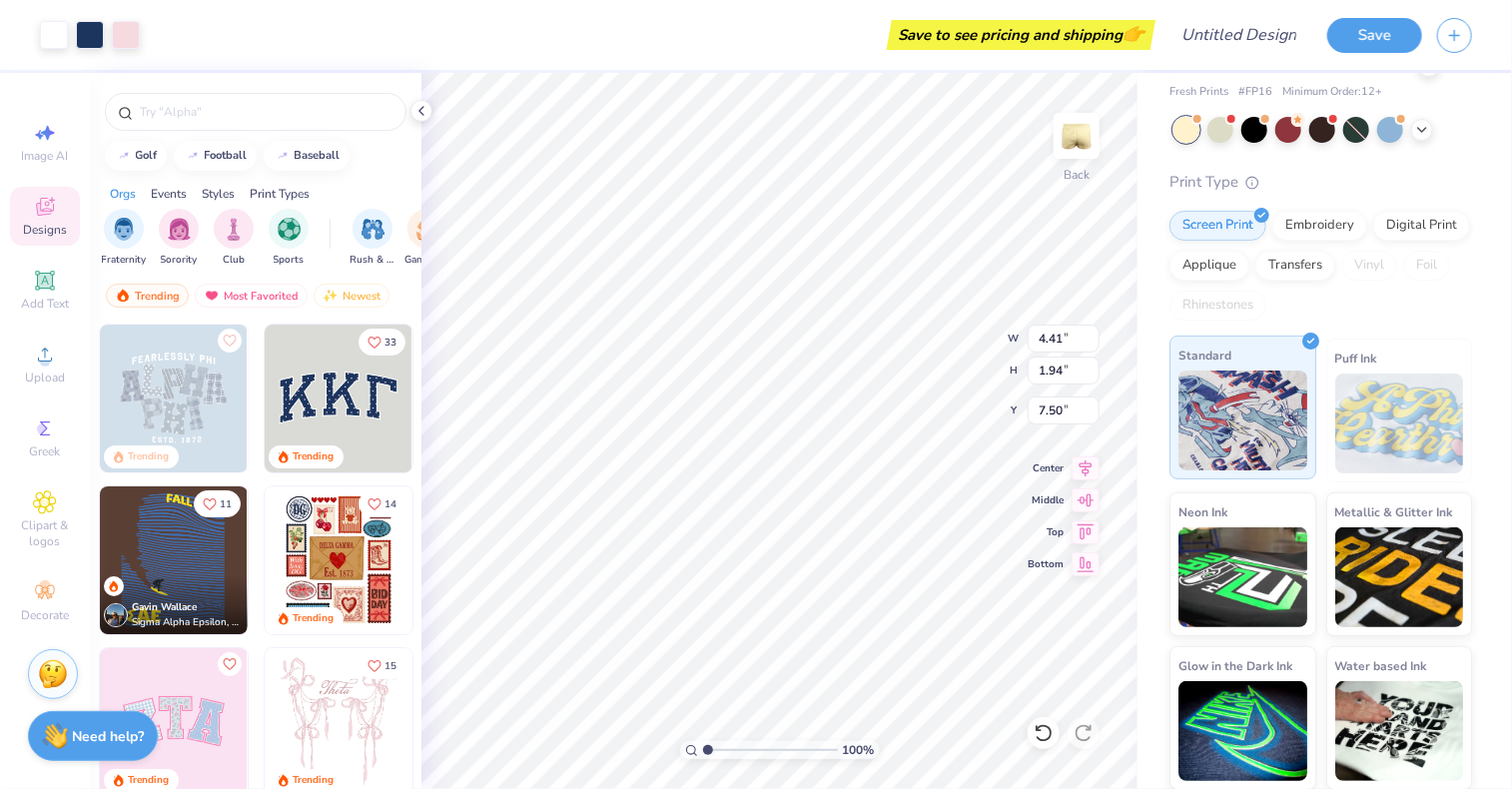 click at bounding box center [1242, 420] 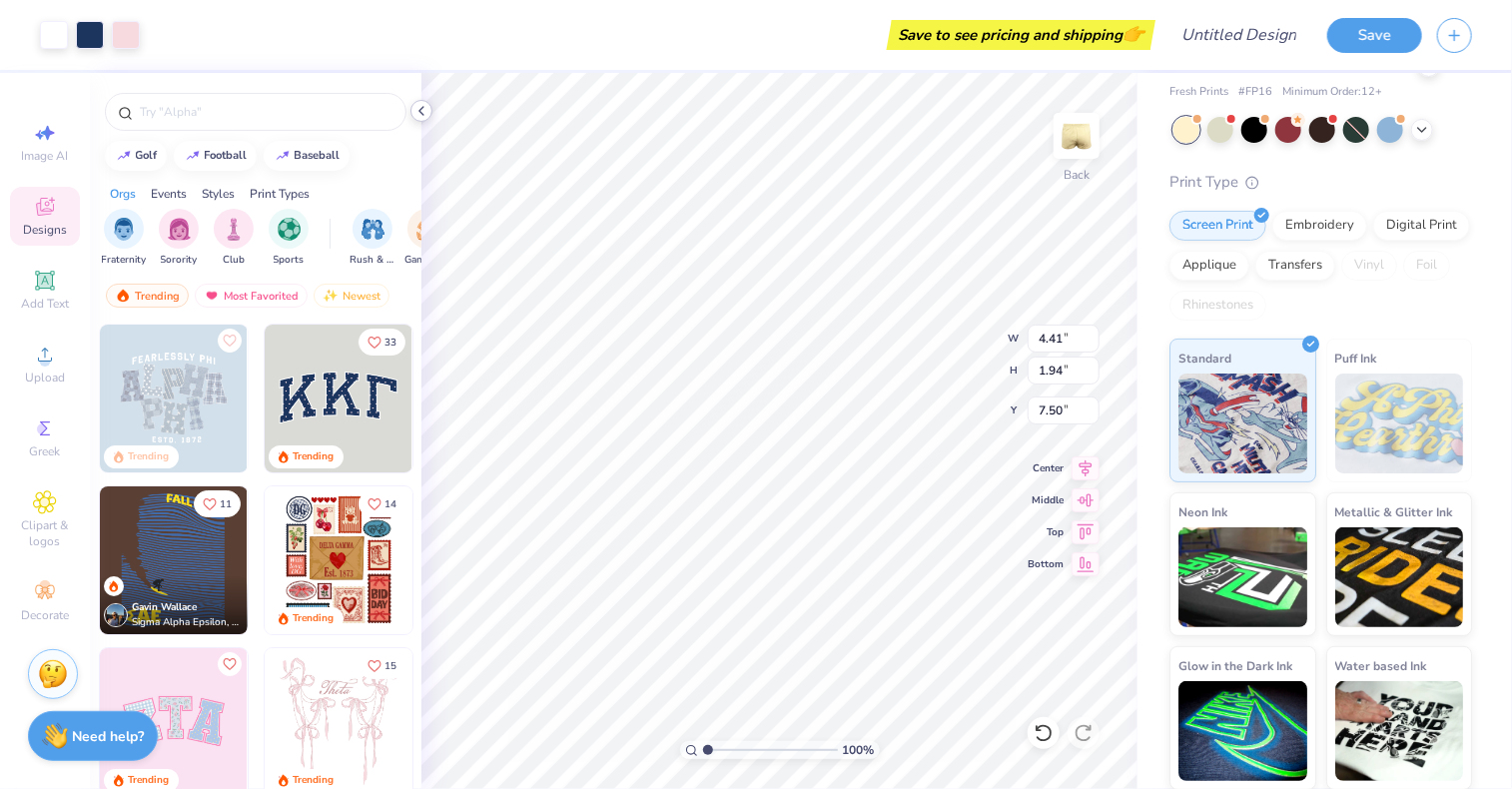 click at bounding box center [421, 111] 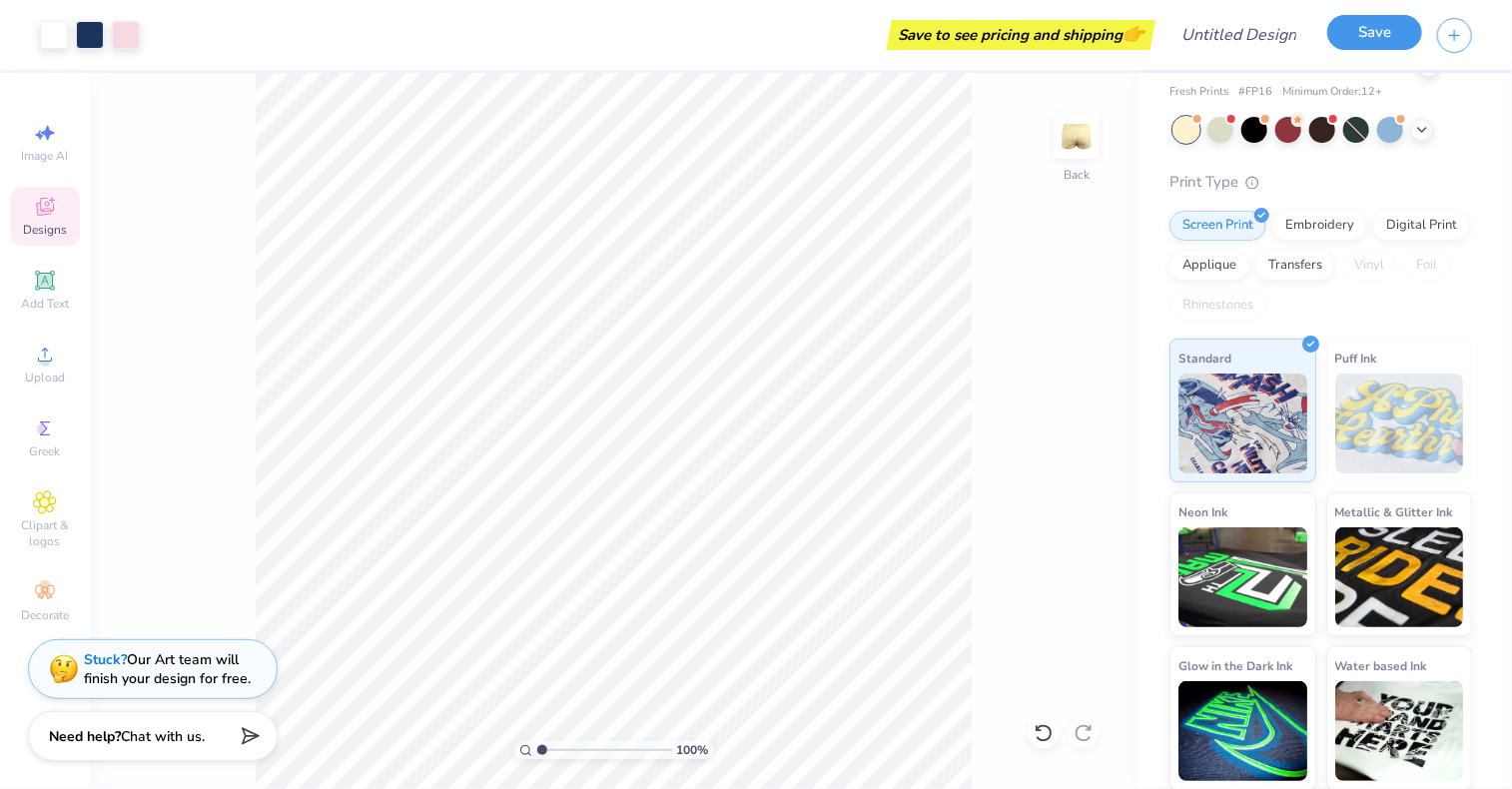 click on "Save" at bounding box center [1374, 32] 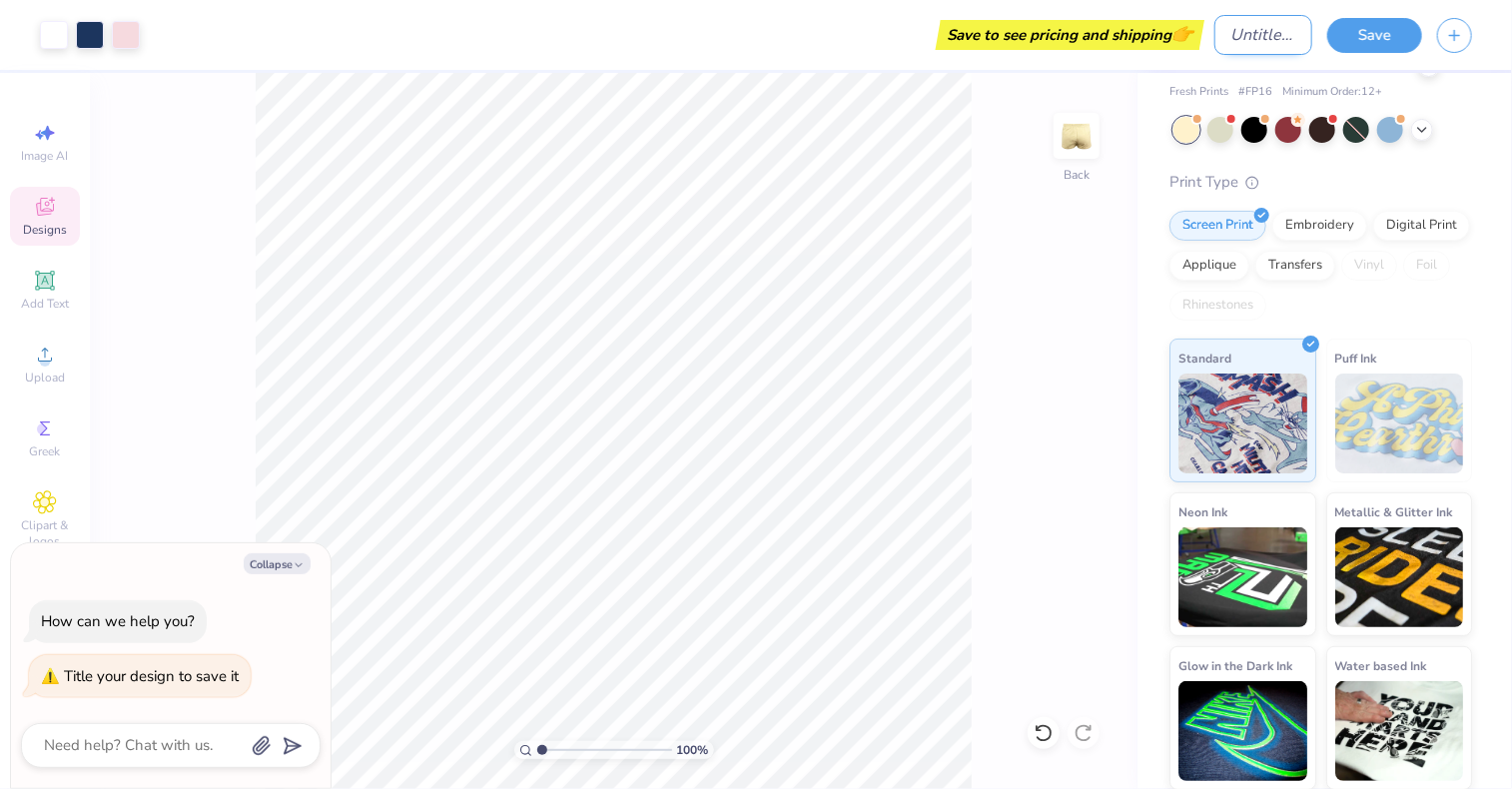type on "x" 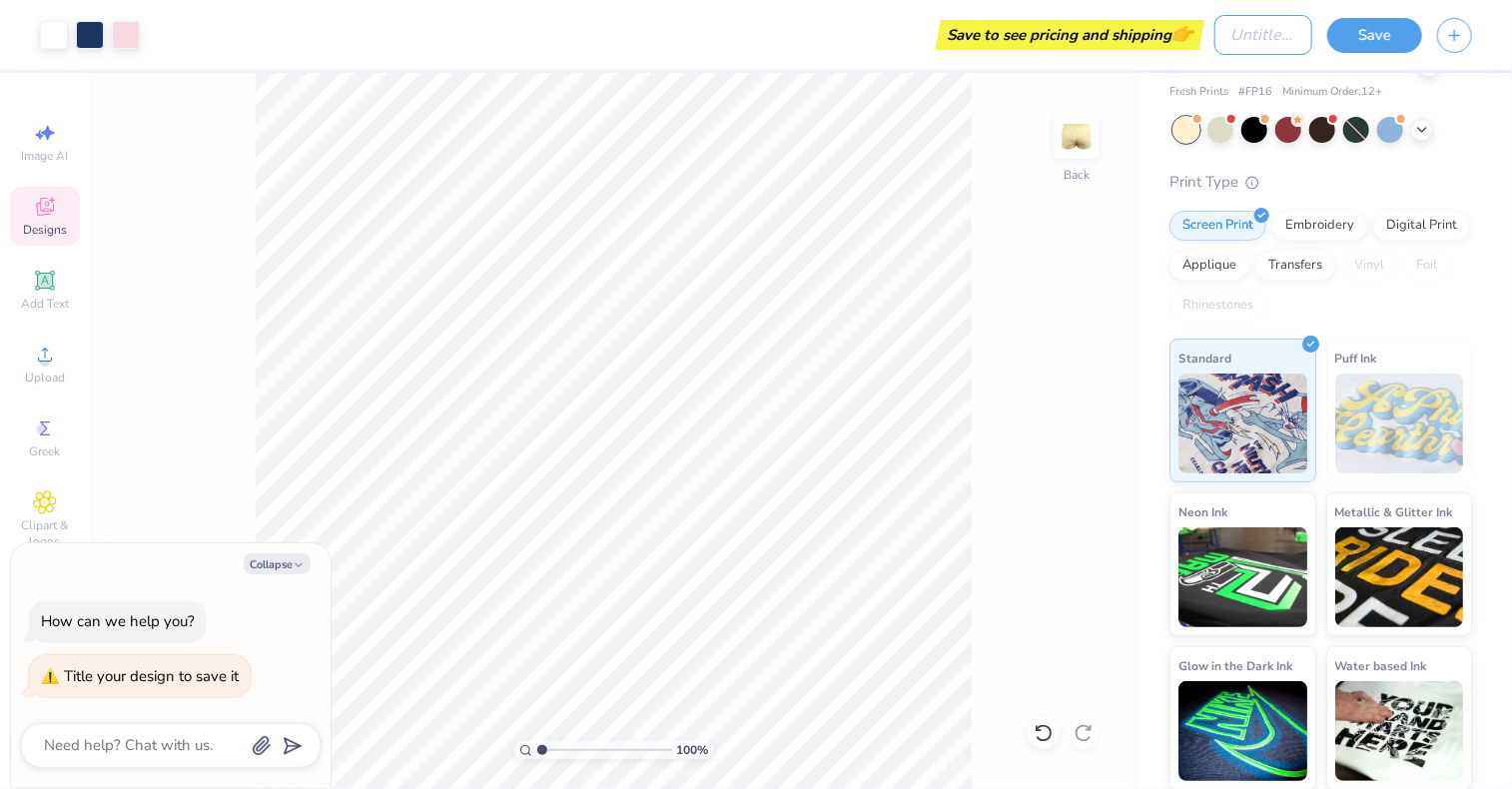 click on "Art colors Save to see pricing and shipping  👉 Design Title Save" at bounding box center (756, 35) 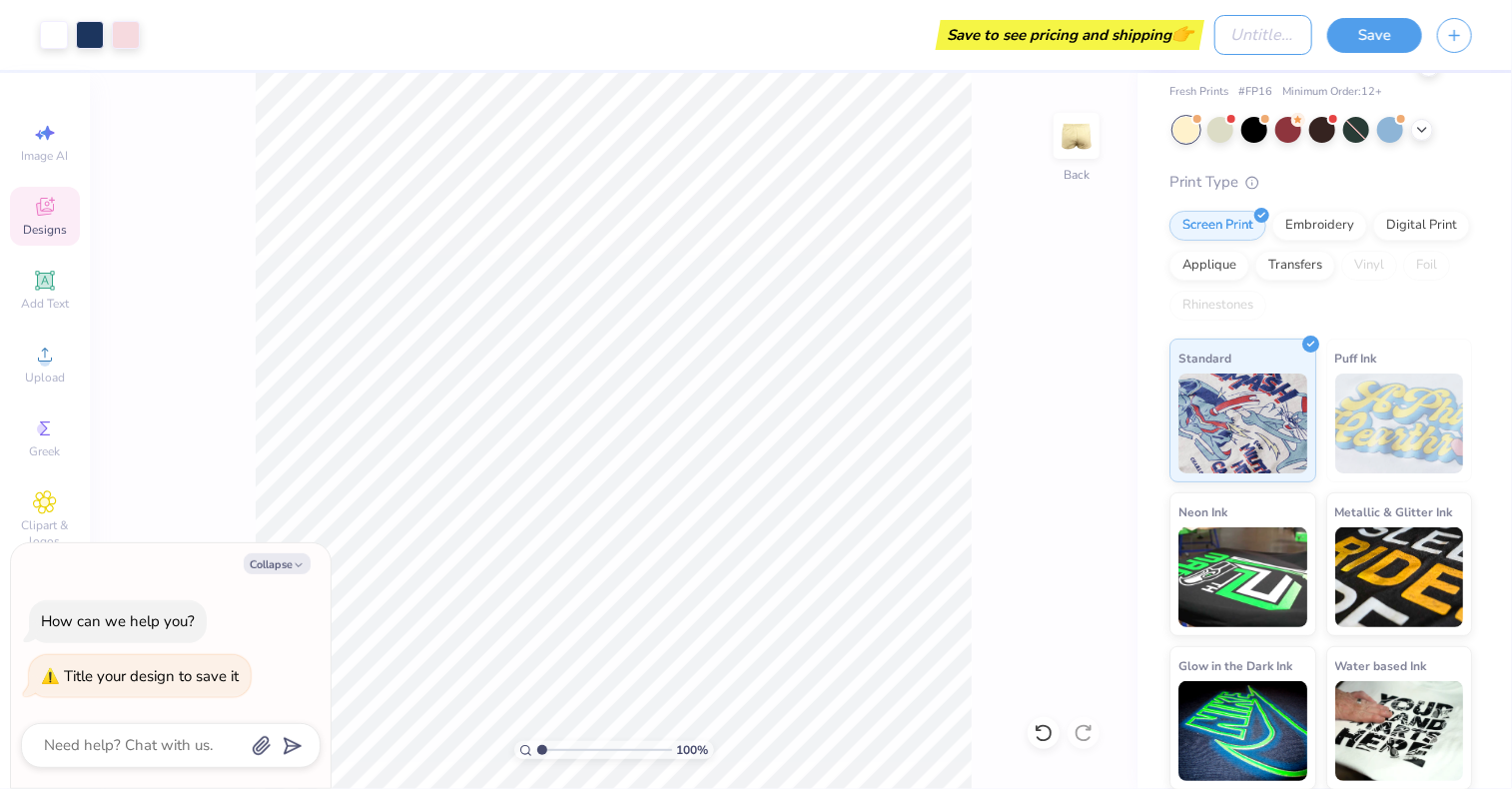type on "N" 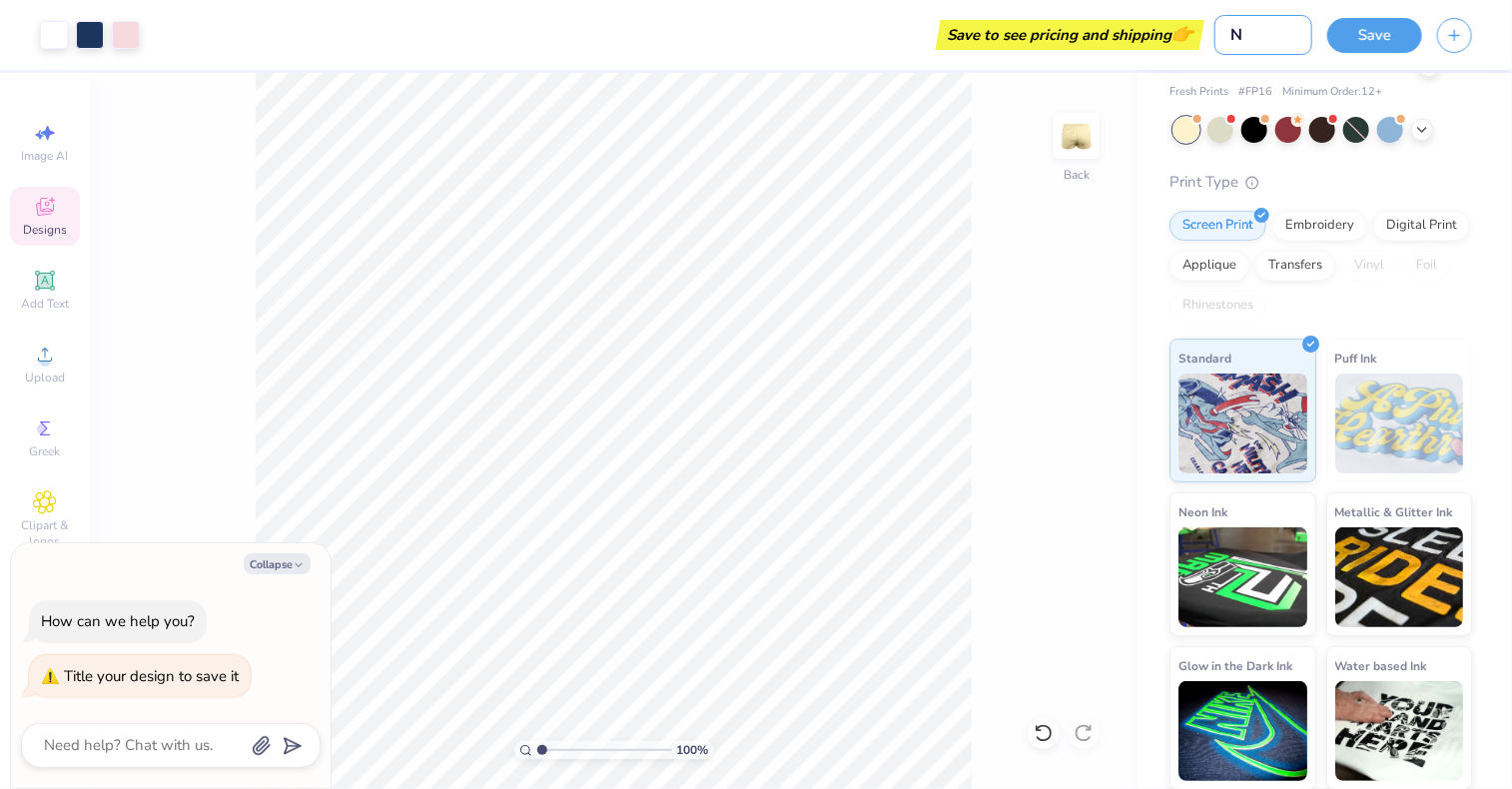 type on "Ne" 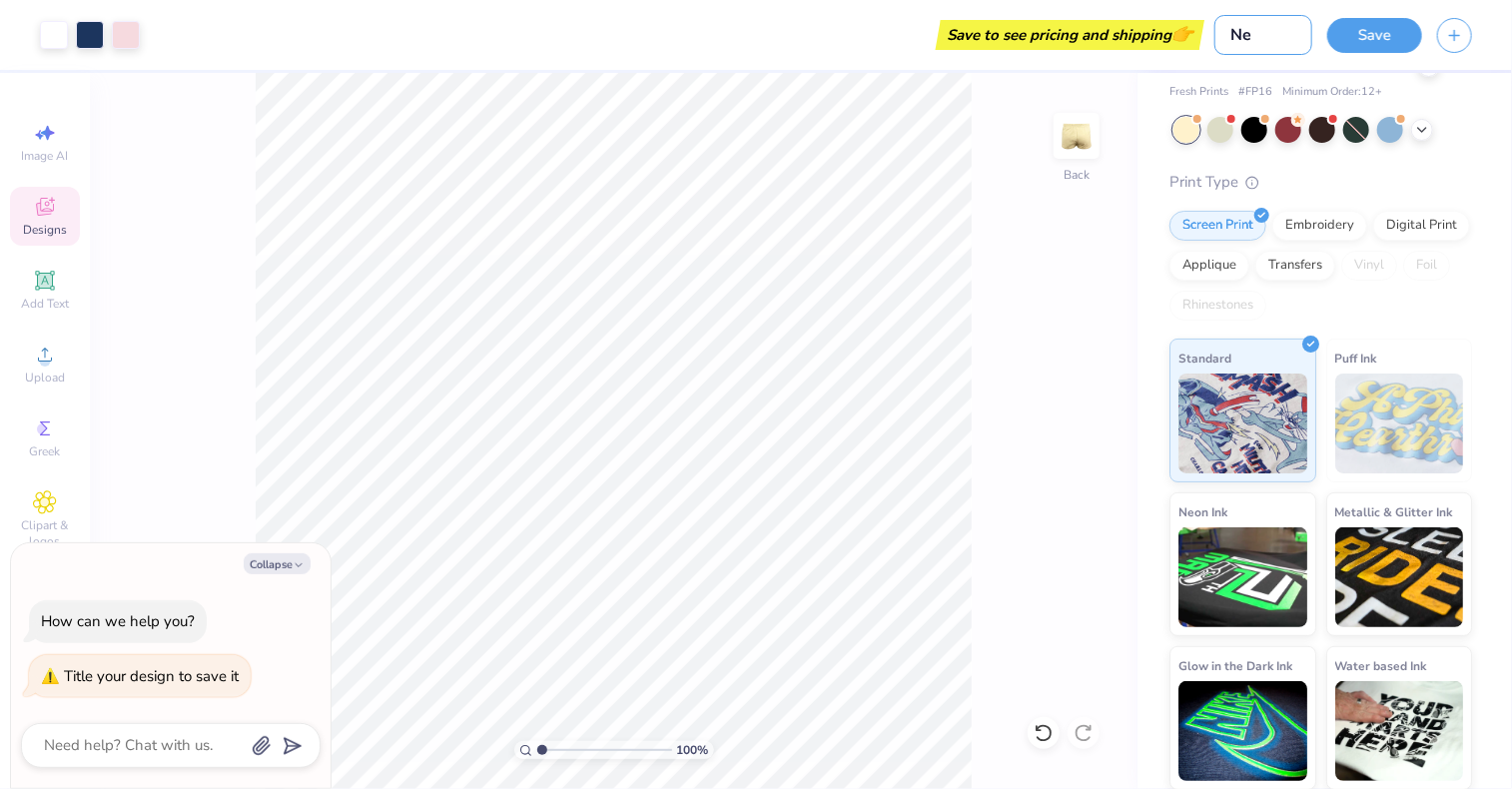 type on "New" 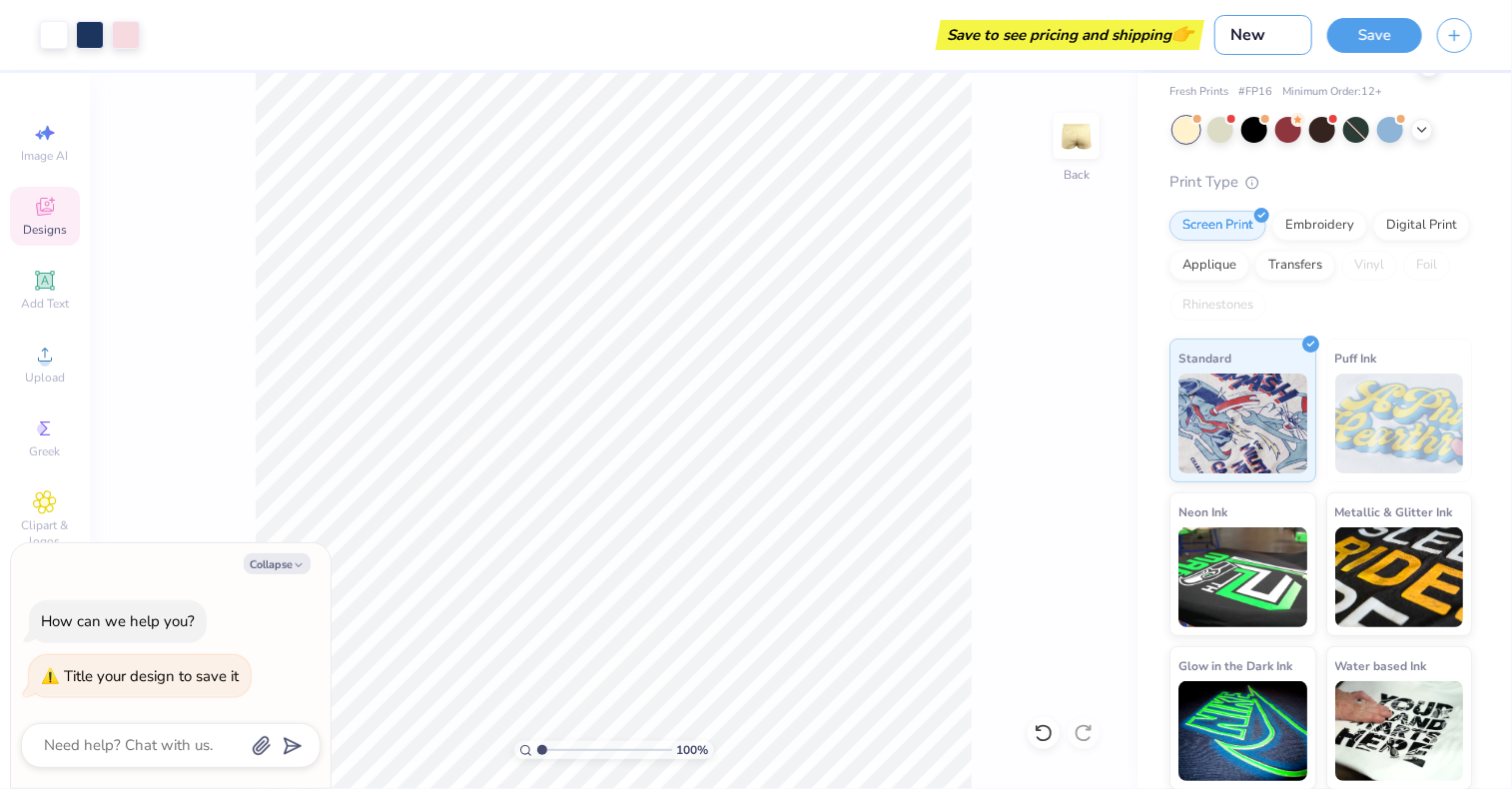 type on "New" 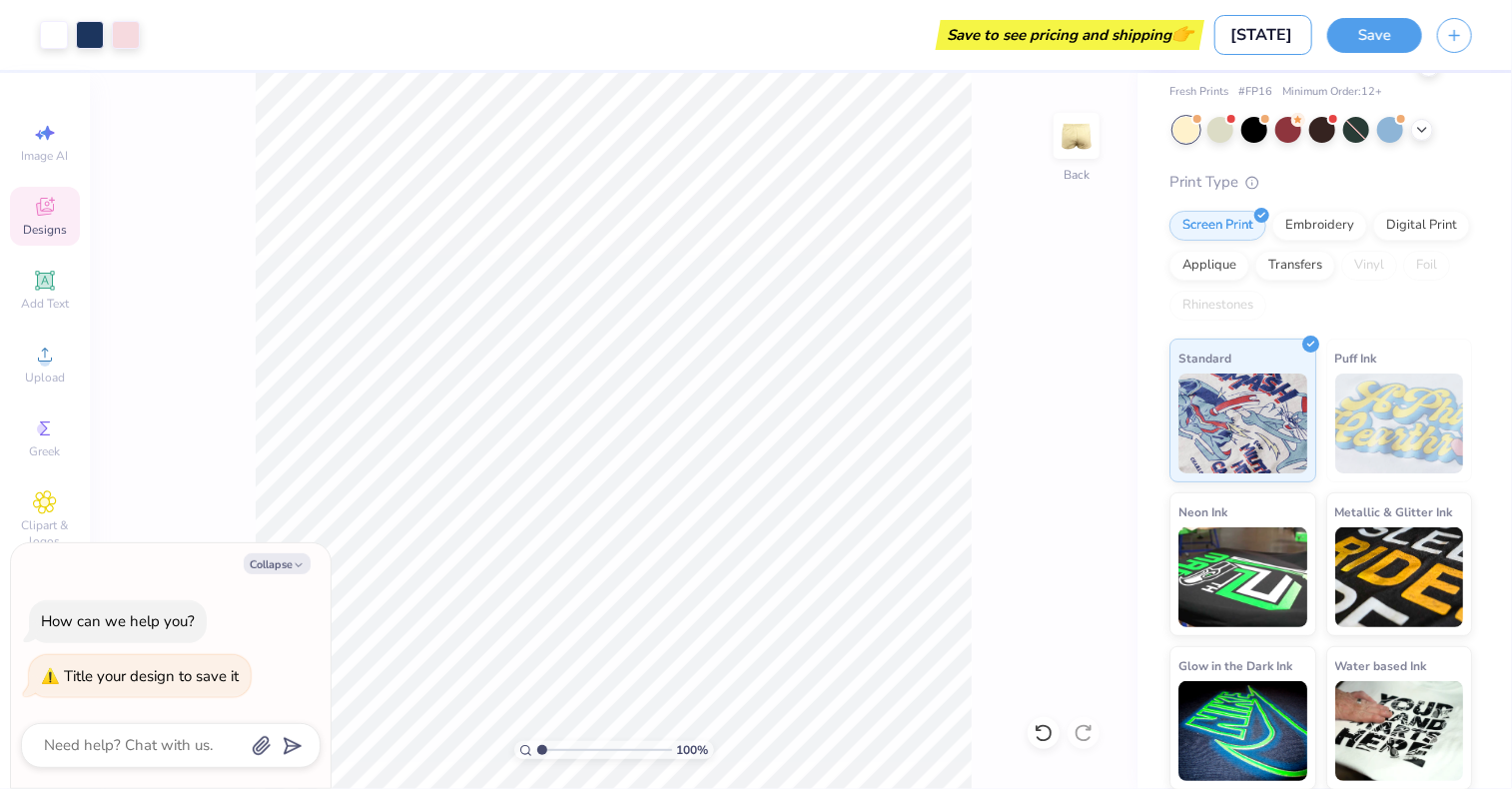 type on "New Me" 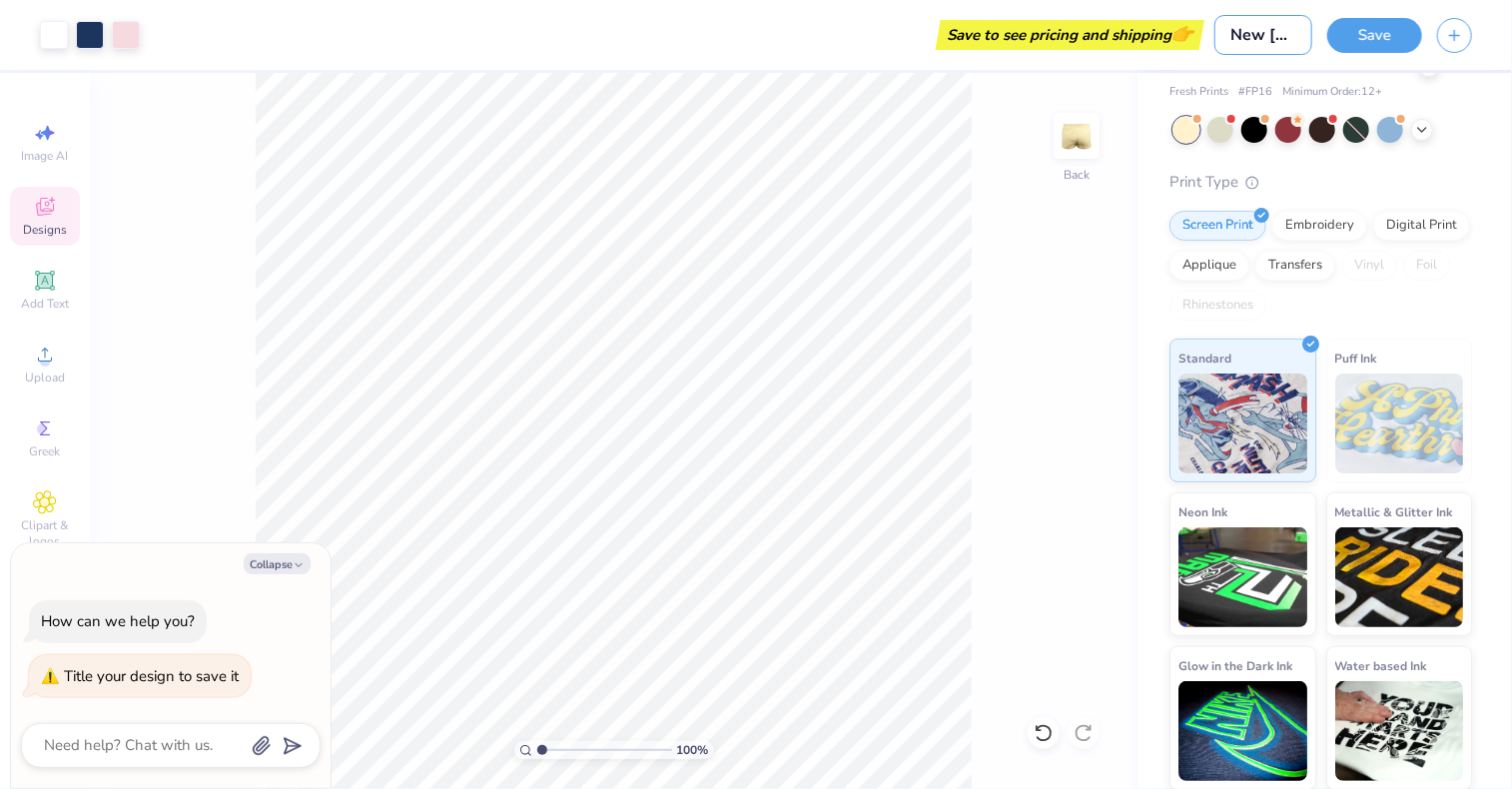 type on "New Mem" 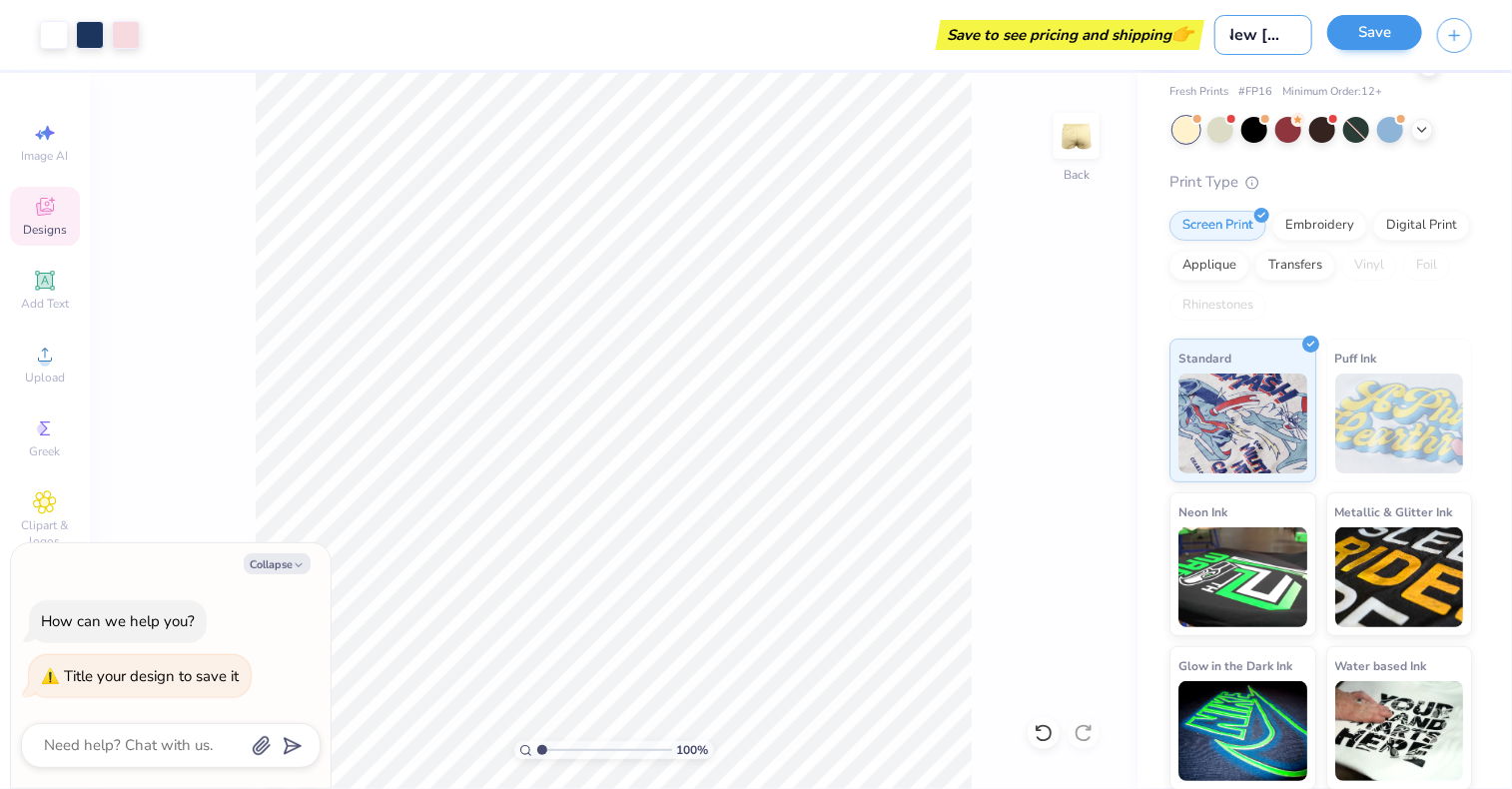 type on "New Mem" 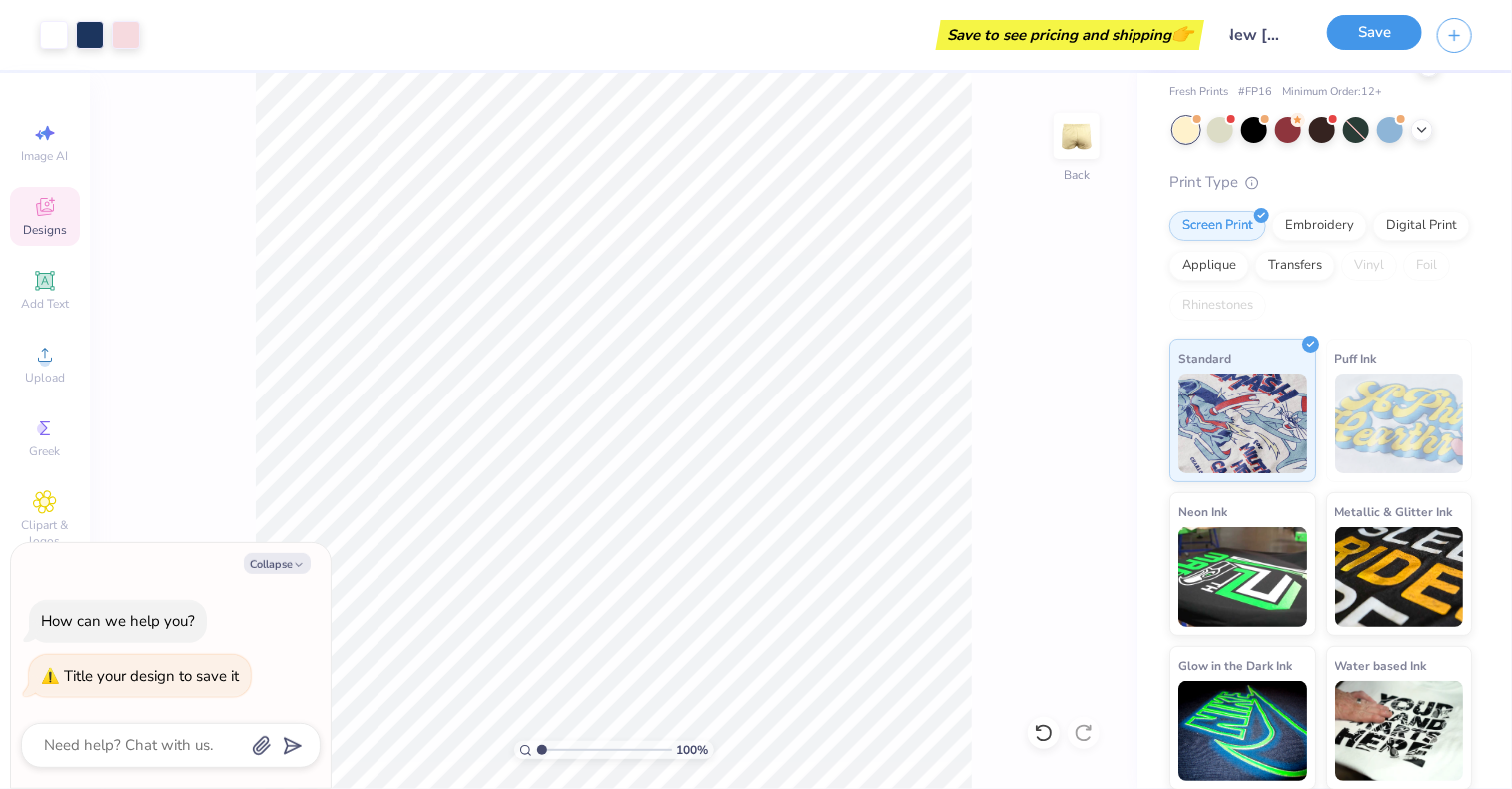 scroll, scrollTop: 0, scrollLeft: 0, axis: both 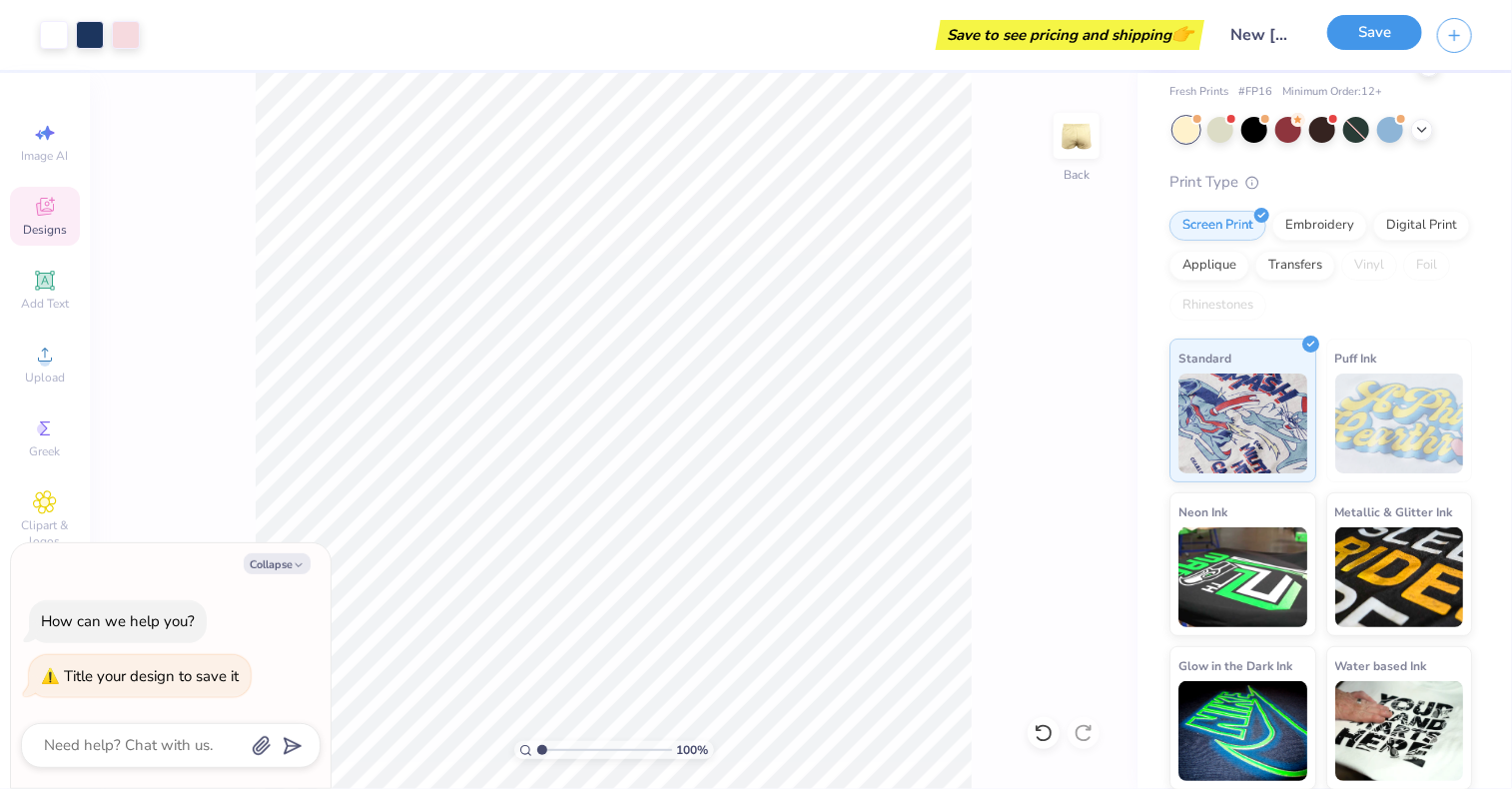 click on "Save" at bounding box center [1374, 32] 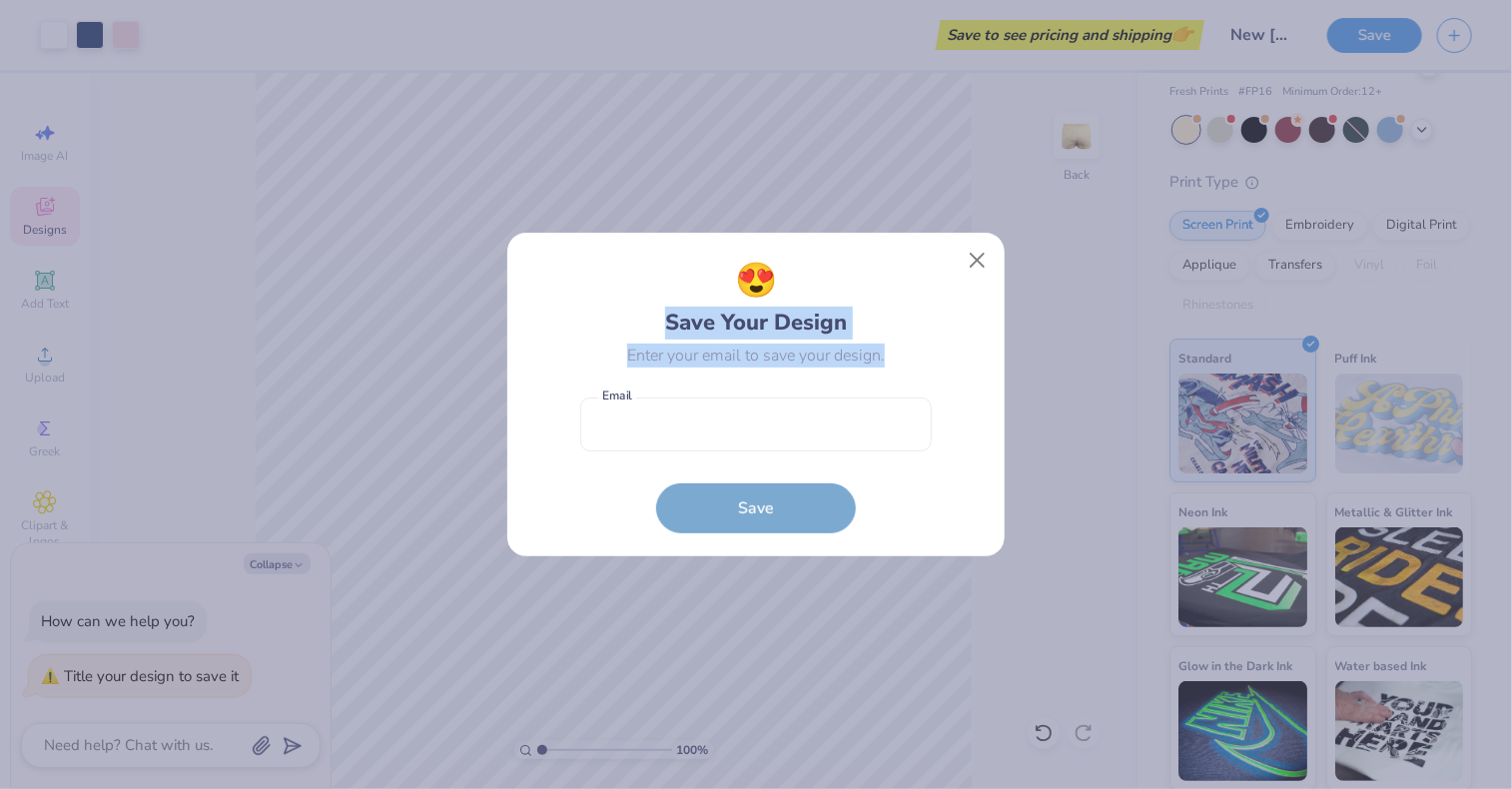 drag, startPoint x: 1402, startPoint y: 31, endPoint x: 806, endPoint y: 461, distance: 734.92585 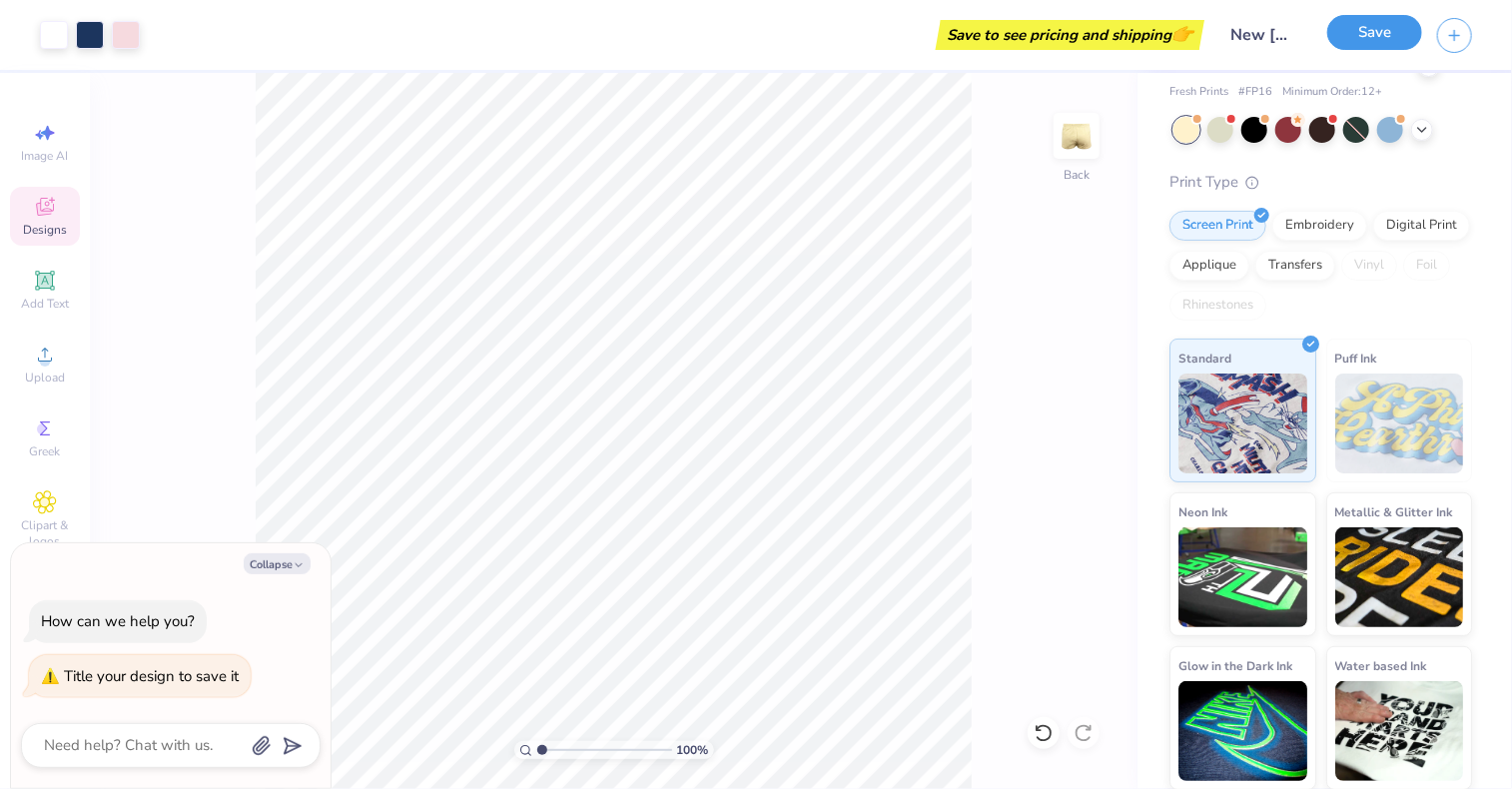 click on "Save" at bounding box center [1374, 32] 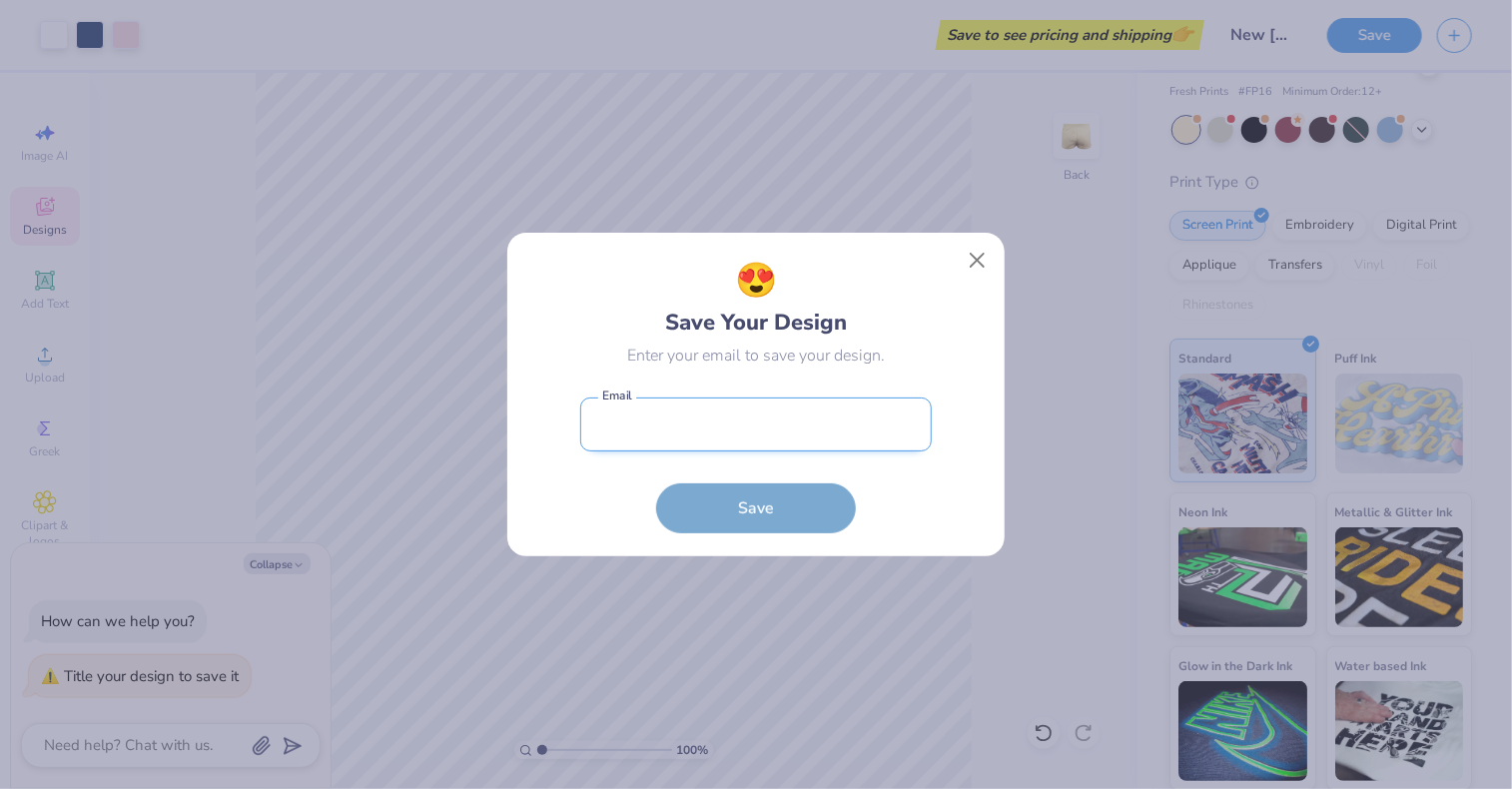 click at bounding box center (756, 424) 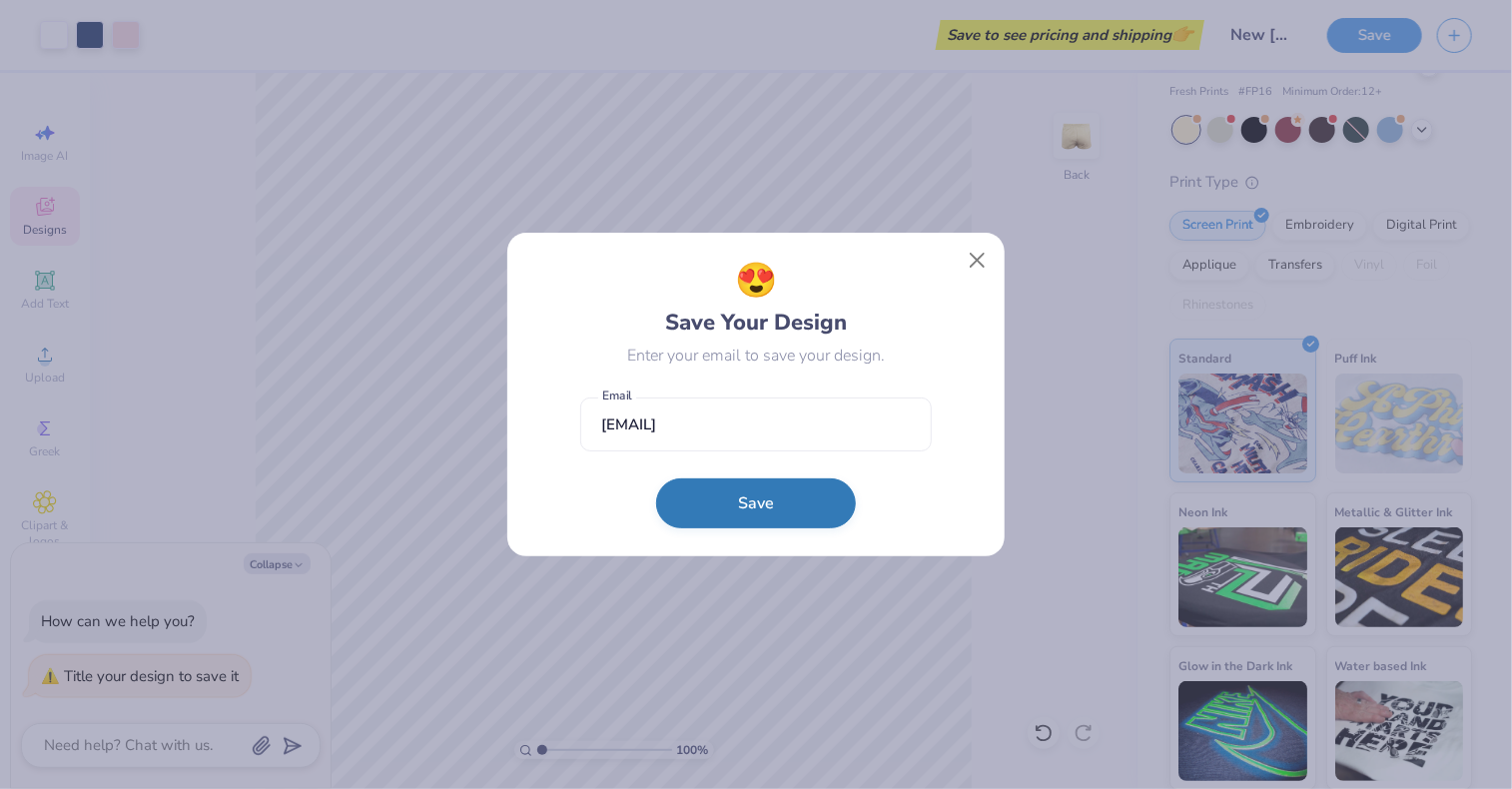 click on "Save" at bounding box center (756, 503) 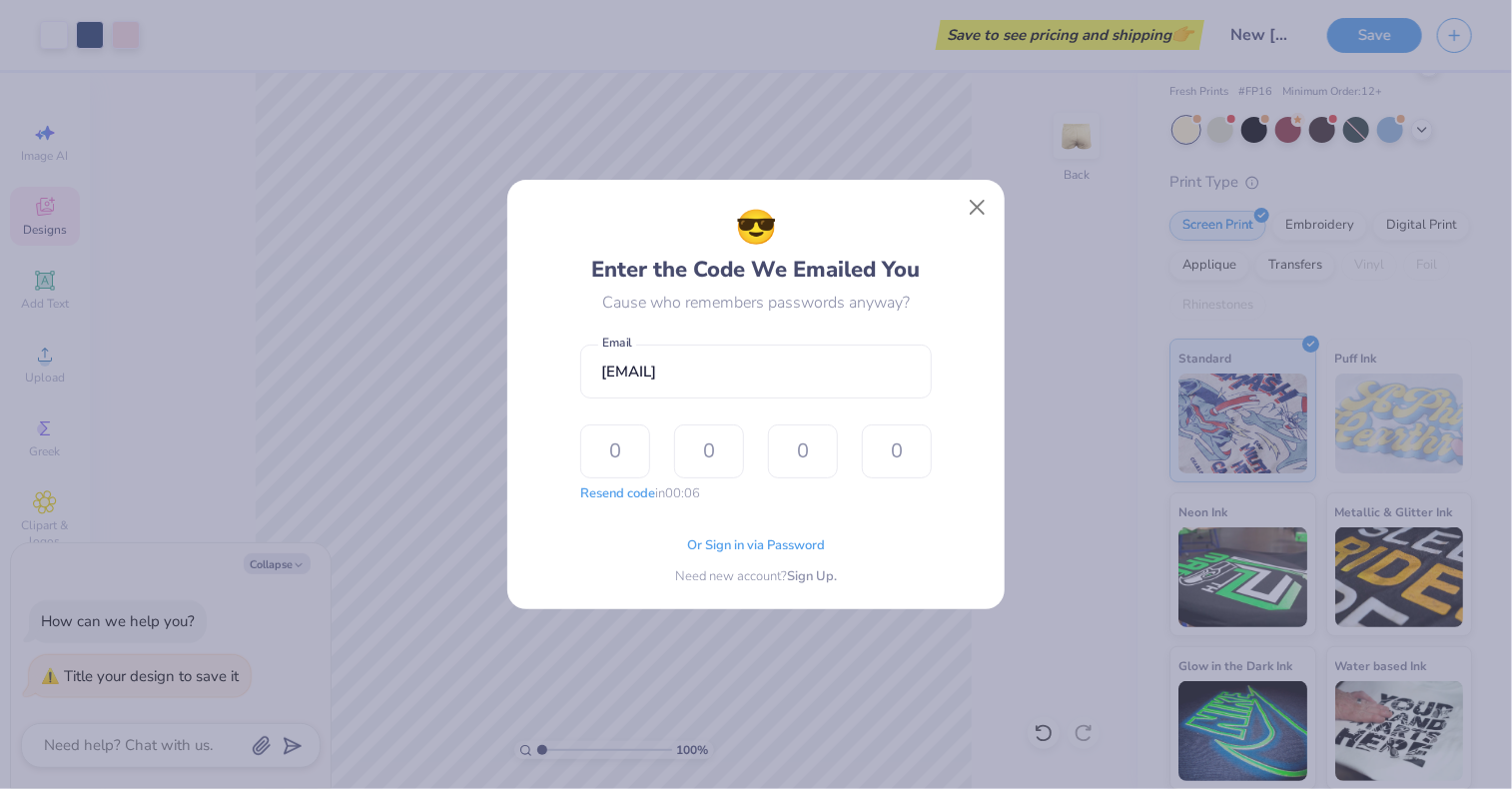 type on "3" 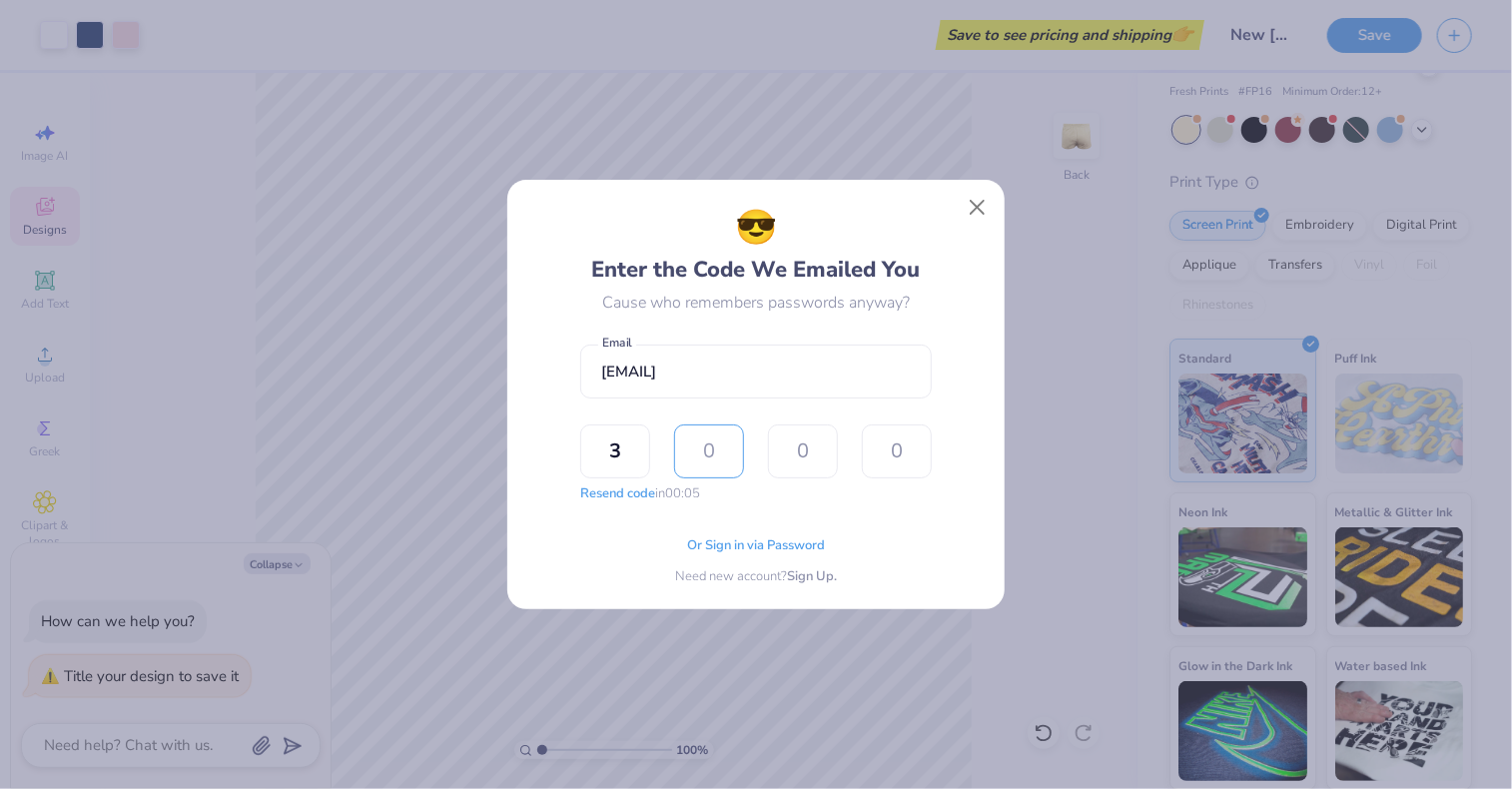 type on "2" 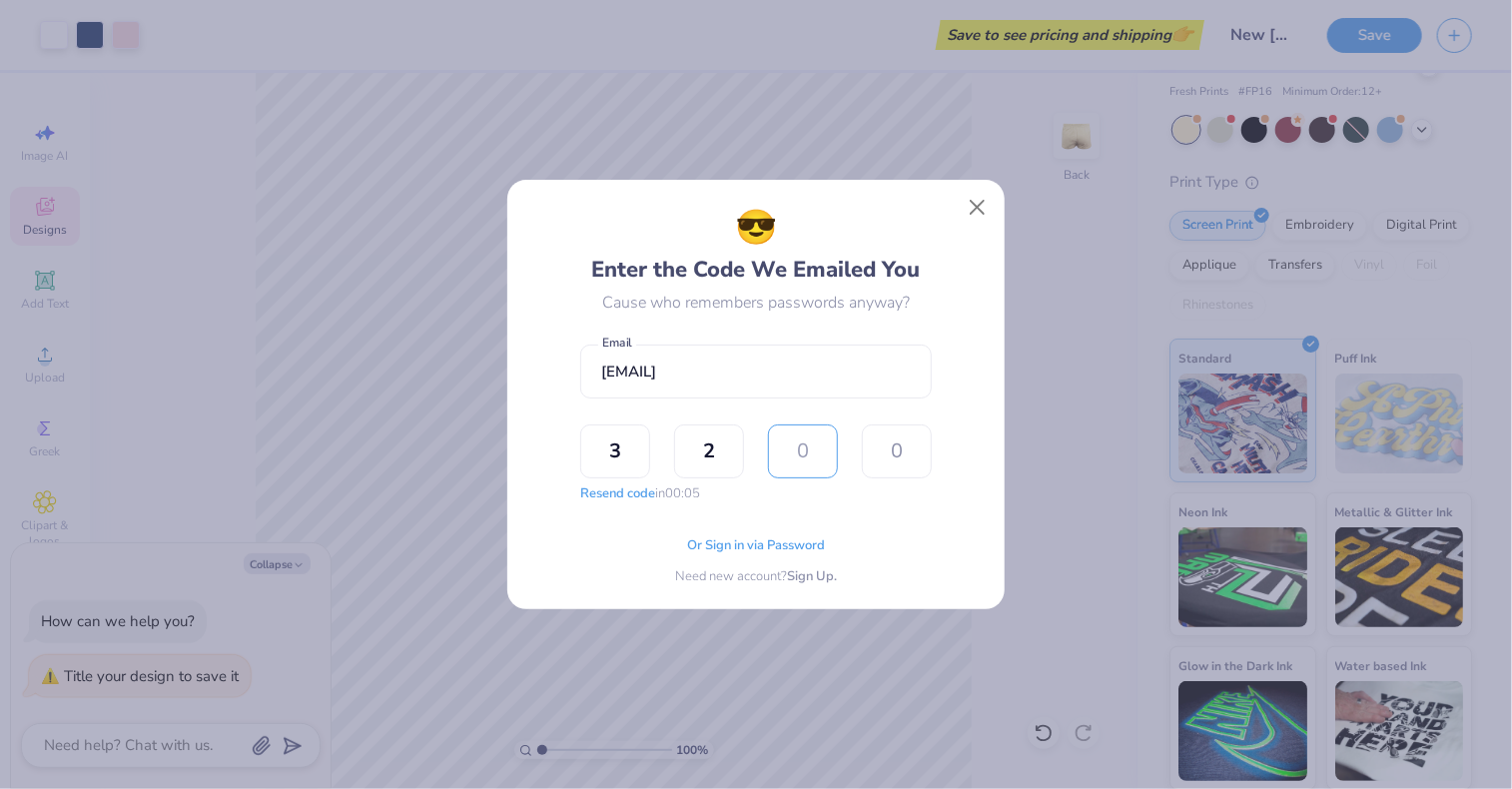 type on "4" 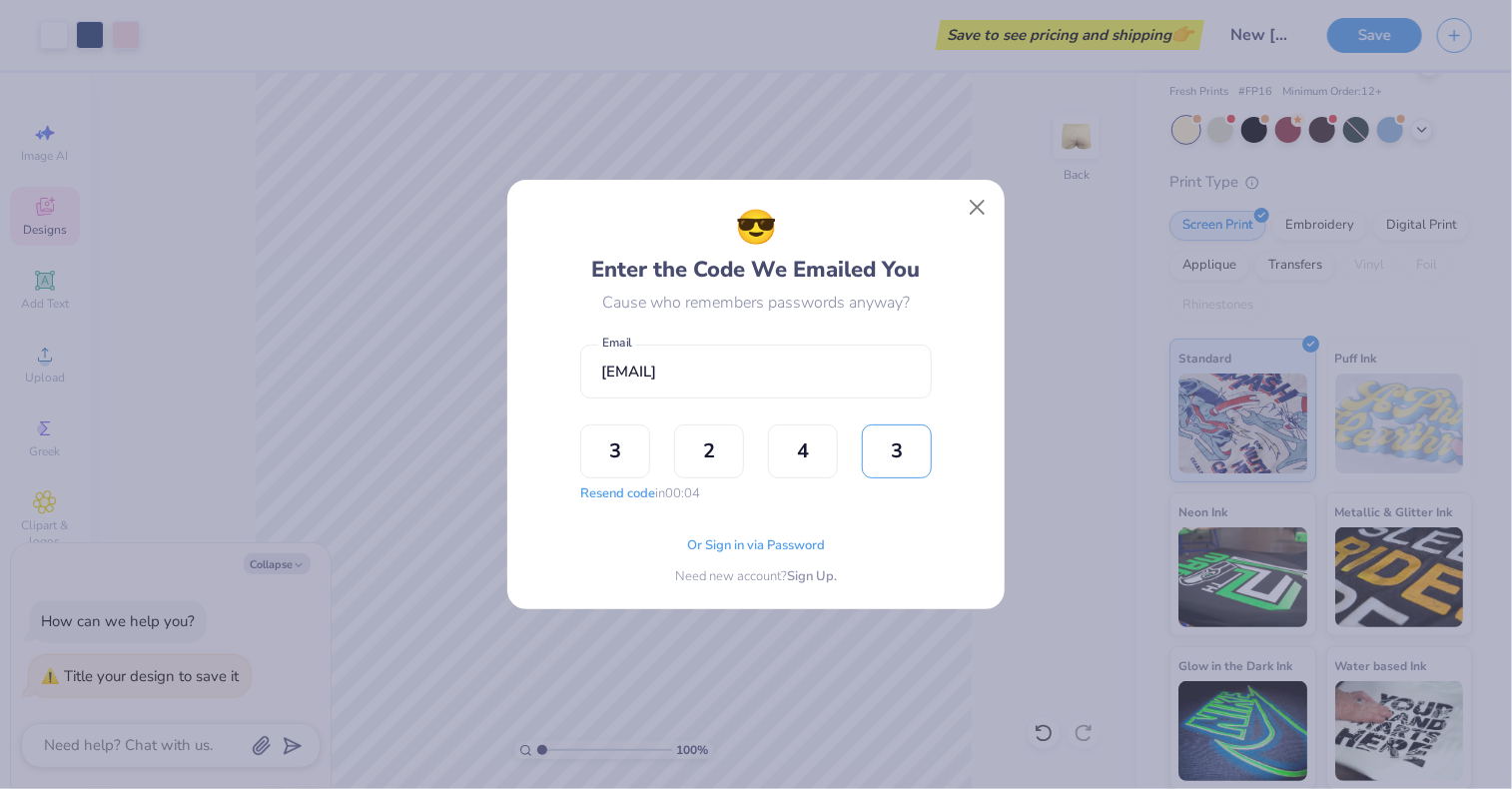 type on "3" 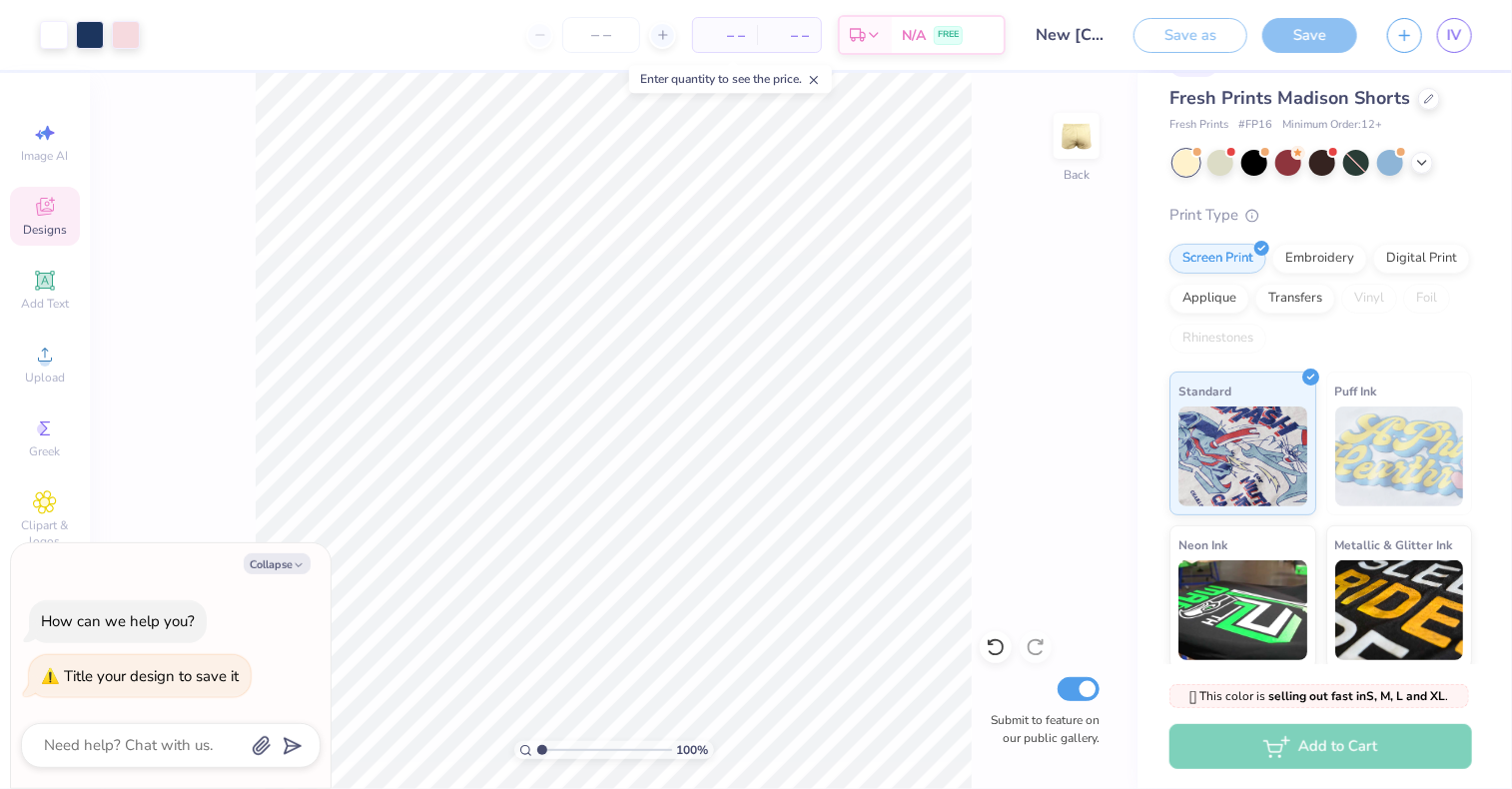 scroll, scrollTop: 78, scrollLeft: 0, axis: vertical 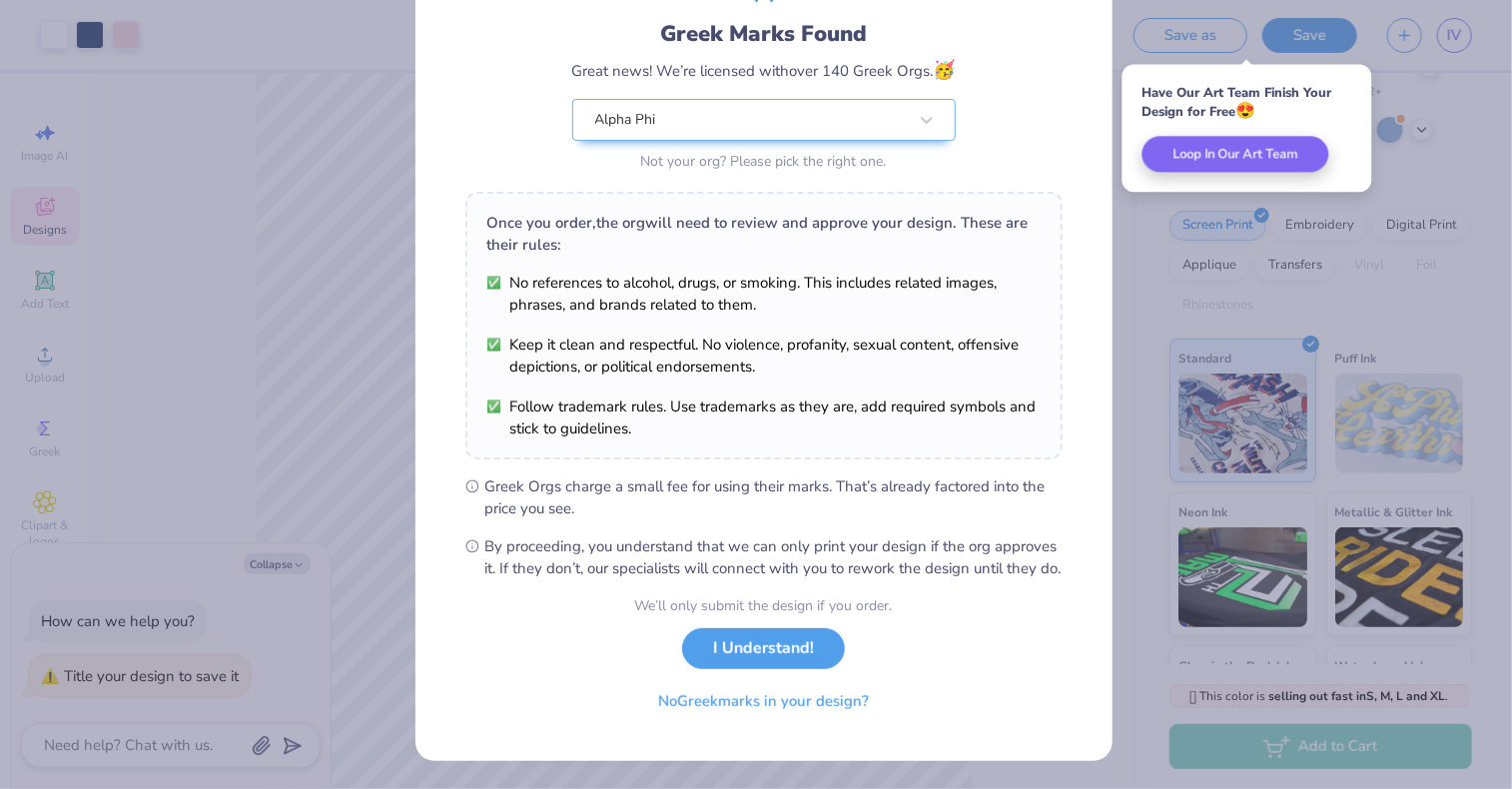 click on "I Understand!" at bounding box center [763, 648] 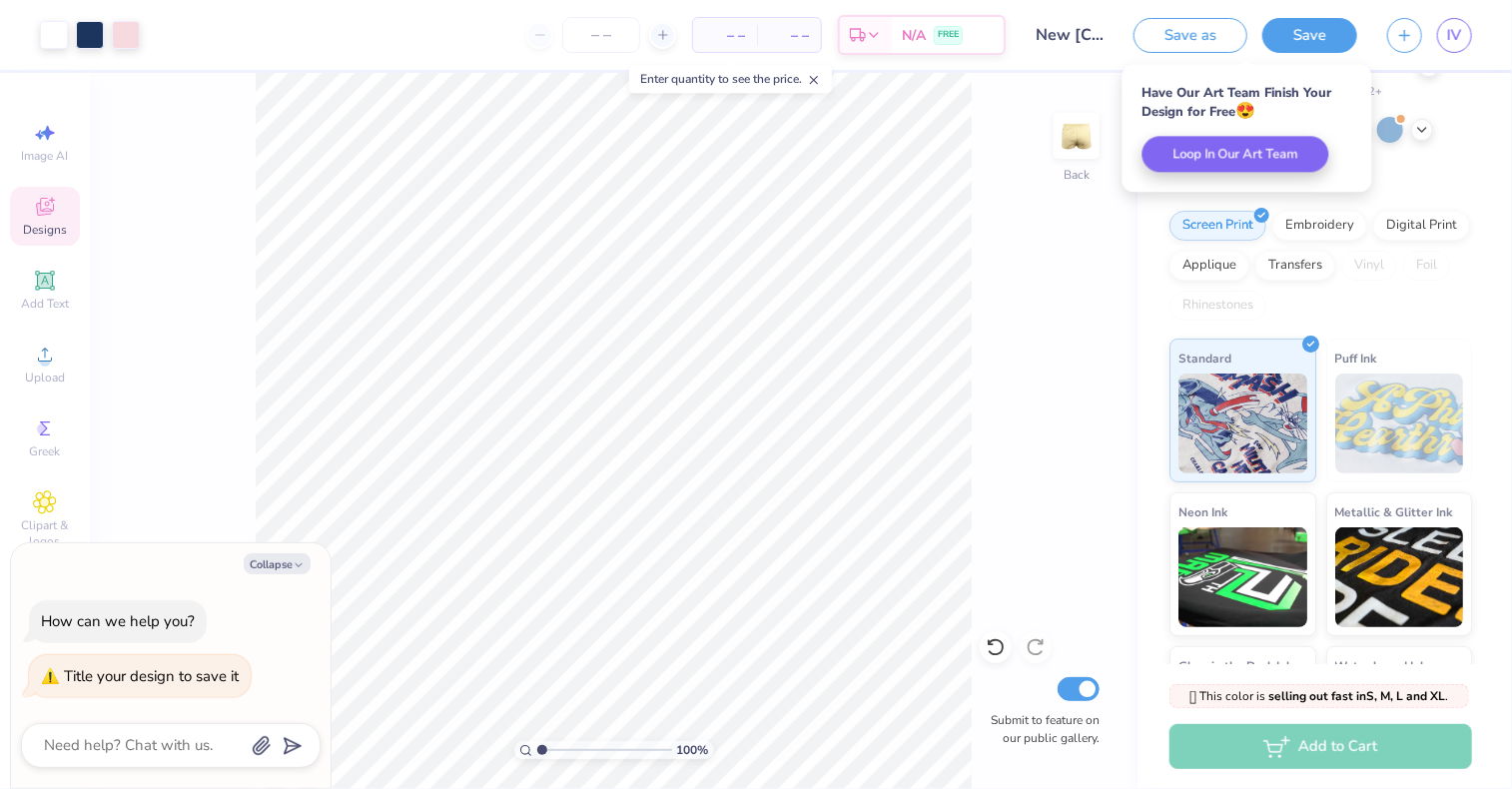 type on "x" 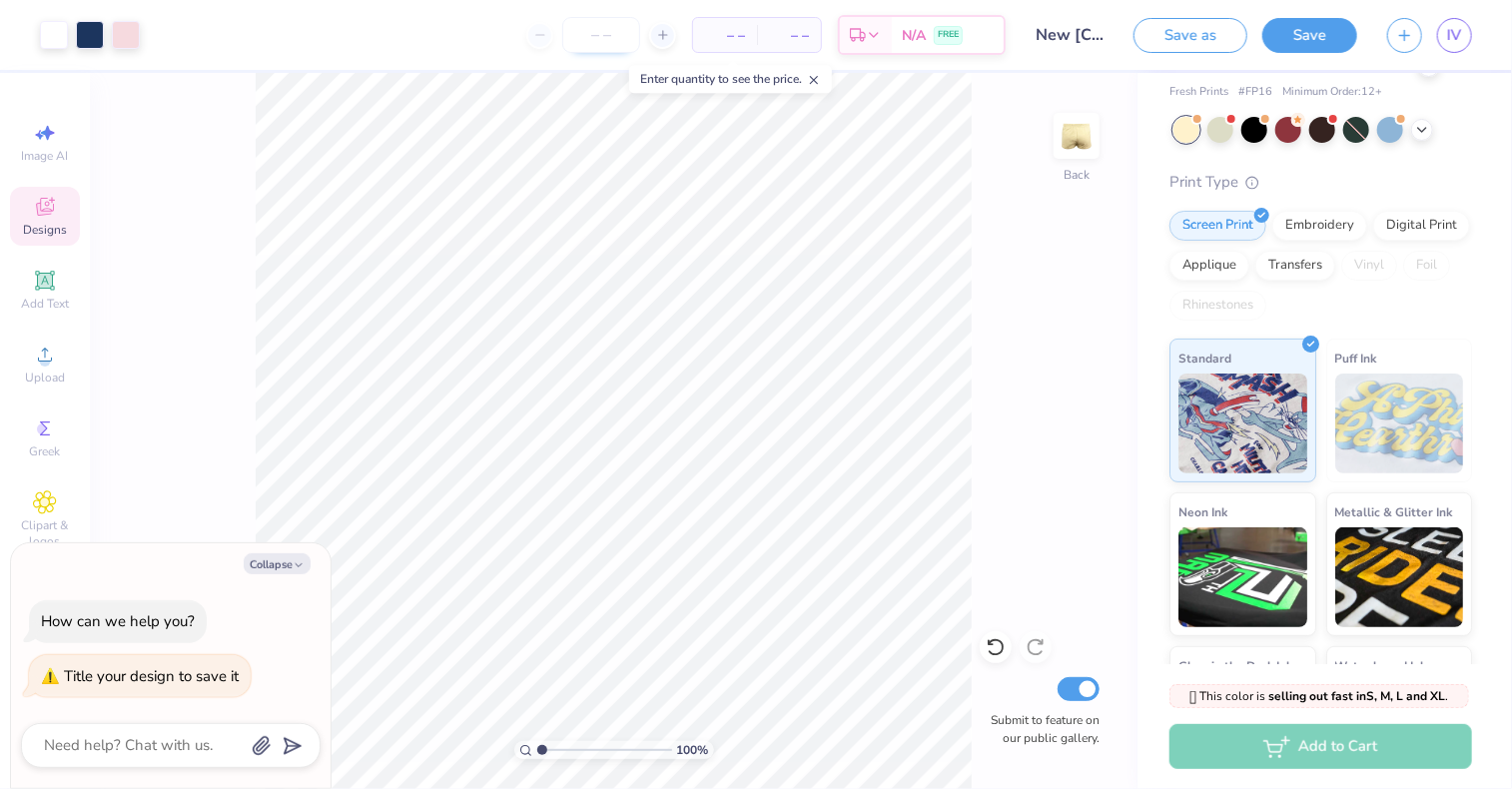 click at bounding box center (601, 35) 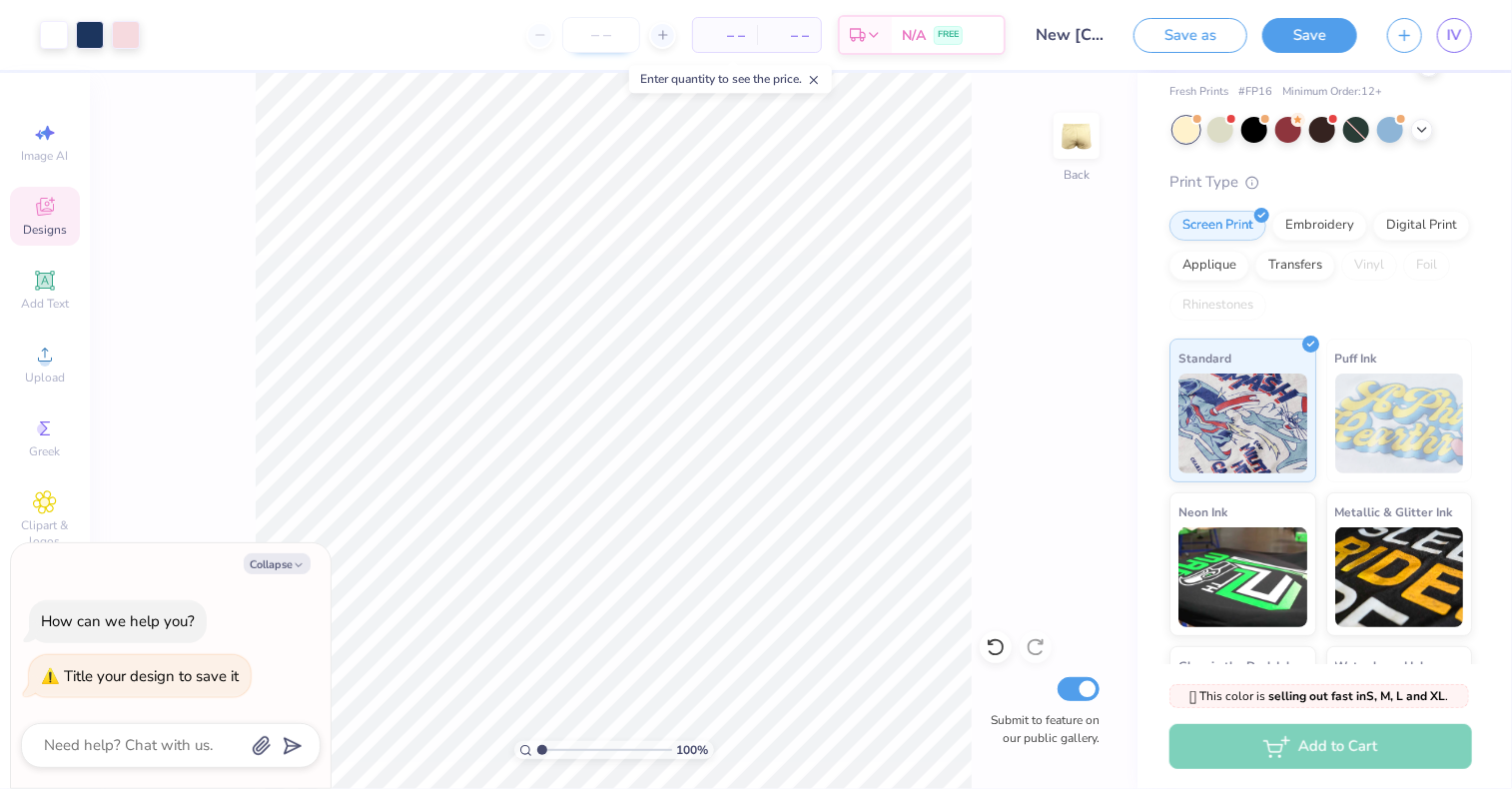 type on "1" 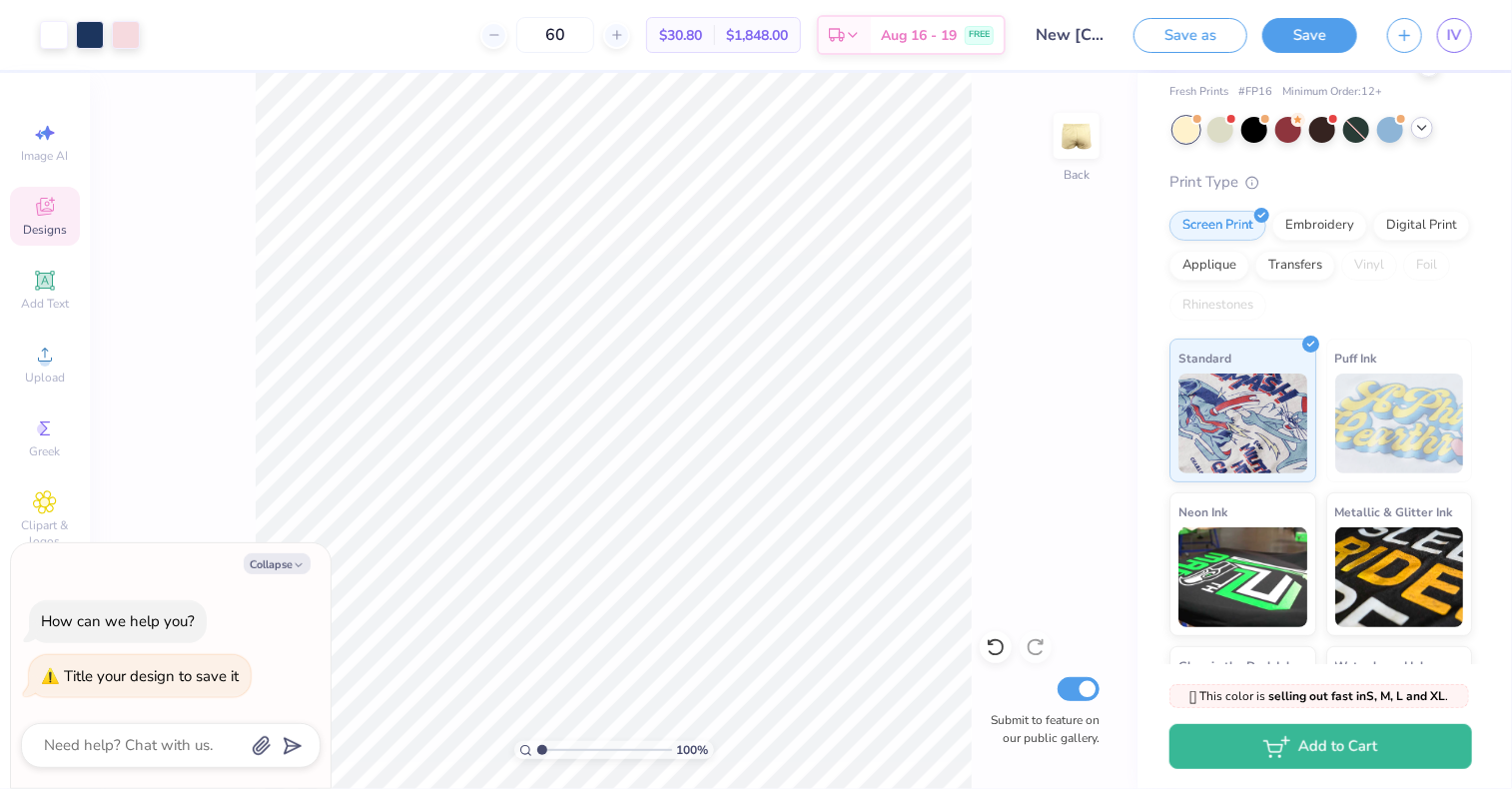 type on "60" 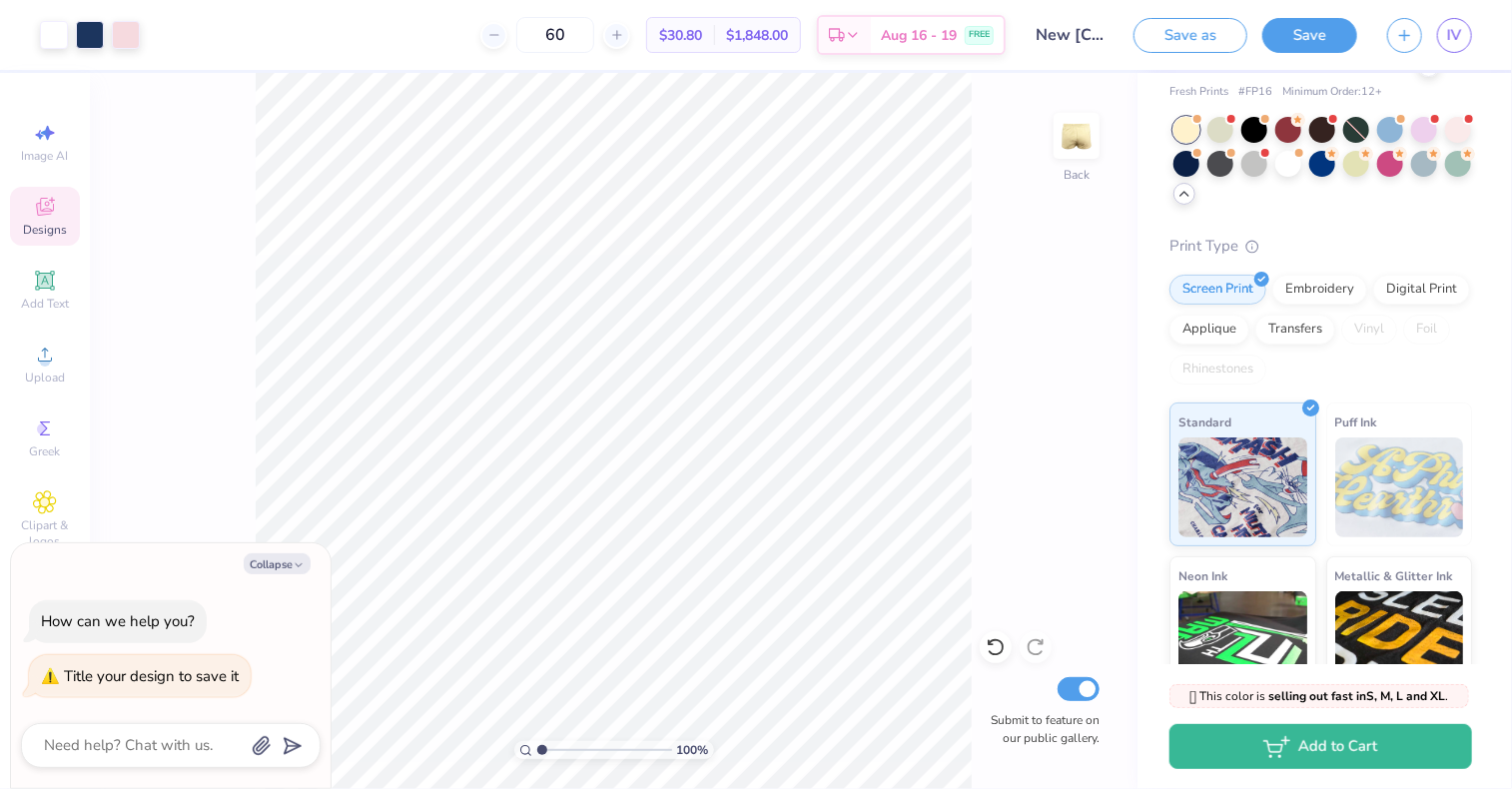 scroll, scrollTop: 0, scrollLeft: 0, axis: both 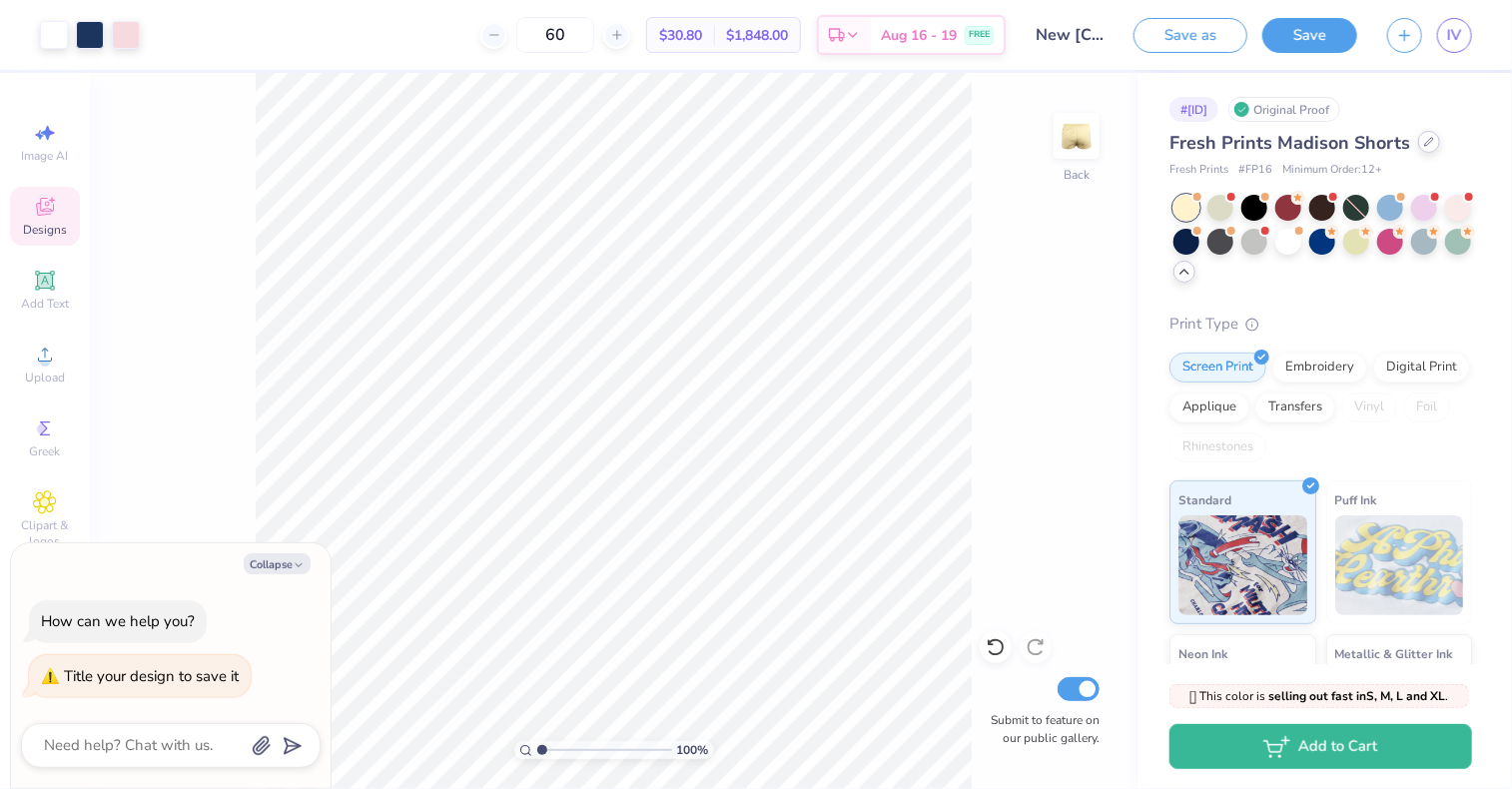 click at bounding box center [1429, 142] 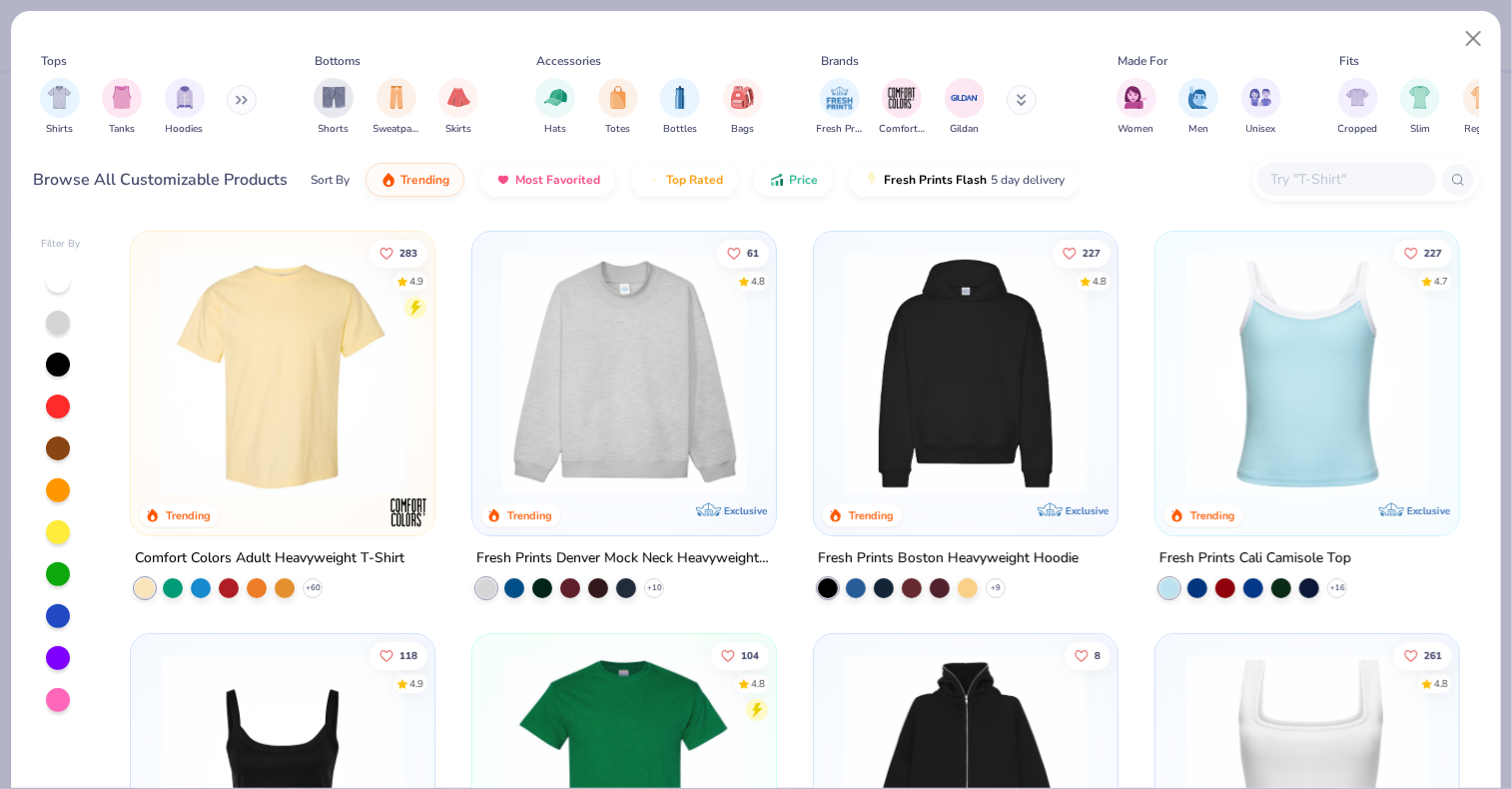 click at bounding box center [1347, 179] 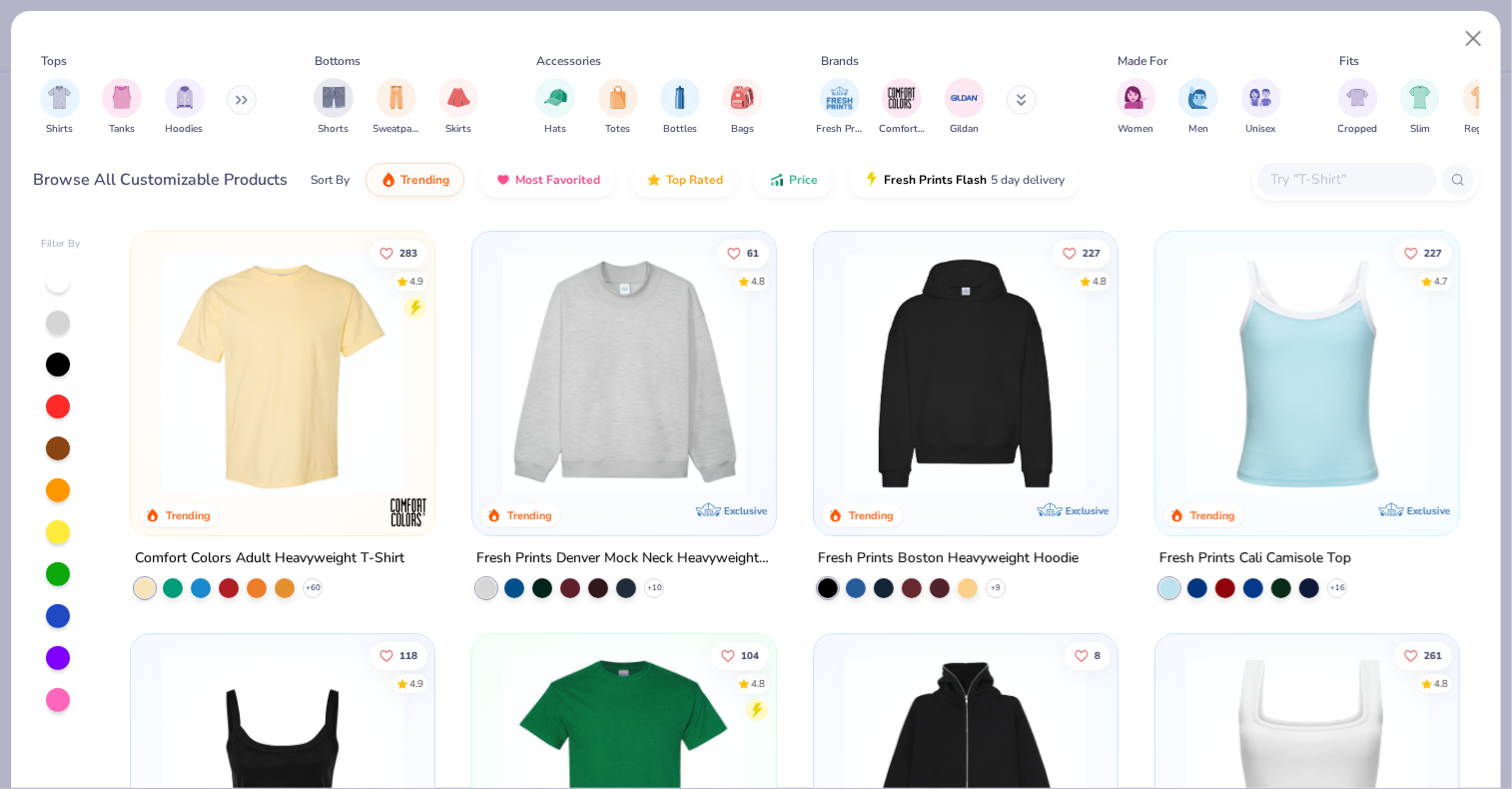 click at bounding box center [1346, 179] 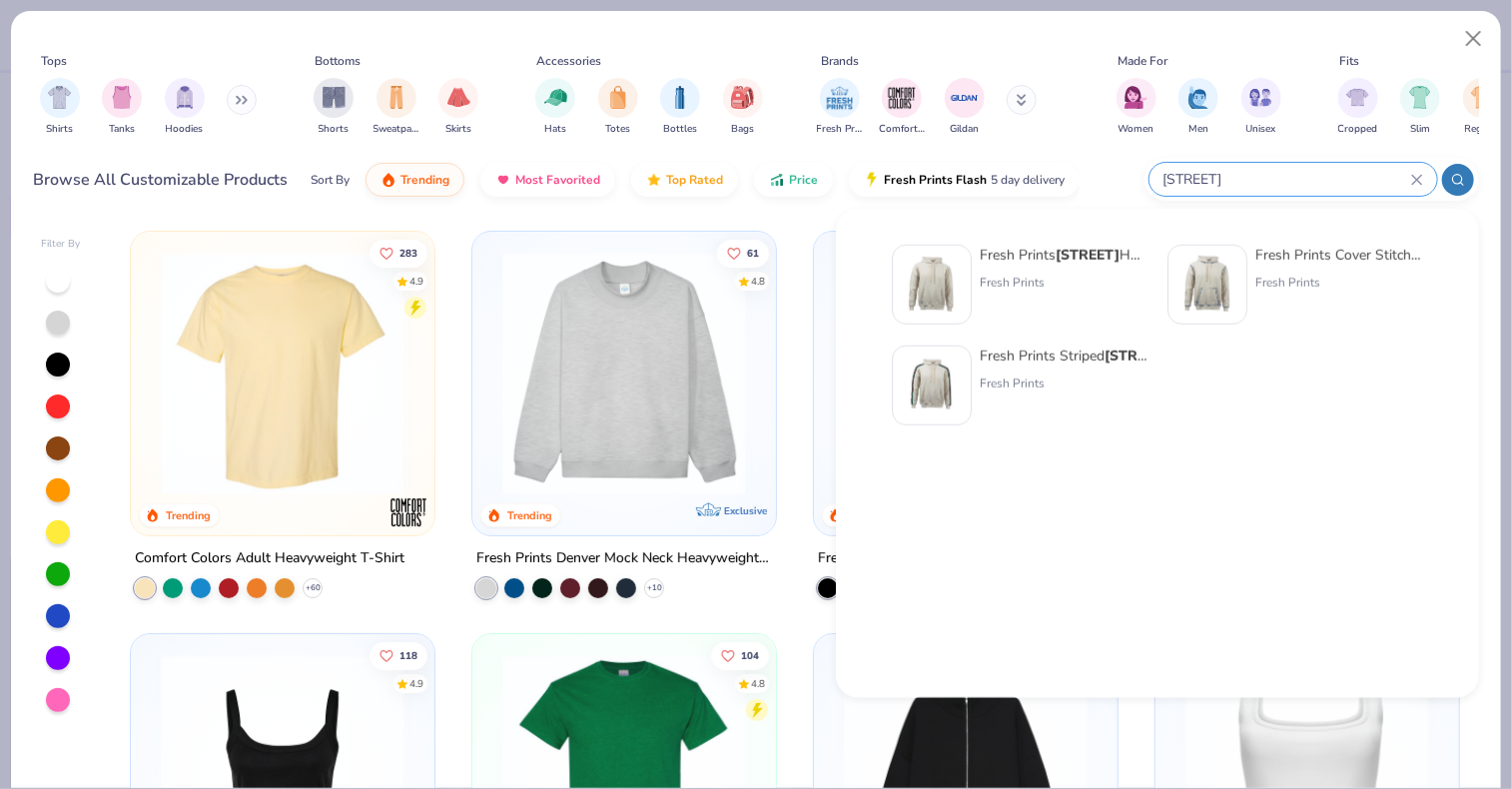 type on "Bond st" 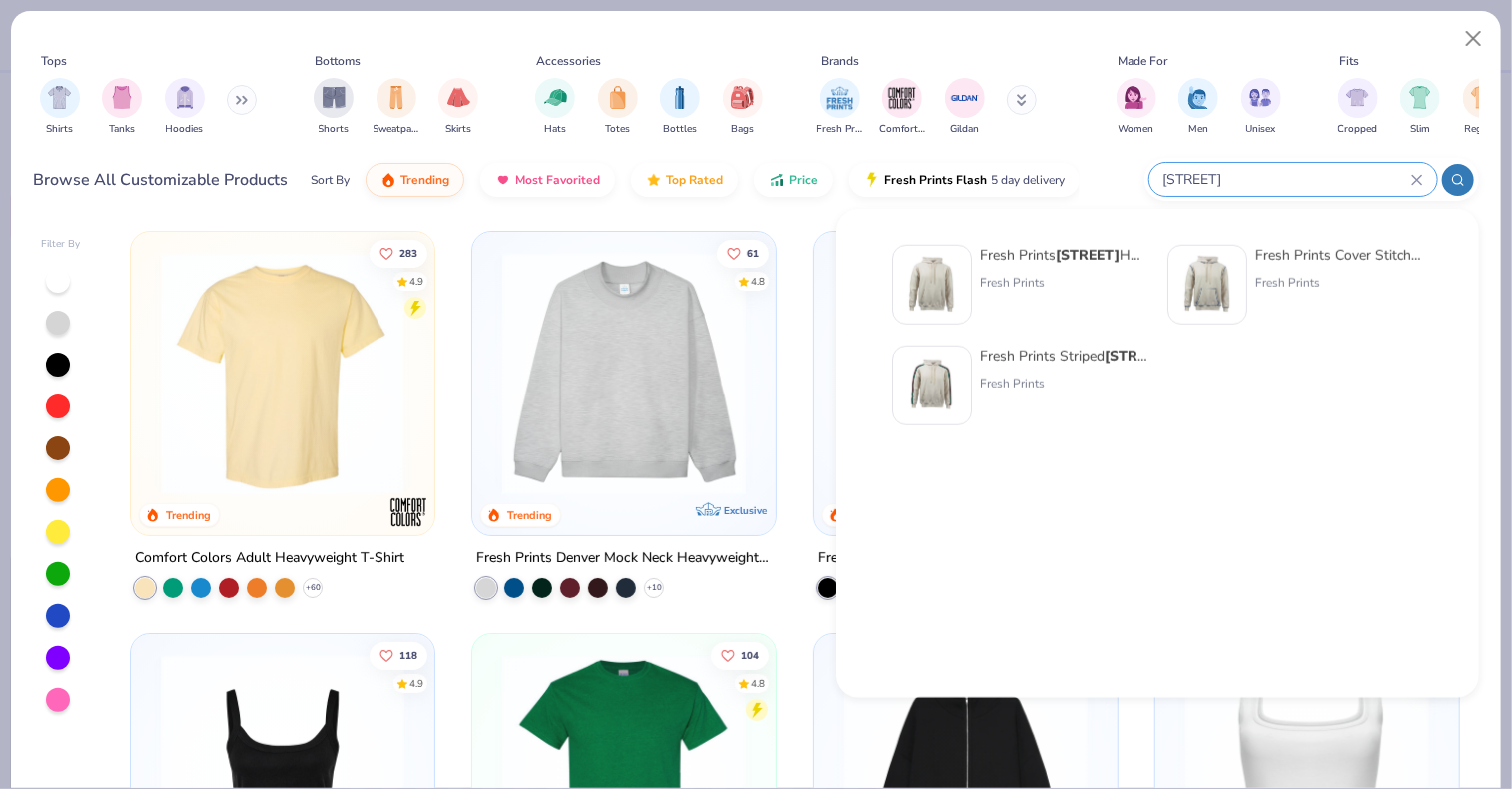 click on "Fresh Prints  Bond St  Hoodie" at bounding box center (1064, 255) 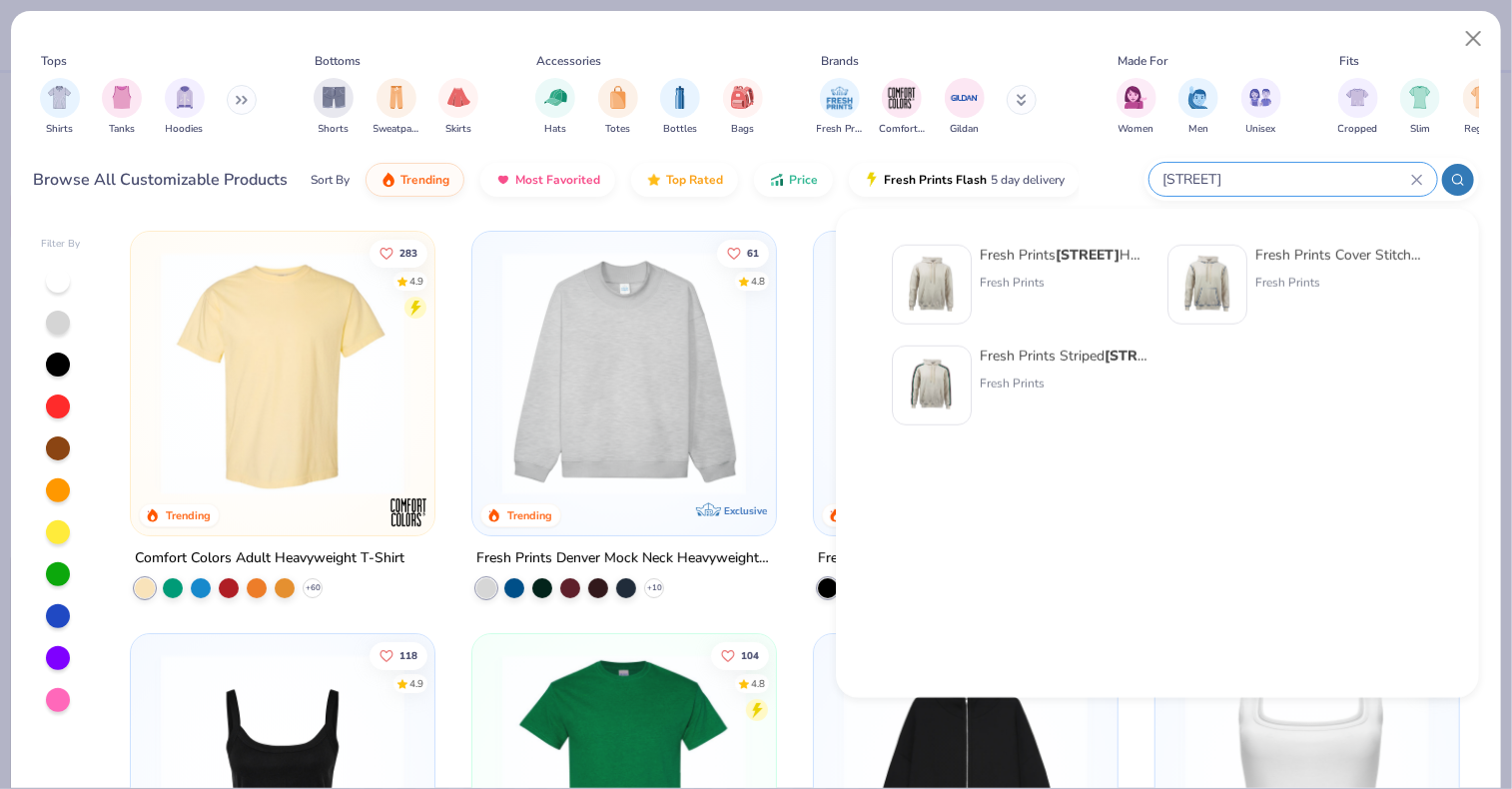 type 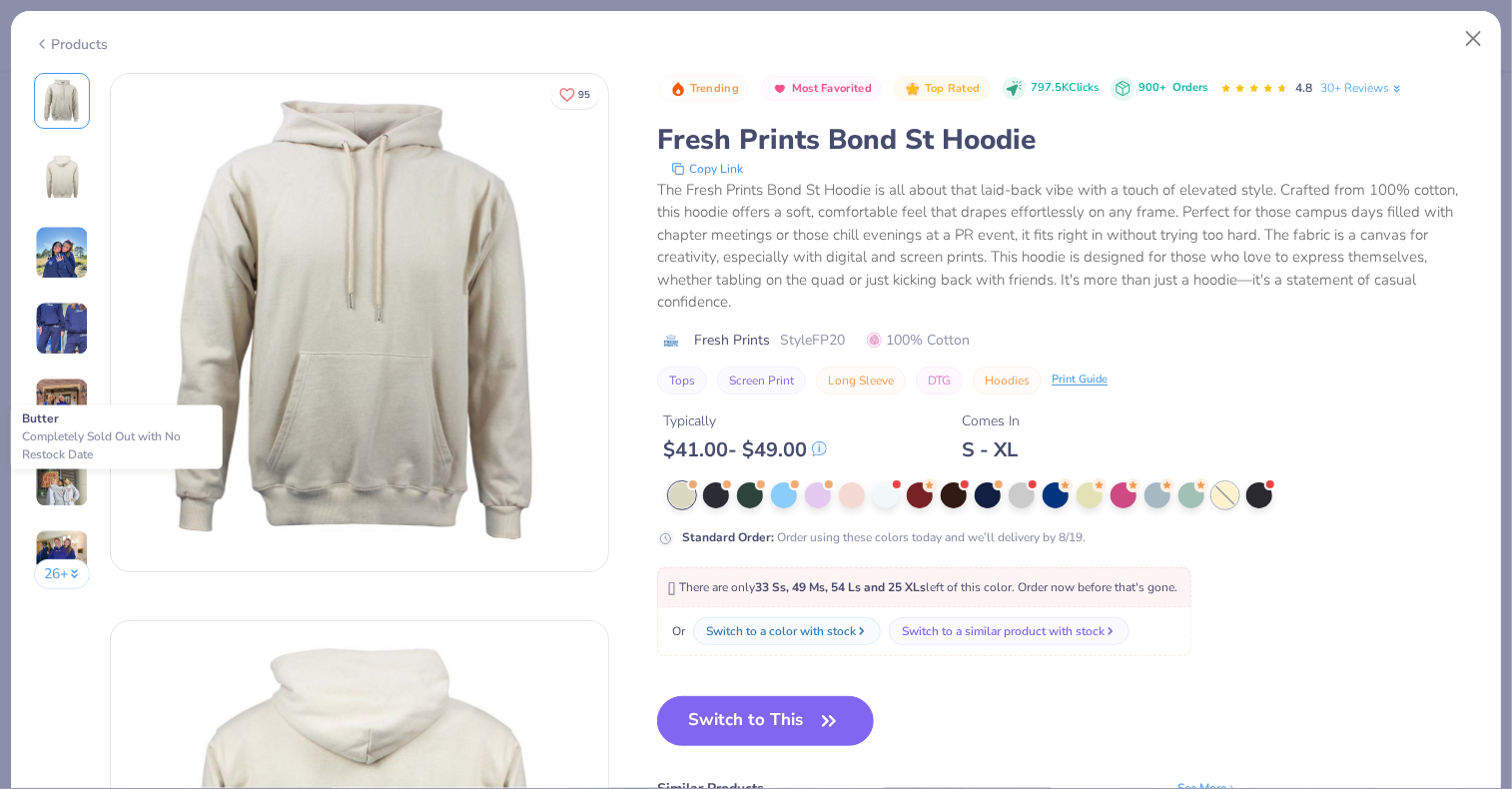 click at bounding box center [1225, 495] 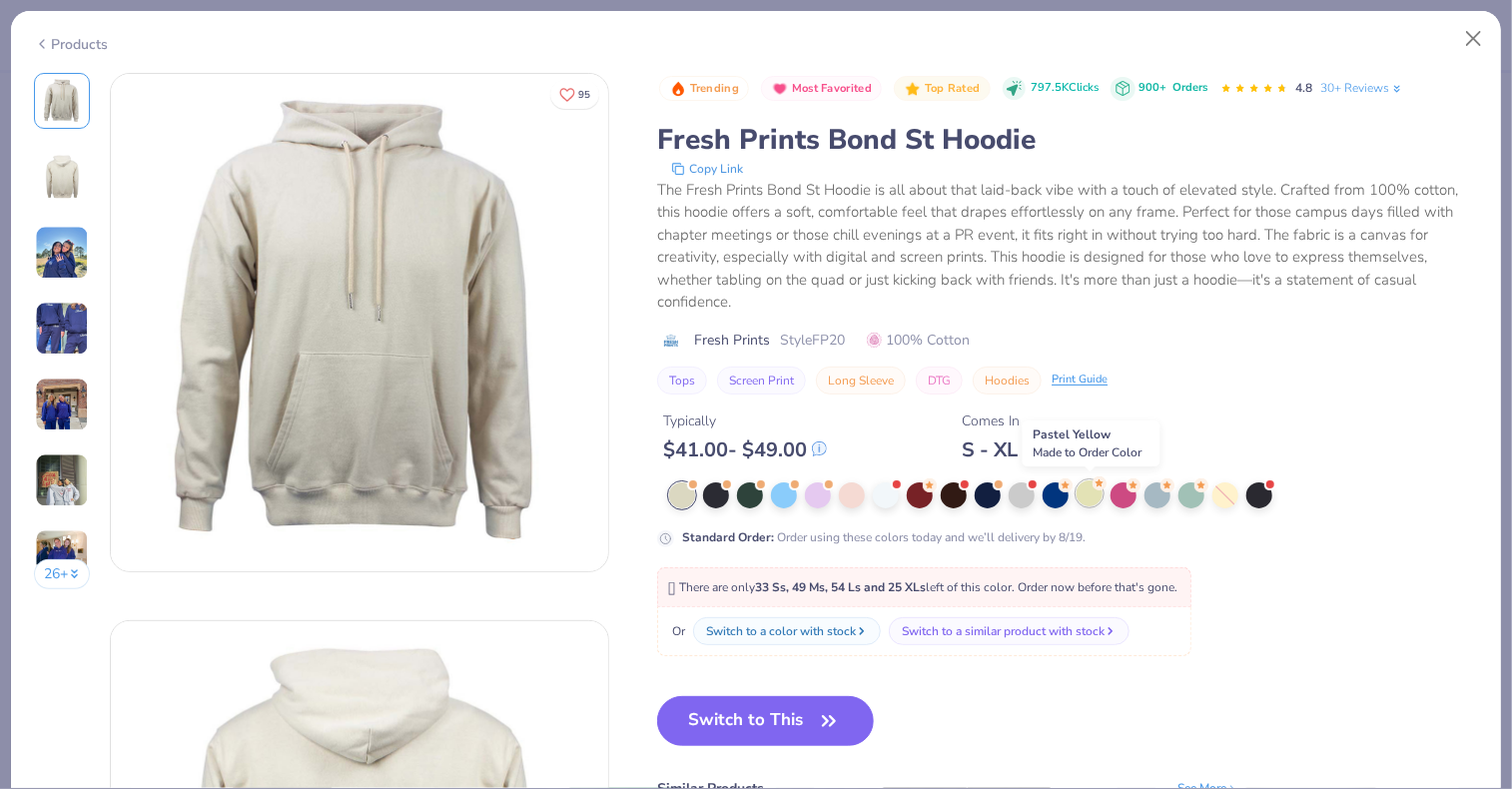 click at bounding box center [1090, 493] 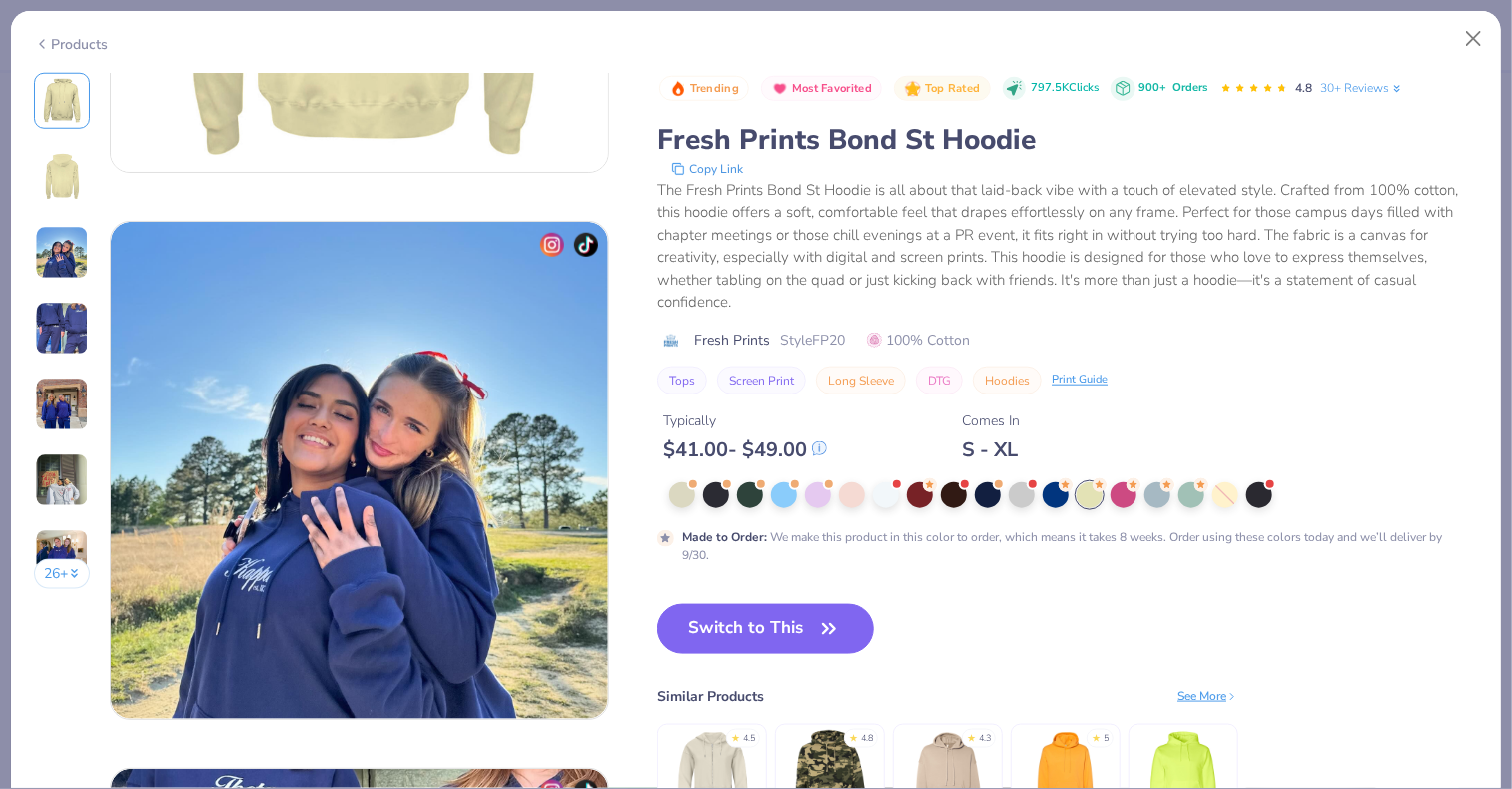 scroll, scrollTop: 858, scrollLeft: 0, axis: vertical 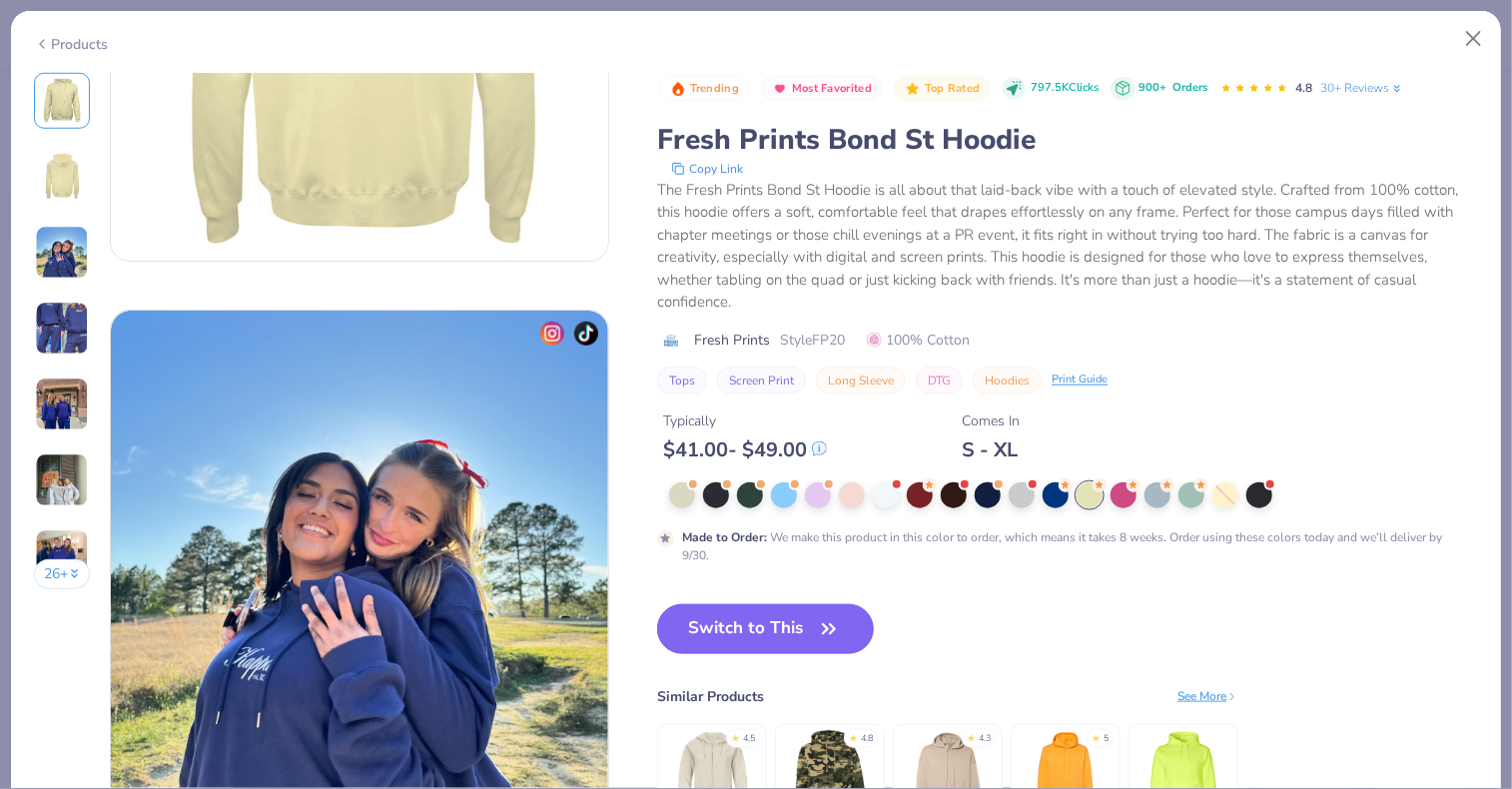 click on "Switch to This" at bounding box center [765, 629] 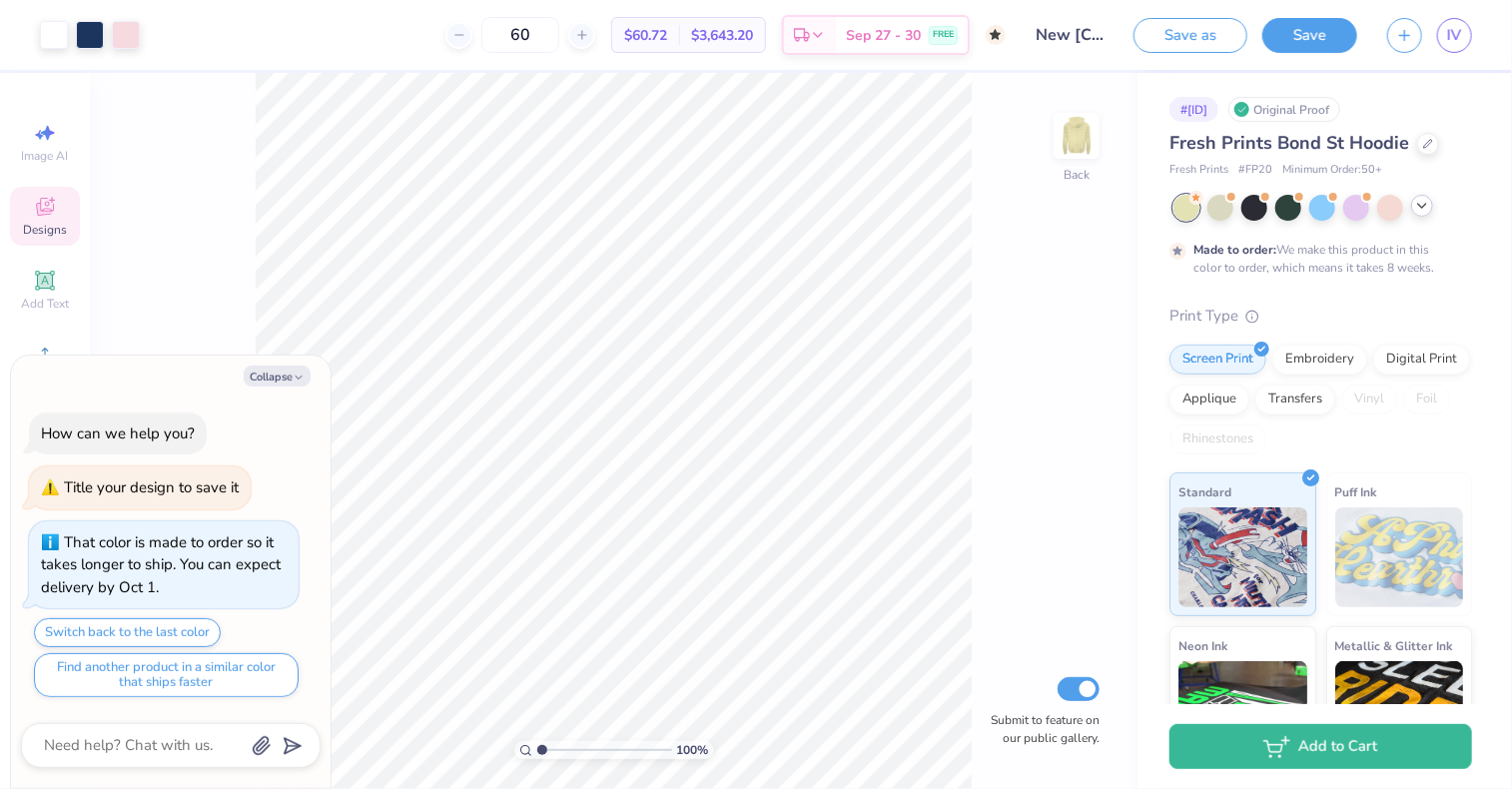 click 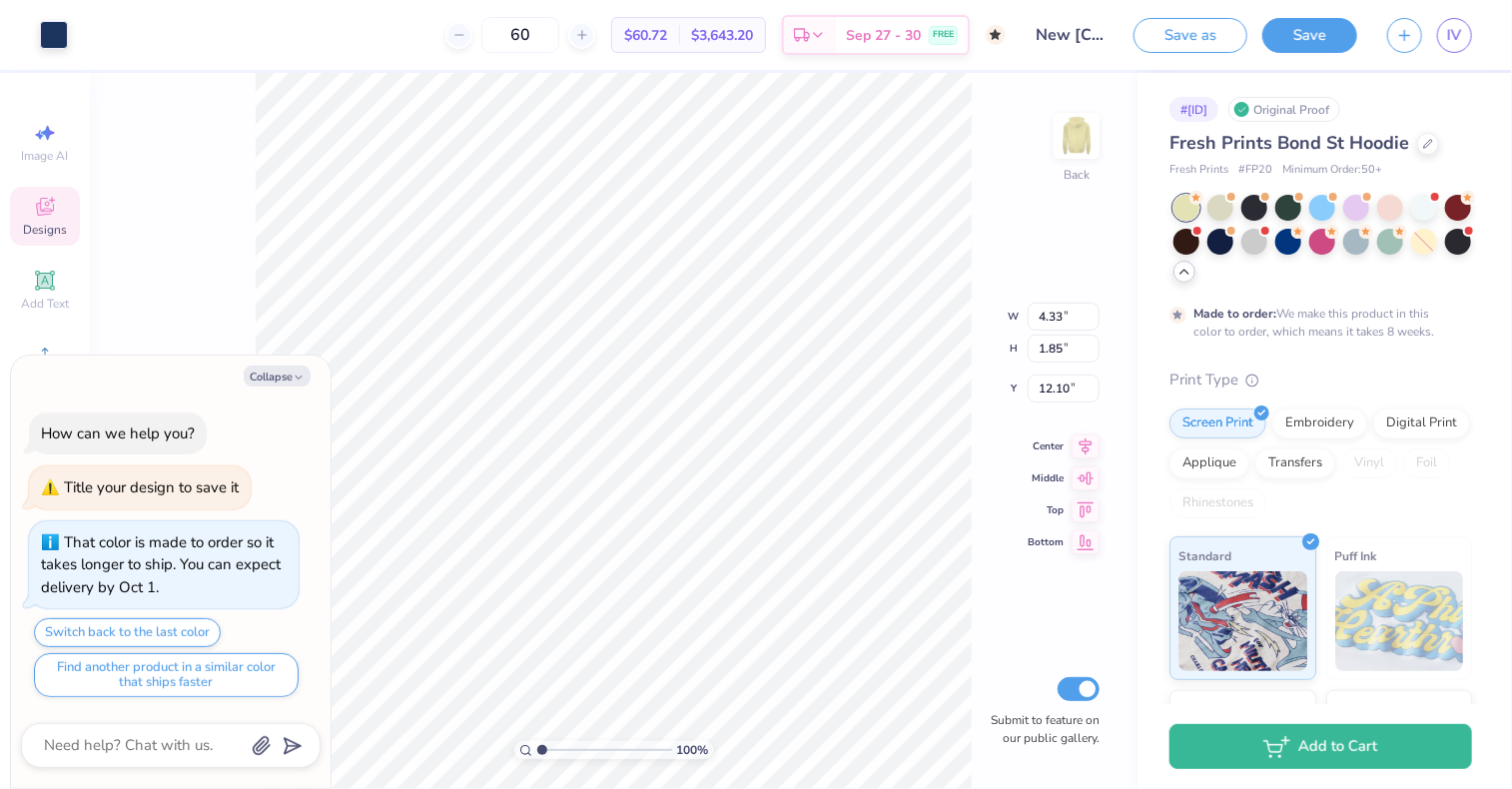 type on "x" 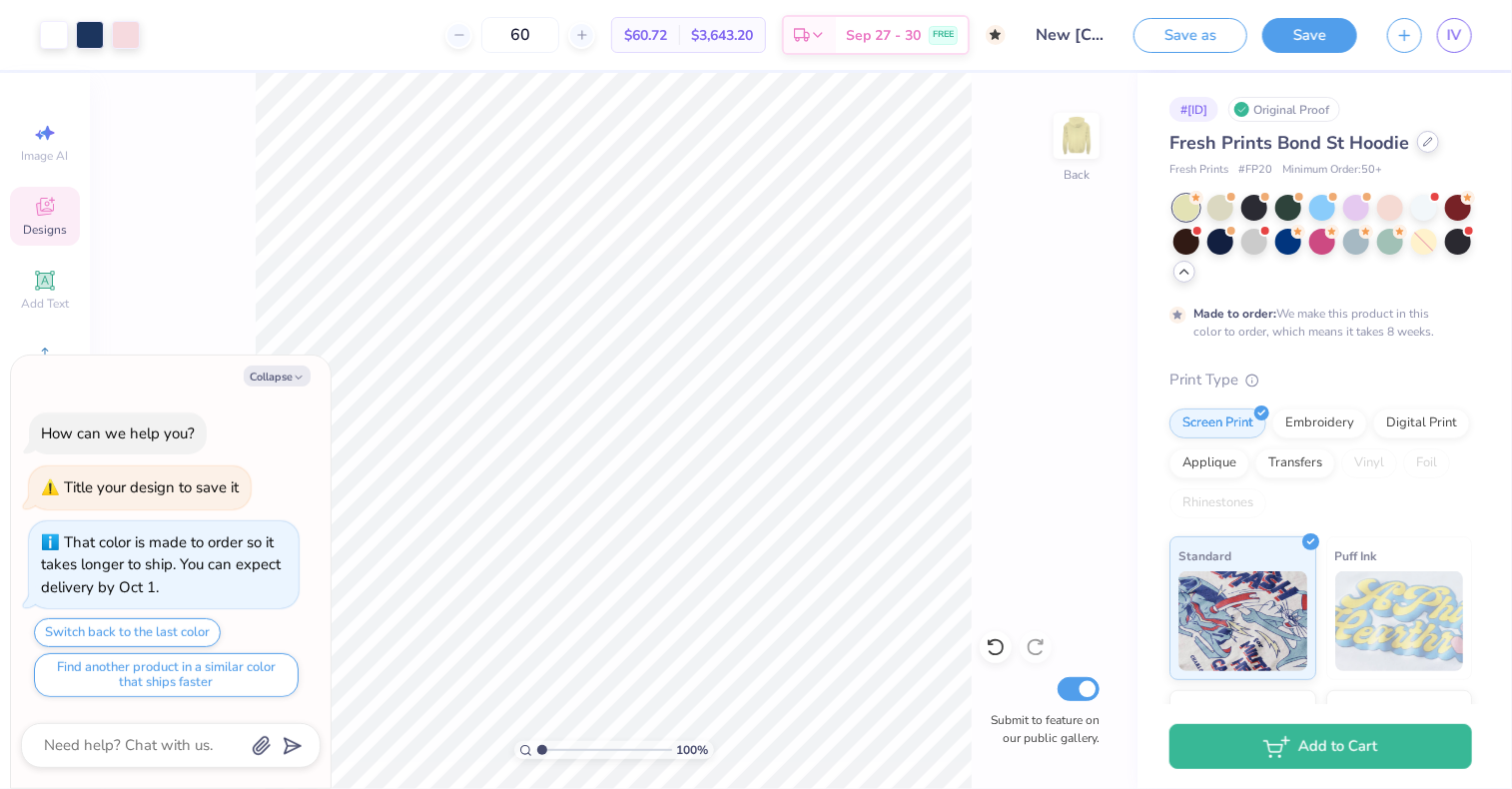 click at bounding box center [1428, 142] 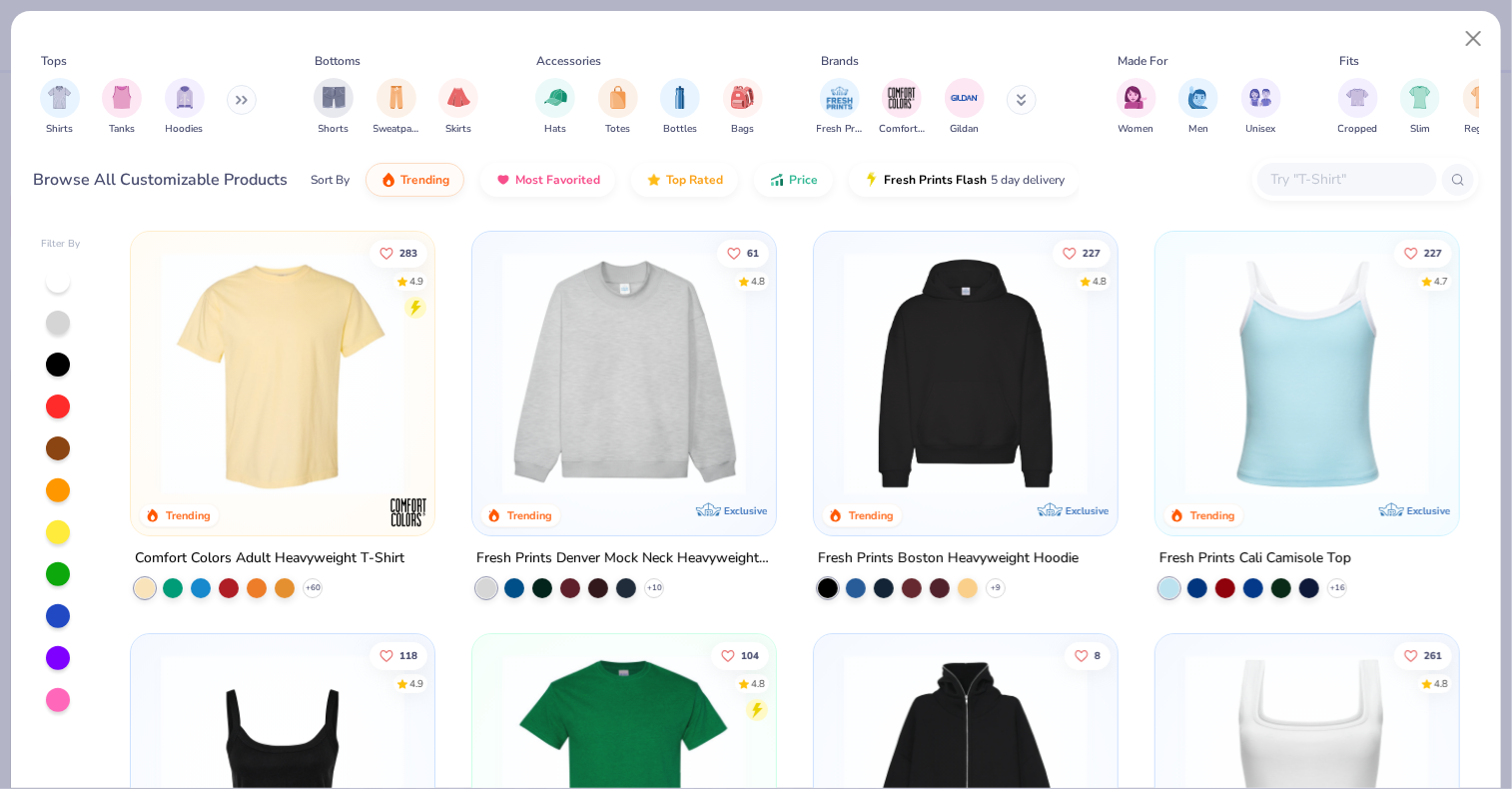 click at bounding box center (624, 374) 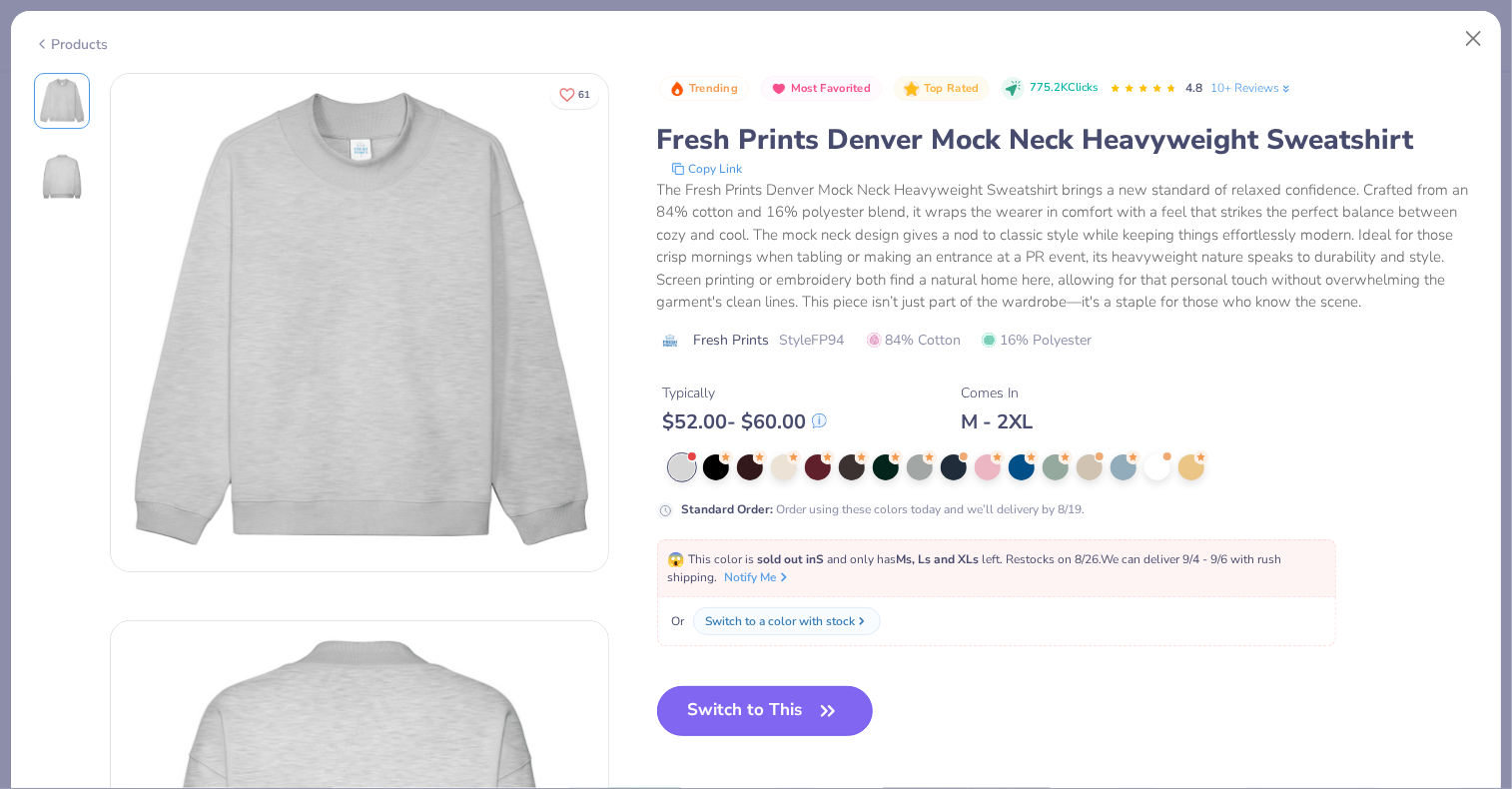 click on "Switch to This" at bounding box center (765, 711) 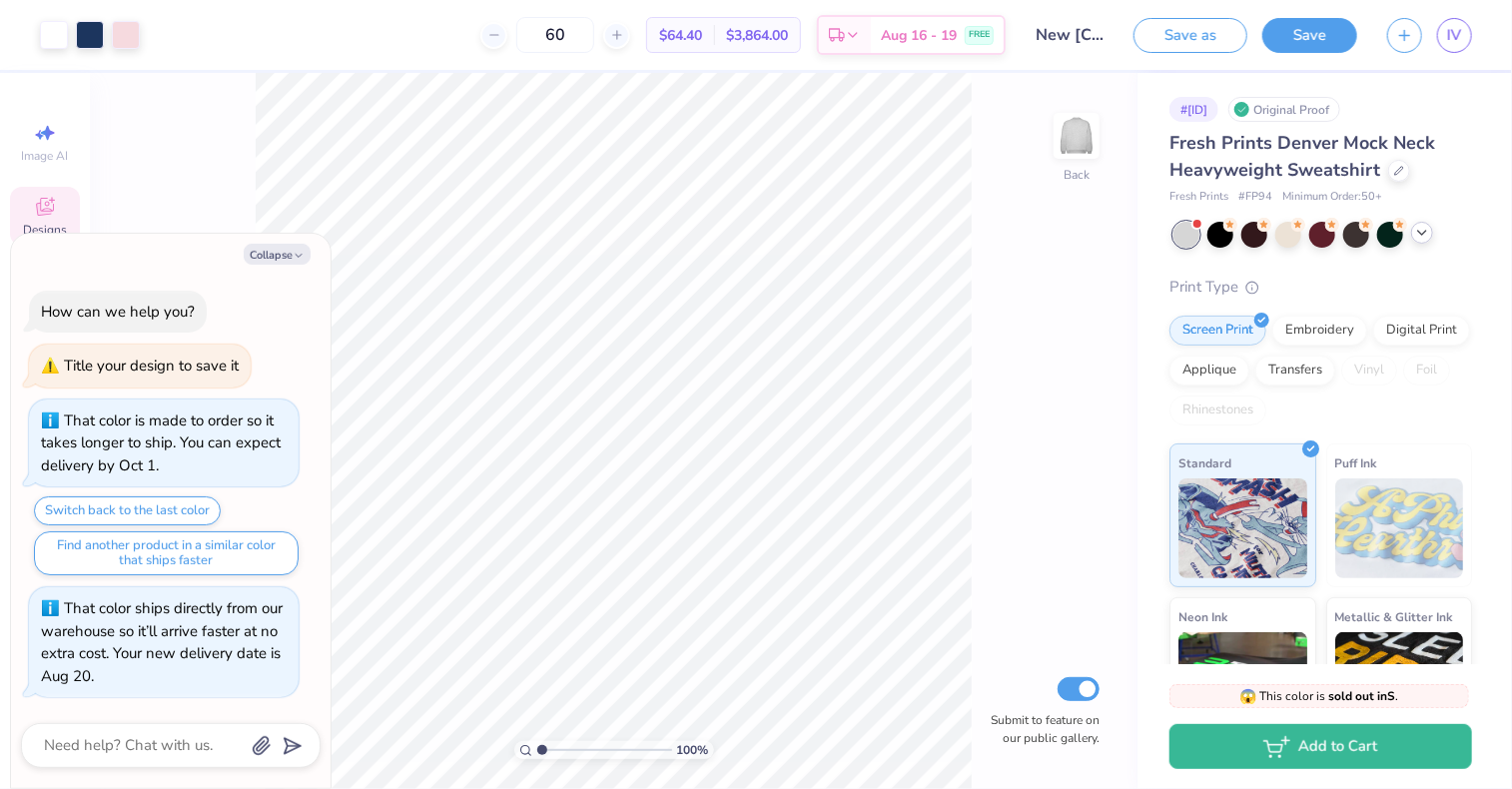 click at bounding box center [1422, 233] 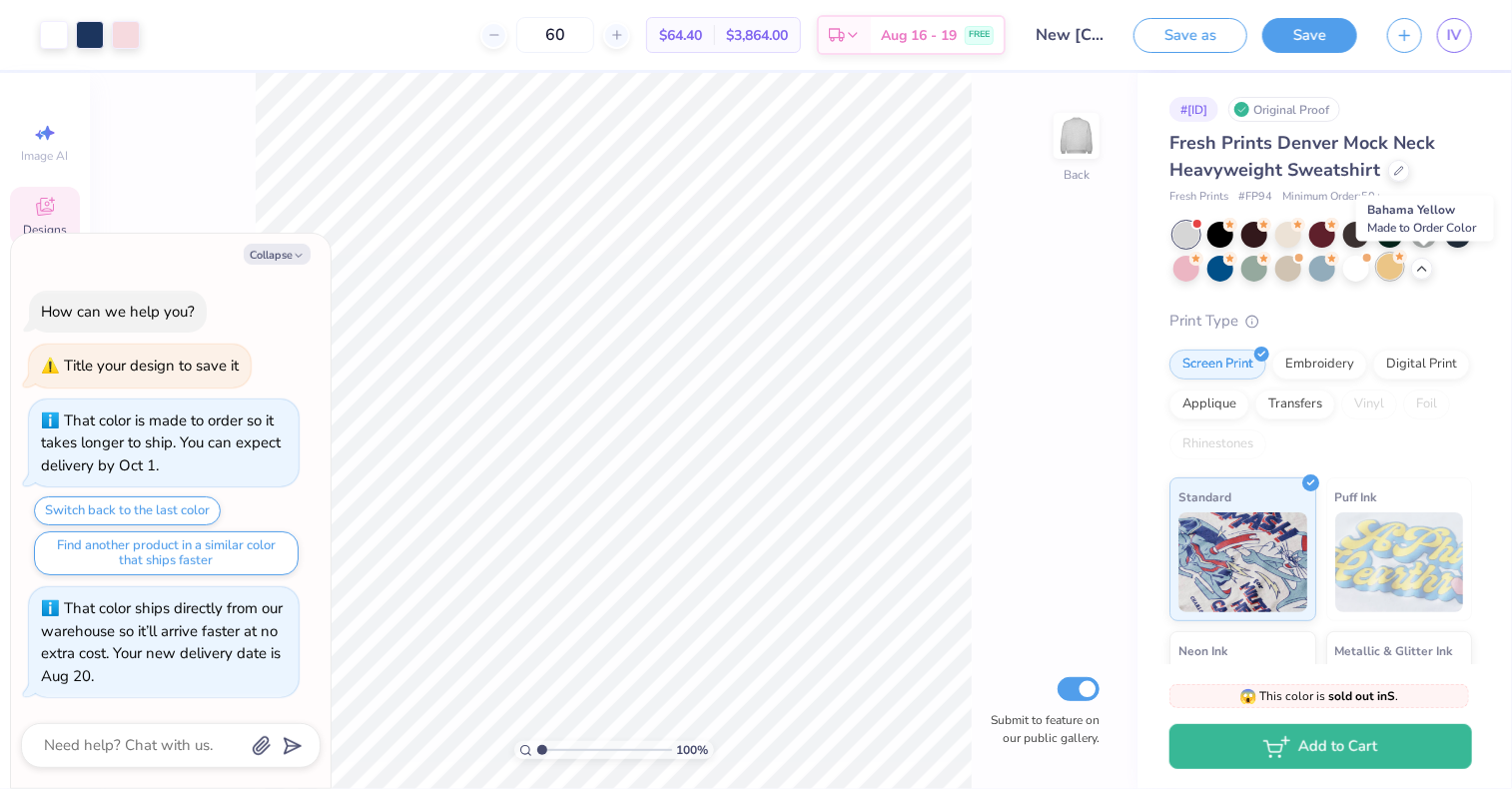 click at bounding box center (1390, 267) 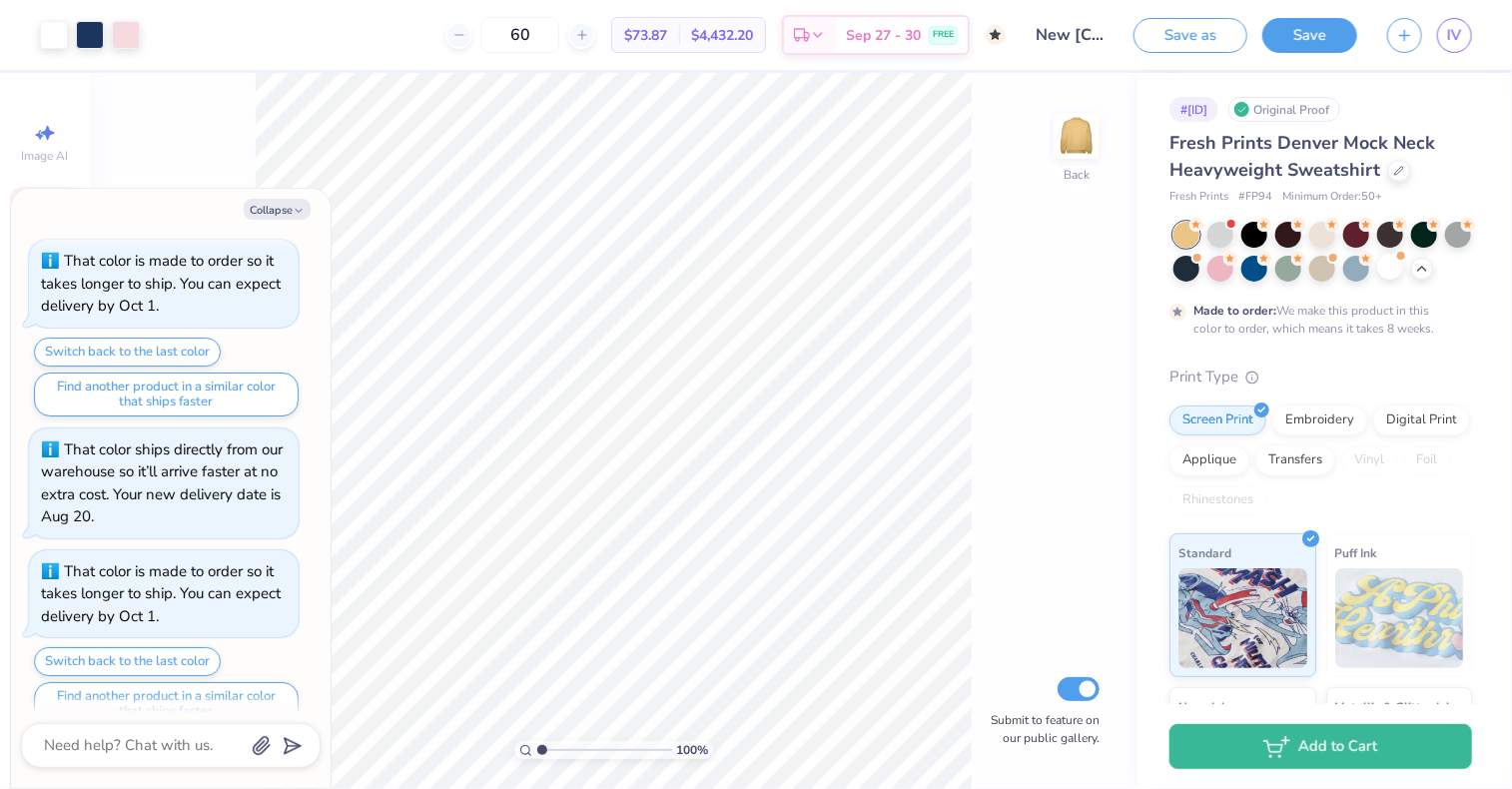 scroll, scrollTop: 141, scrollLeft: 0, axis: vertical 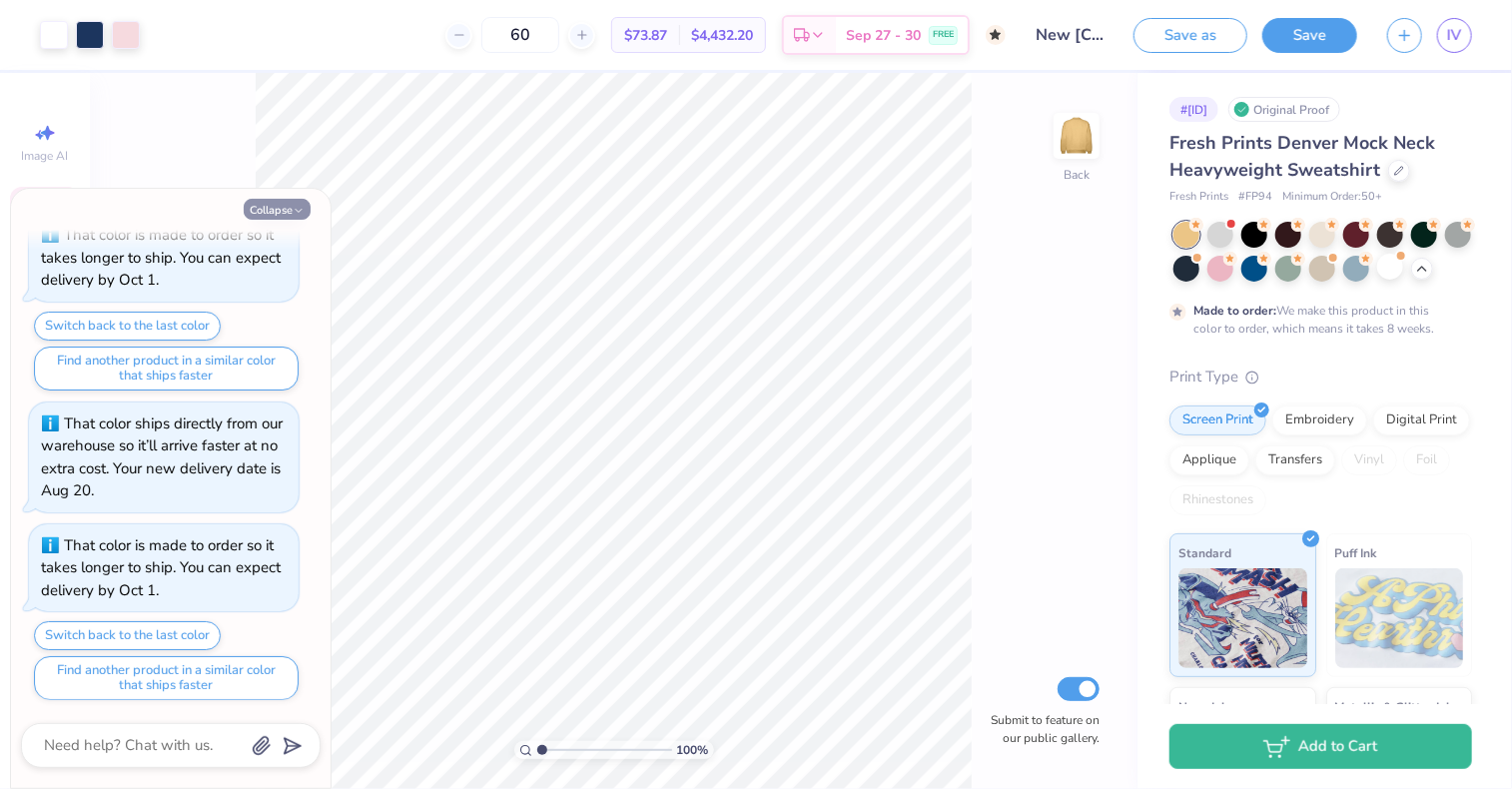 click on "Collapse" at bounding box center (277, 209) 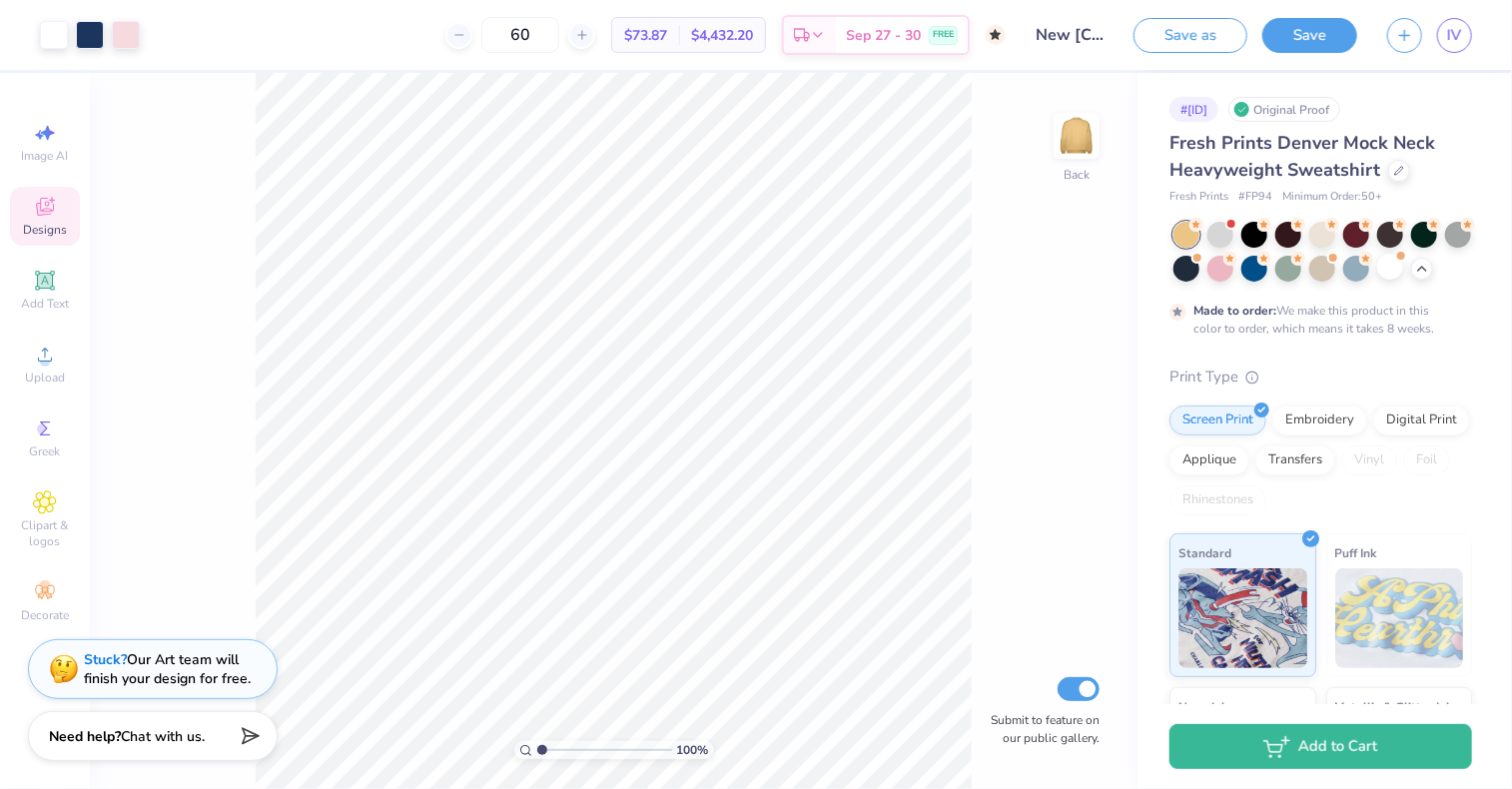 scroll, scrollTop: 64, scrollLeft: 0, axis: vertical 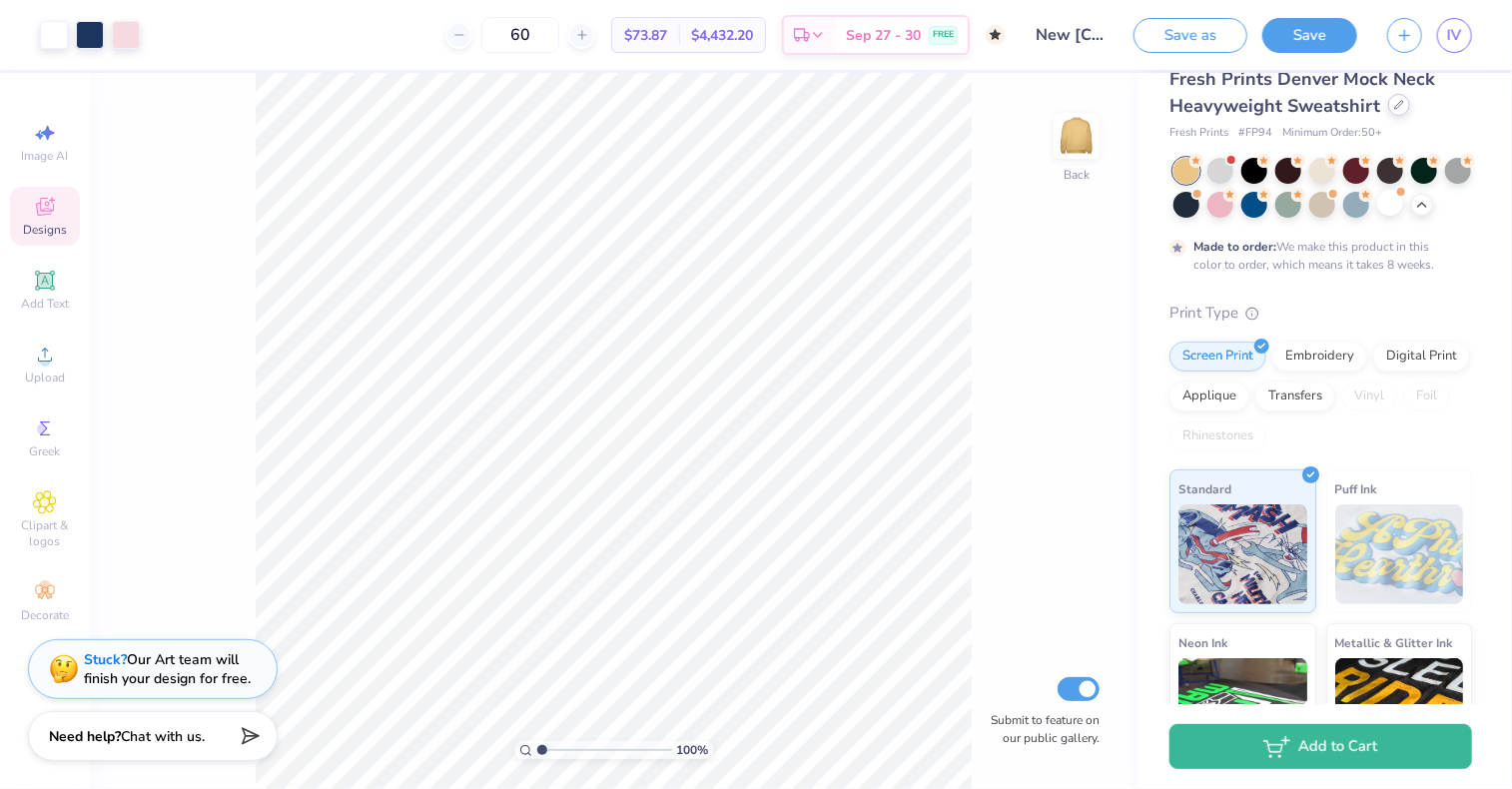 click at bounding box center [1399, 105] 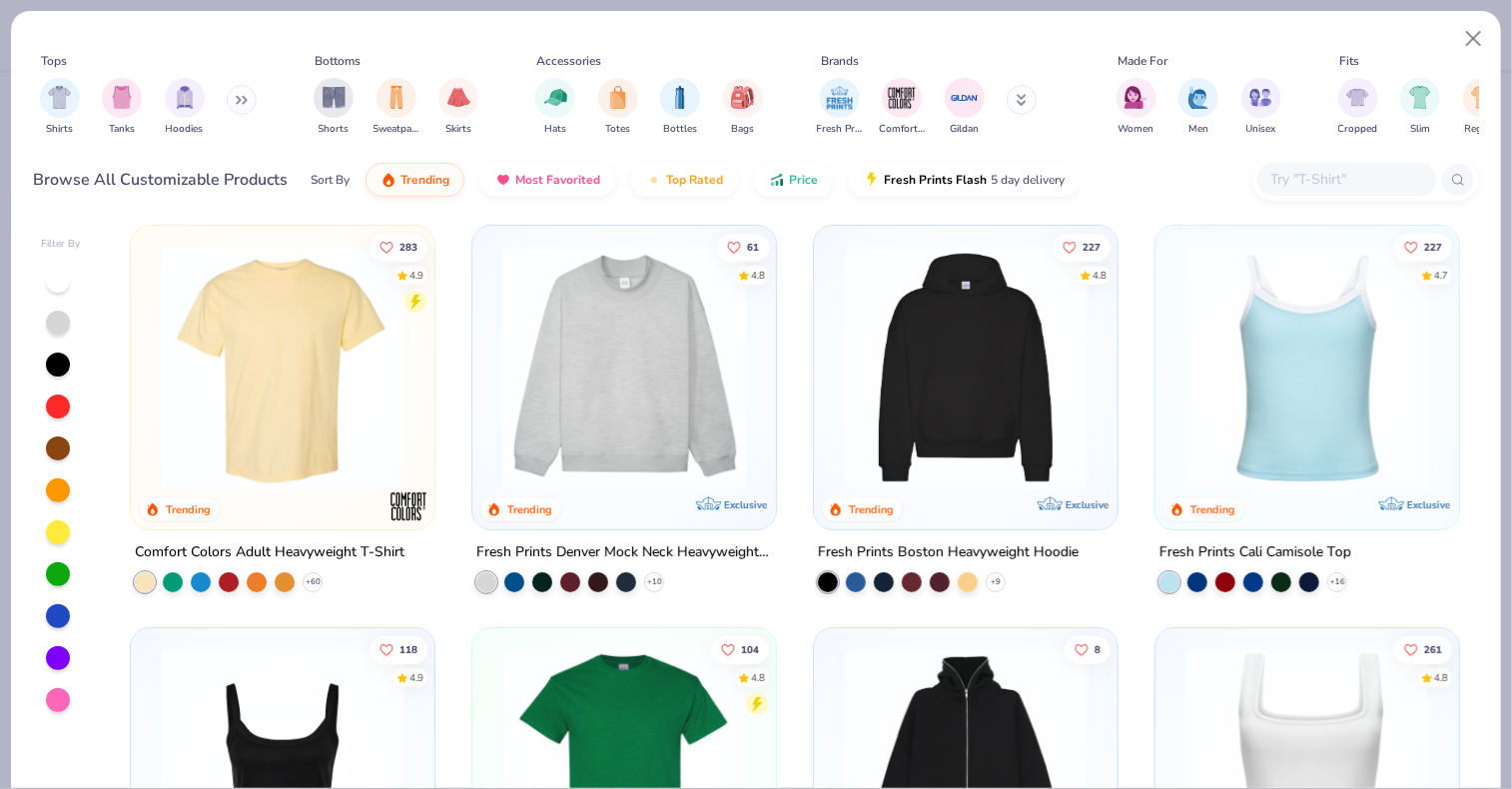 scroll, scrollTop: 4, scrollLeft: 0, axis: vertical 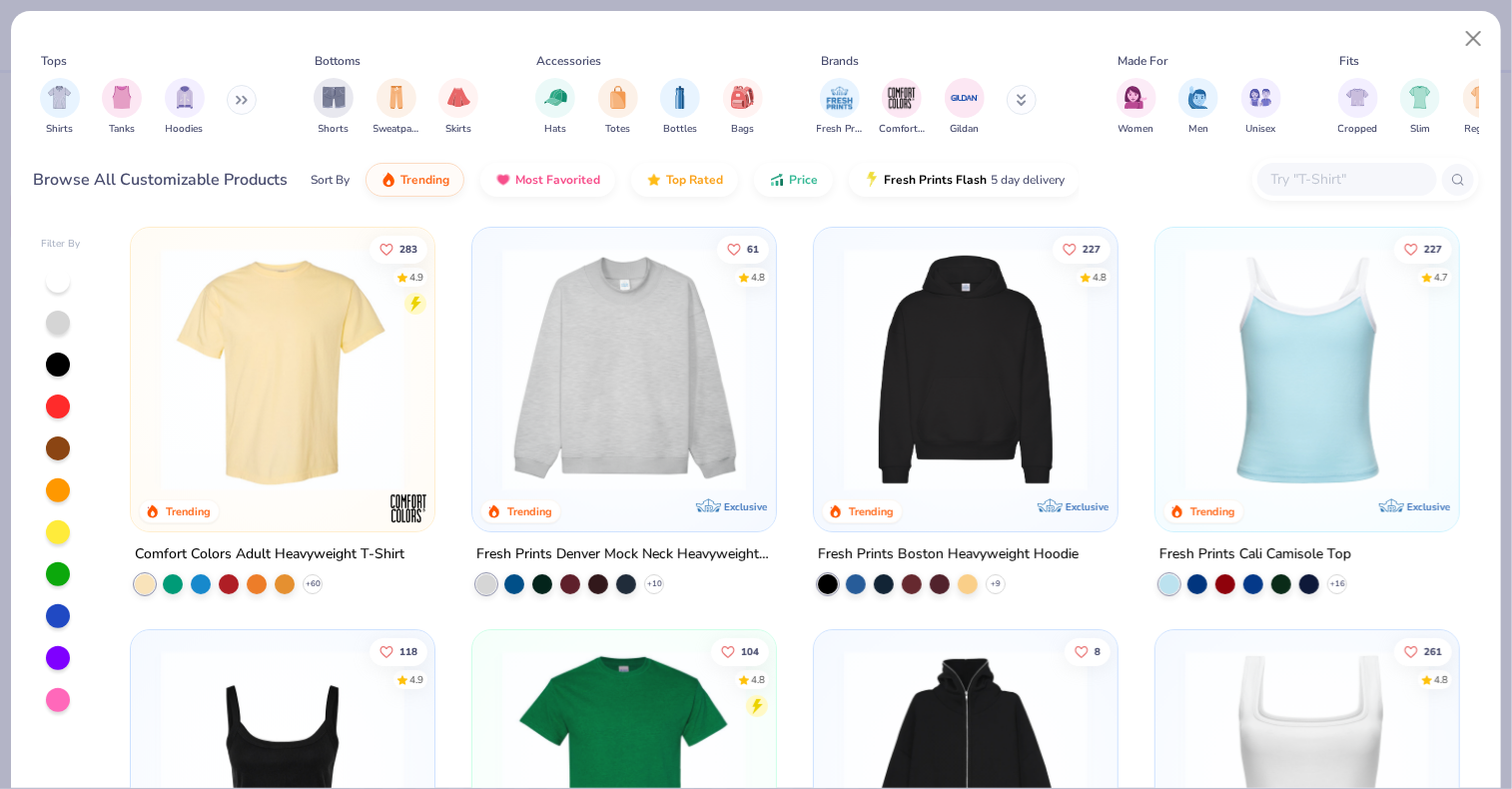 click at bounding box center (624, 370) 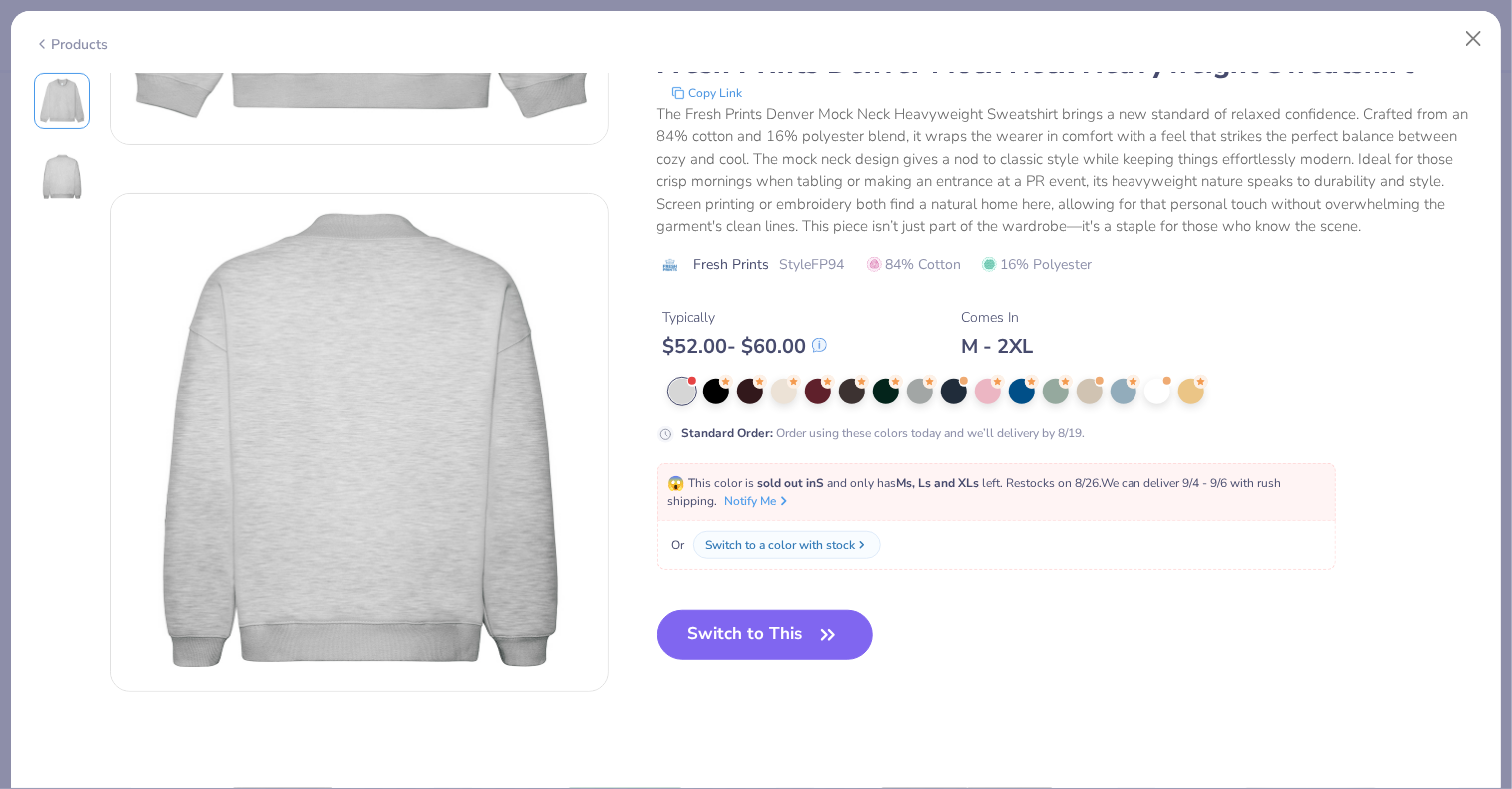 scroll, scrollTop: 340, scrollLeft: 0, axis: vertical 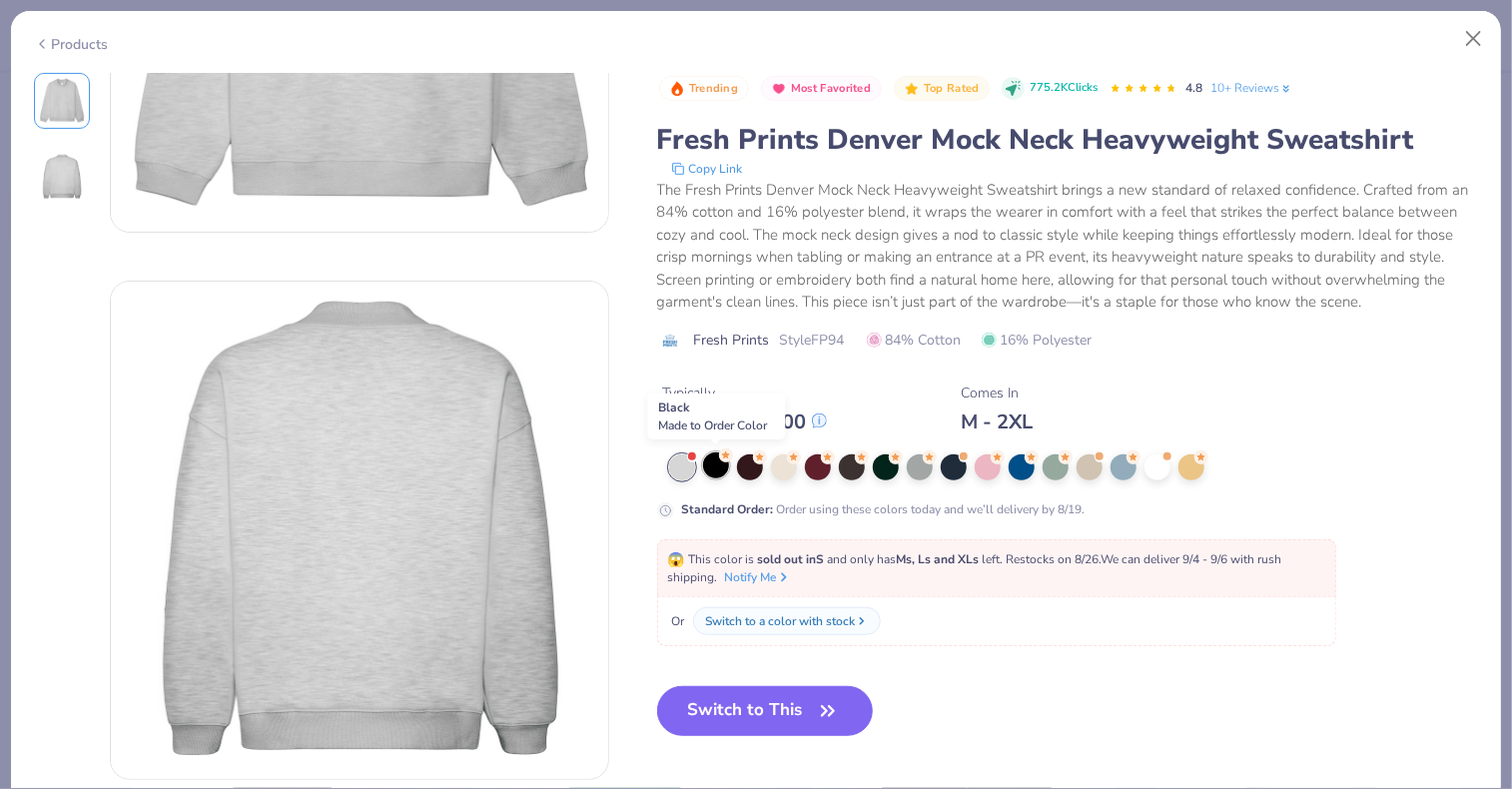 click at bounding box center (716, 465) 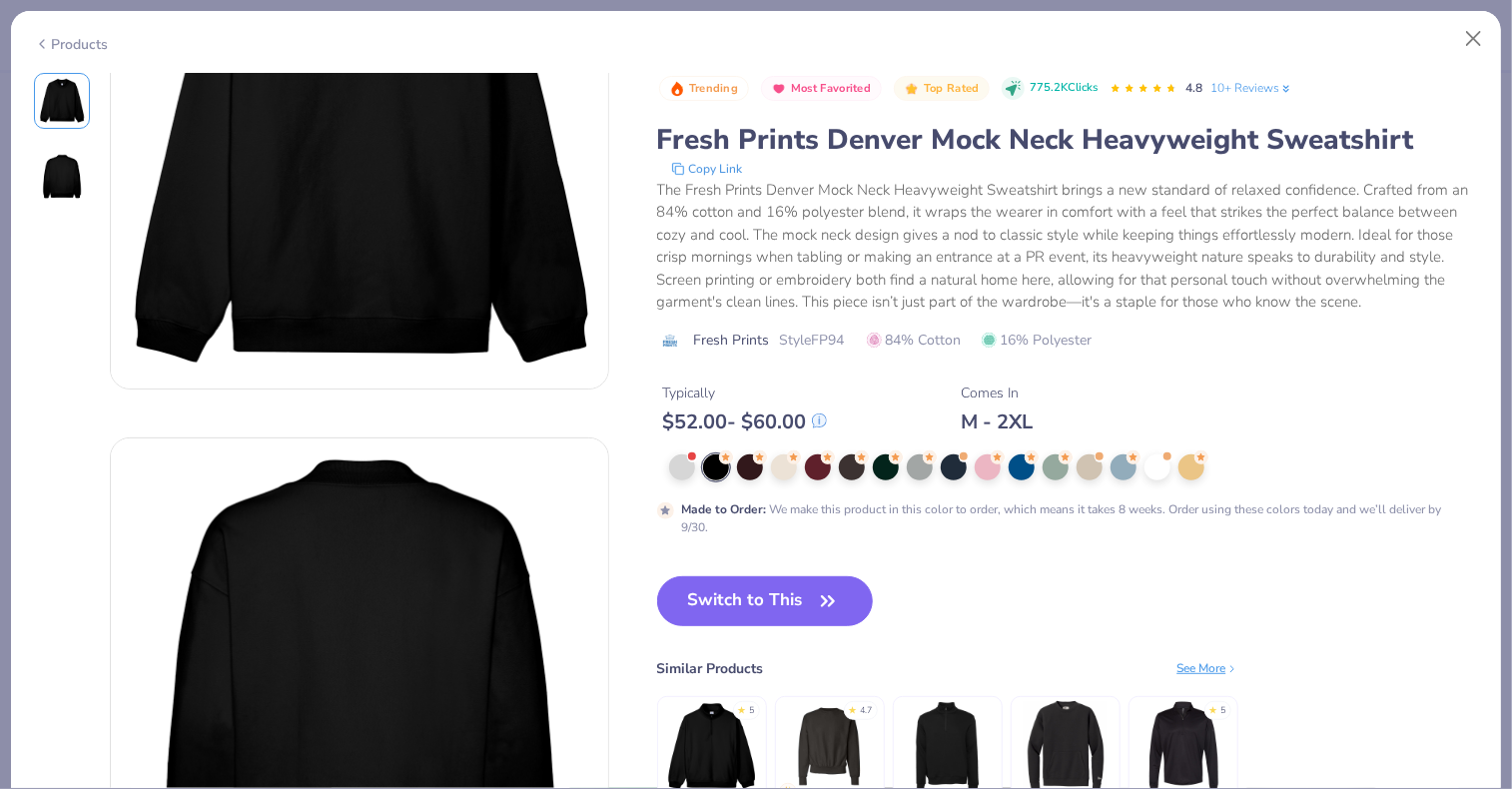 scroll, scrollTop: 0, scrollLeft: 0, axis: both 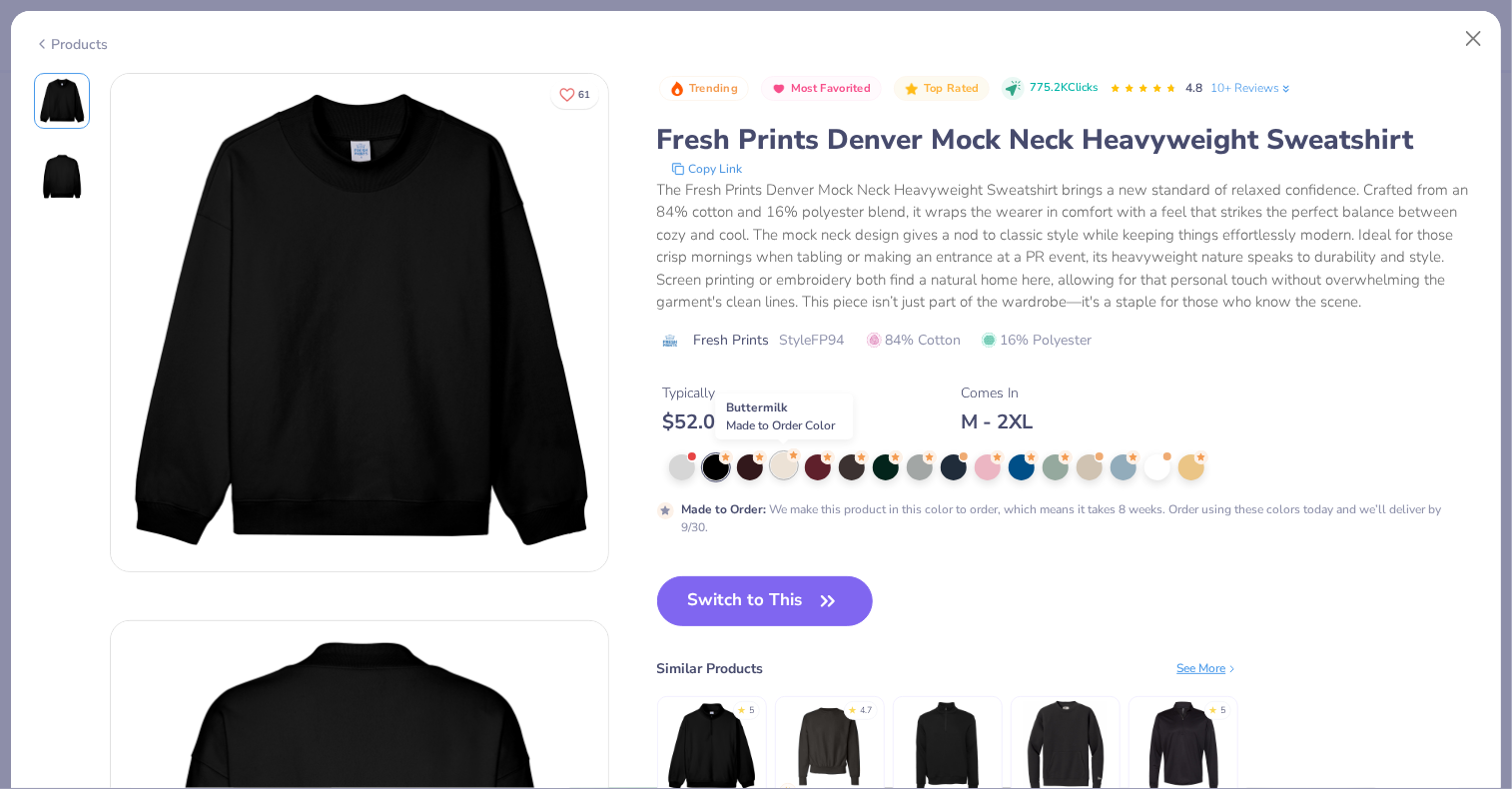 click at bounding box center (784, 465) 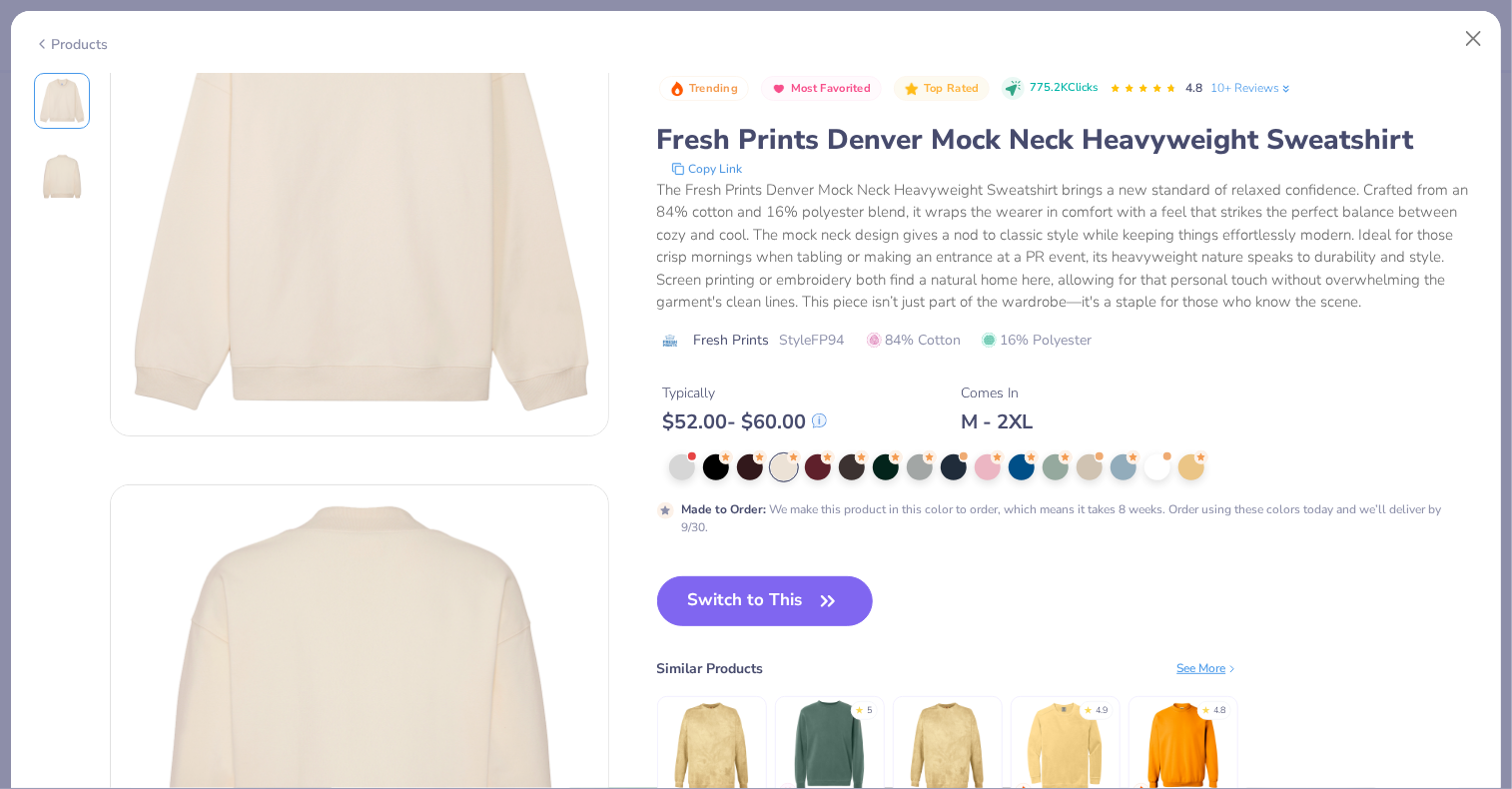 scroll, scrollTop: 0, scrollLeft: 0, axis: both 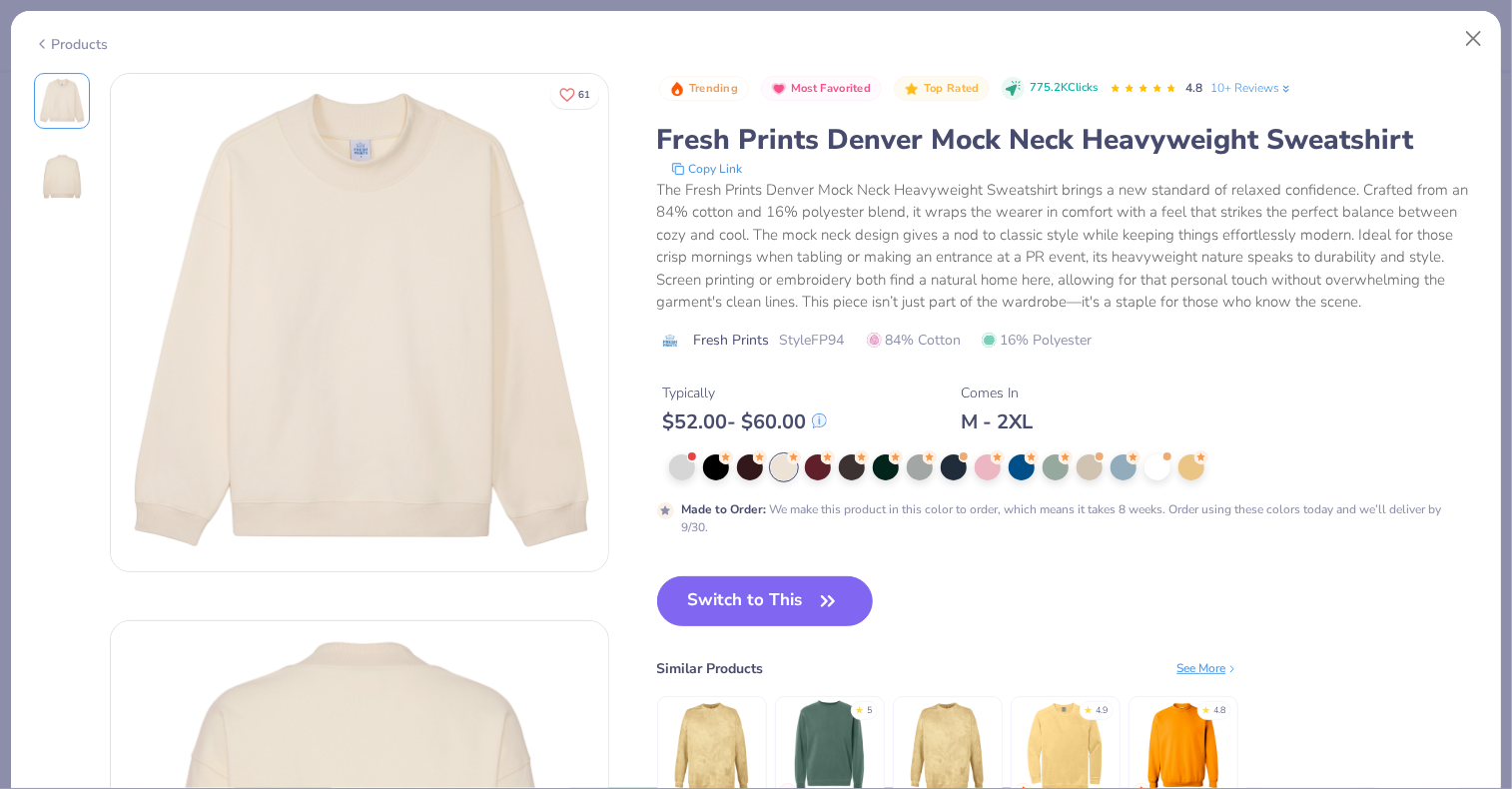 click 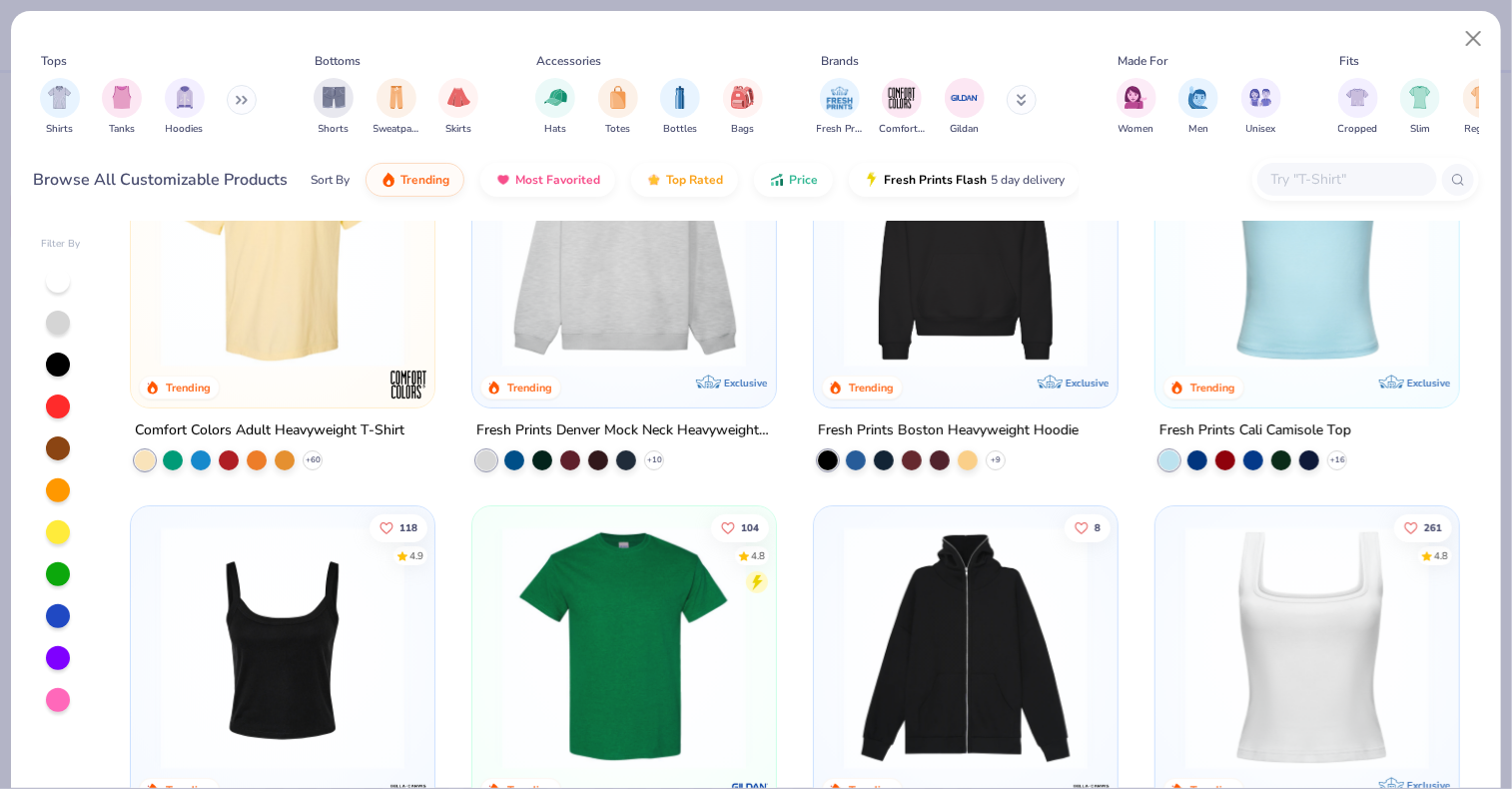 scroll, scrollTop: 128, scrollLeft: 0, axis: vertical 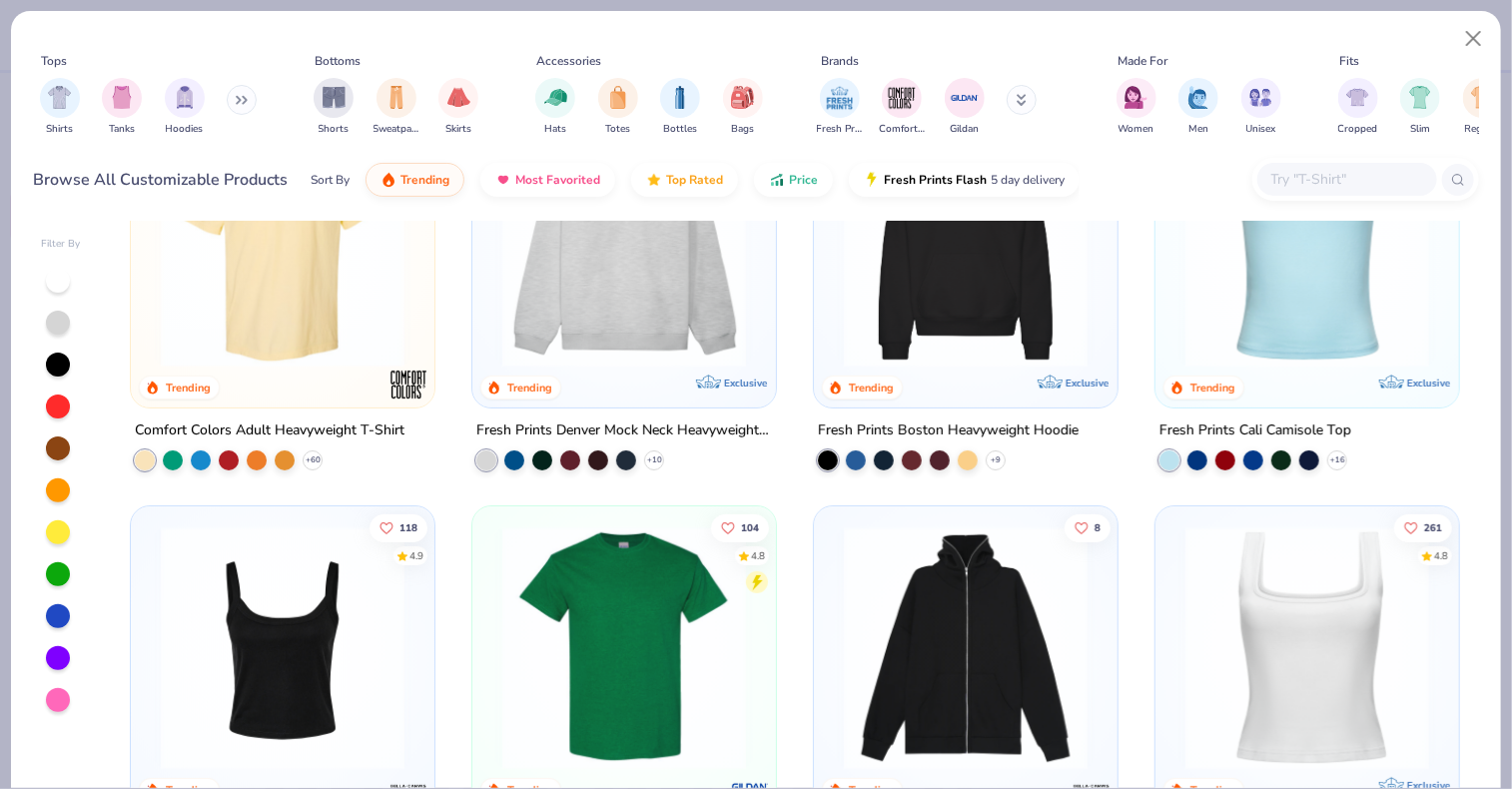 click at bounding box center [966, 246] 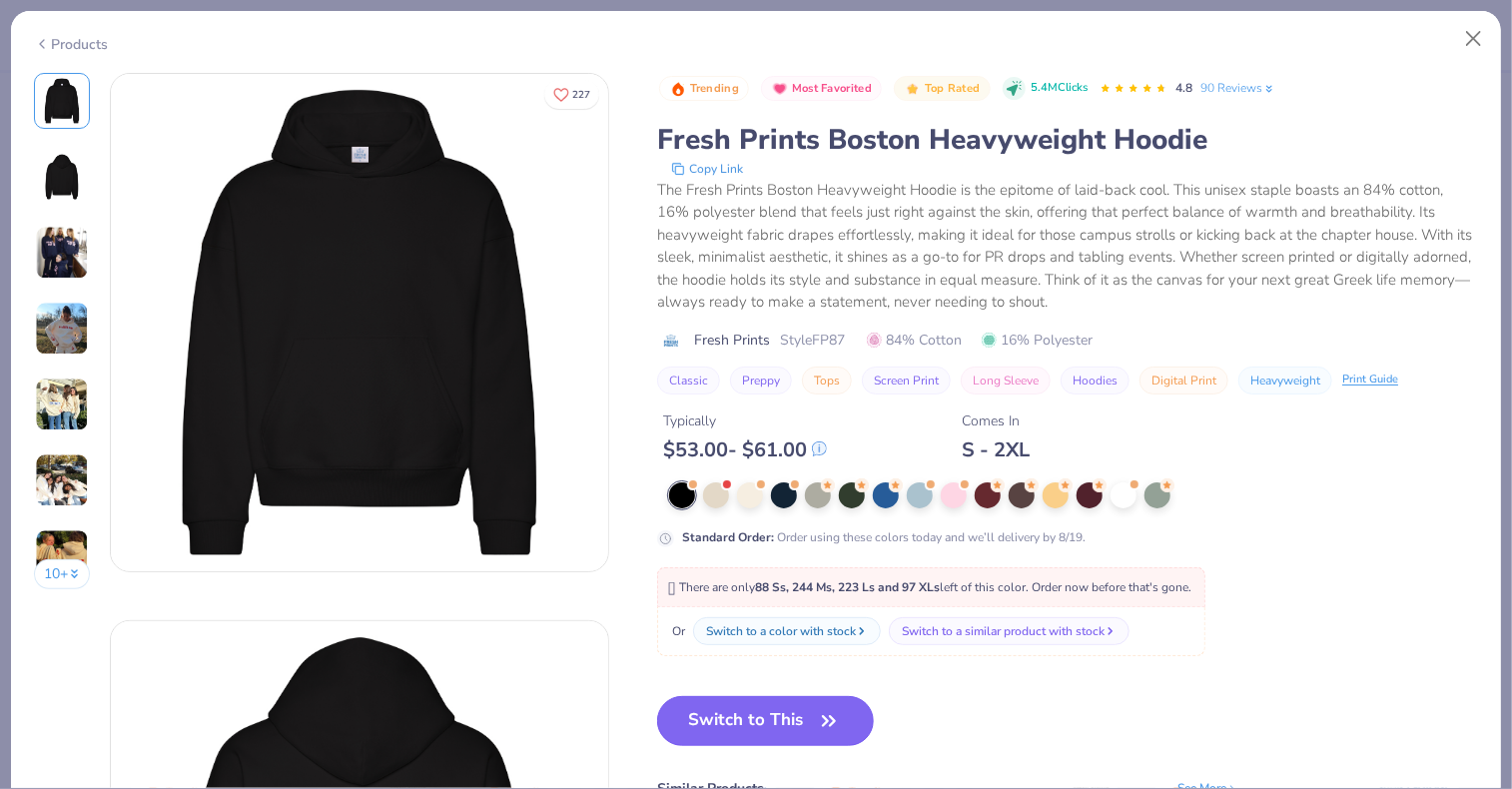 click on "Switch to This" at bounding box center [765, 721] 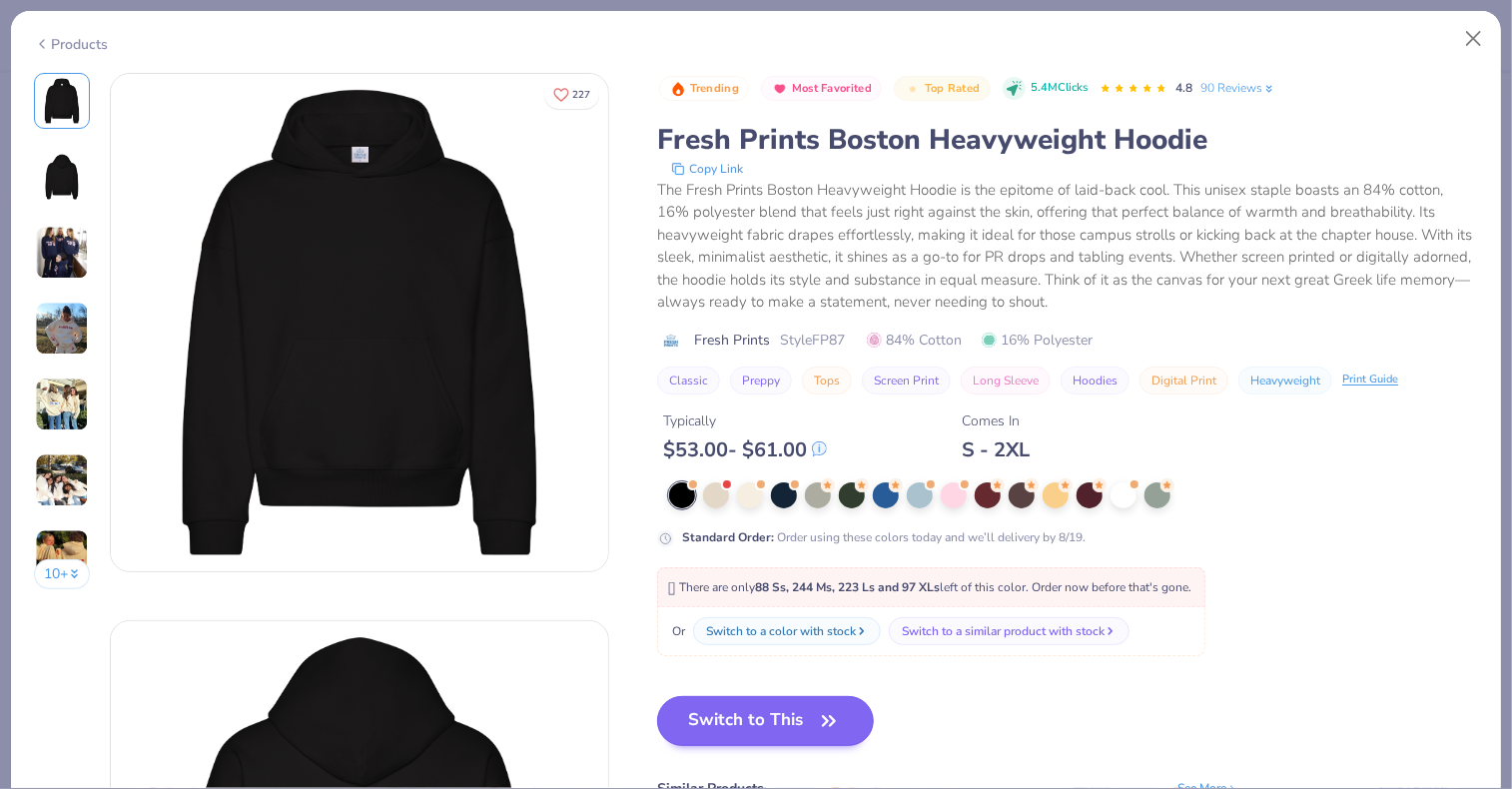 scroll, scrollTop: 264, scrollLeft: 0, axis: vertical 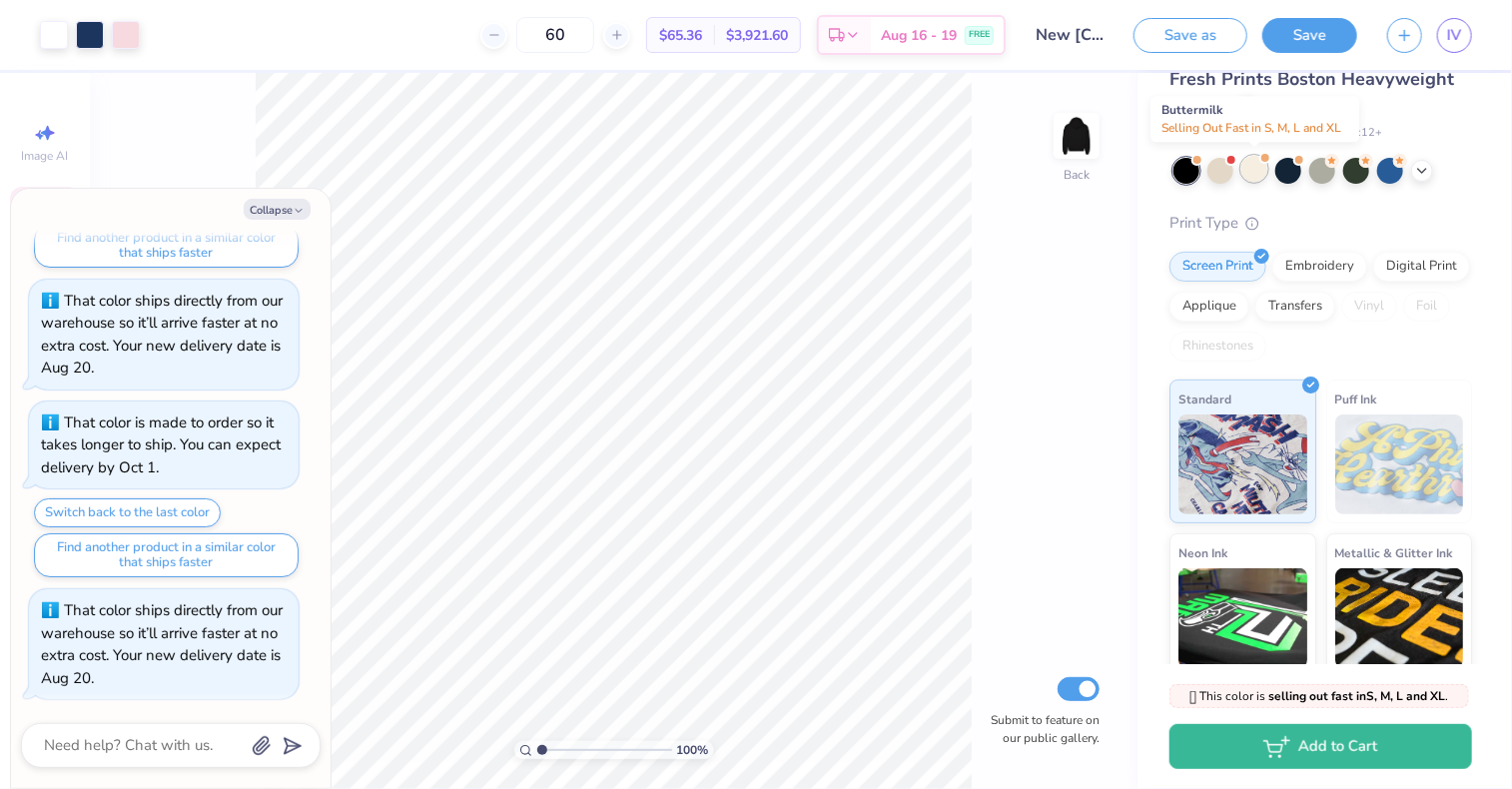click at bounding box center [1254, 169] 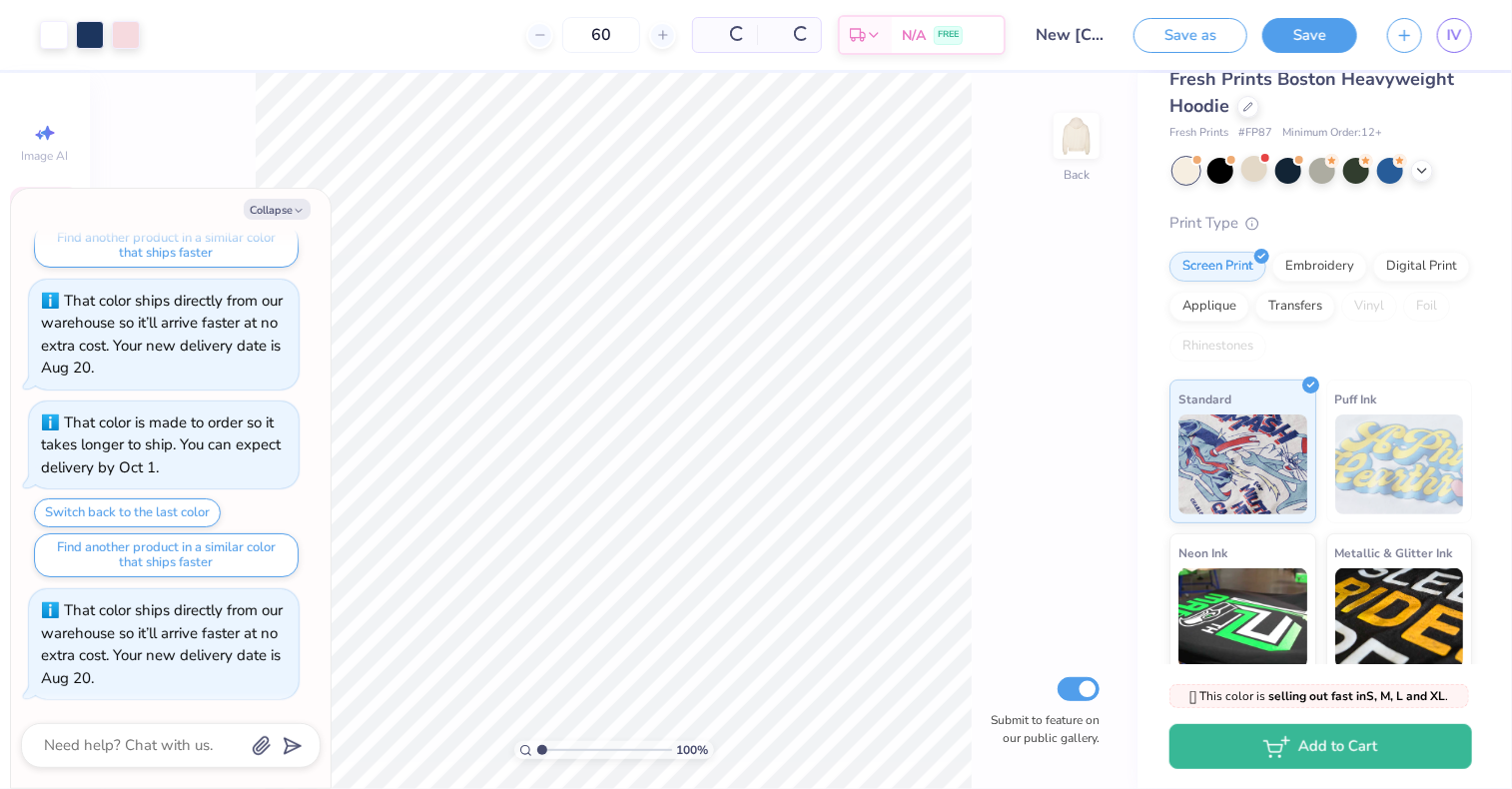 scroll, scrollTop: 555, scrollLeft: 0, axis: vertical 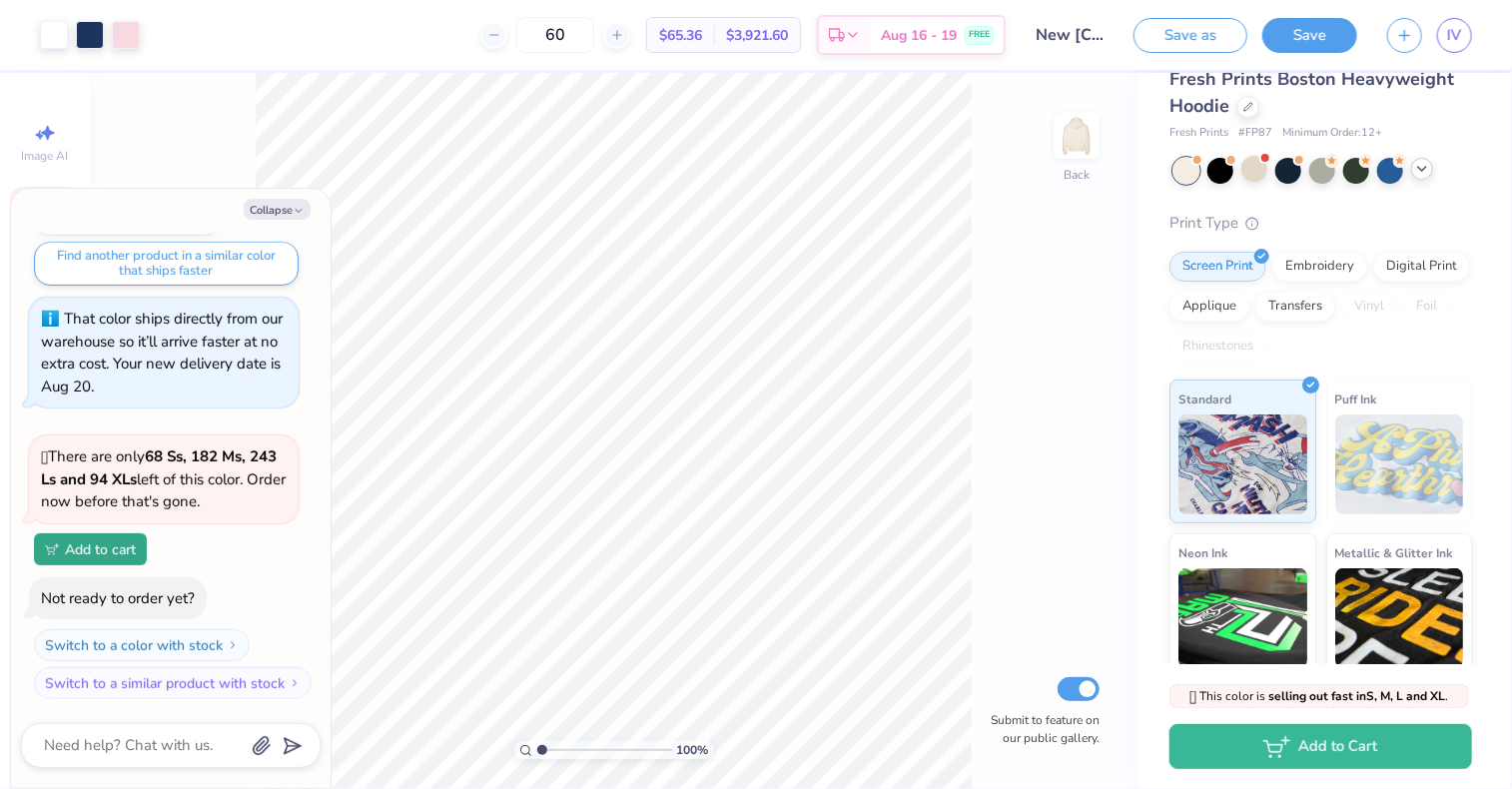click 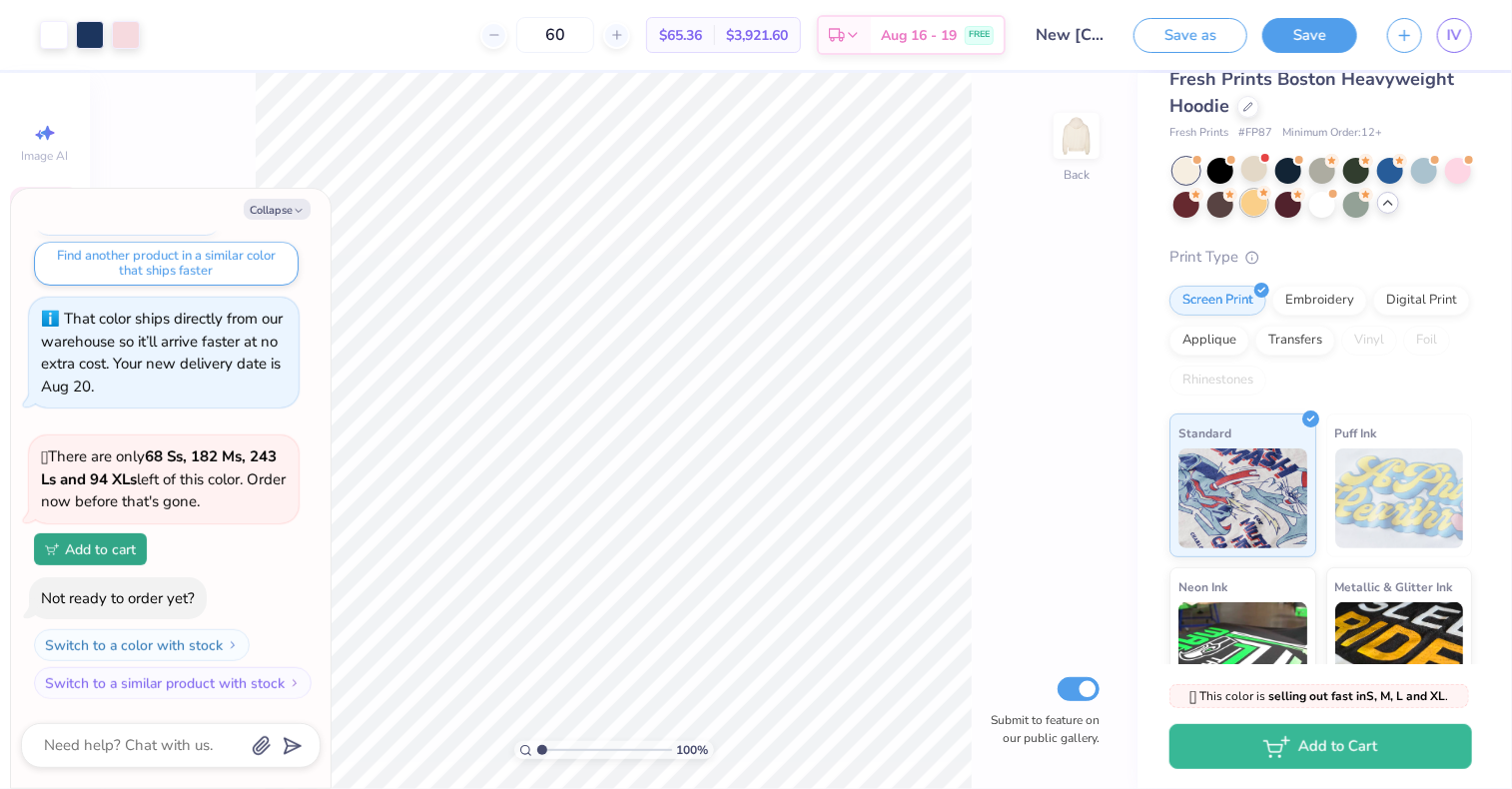 click at bounding box center [1254, 203] 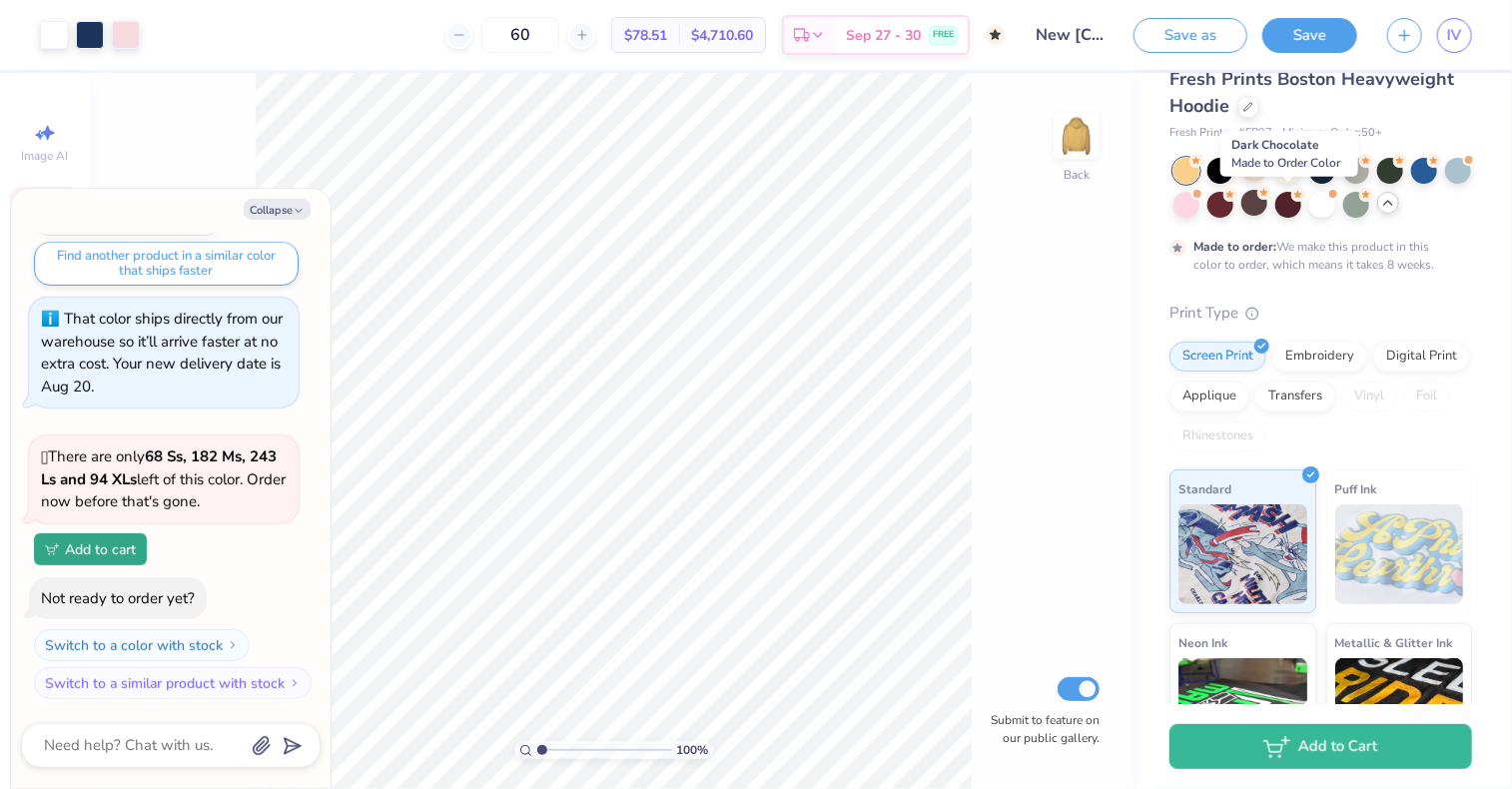 scroll, scrollTop: 742, scrollLeft: 0, axis: vertical 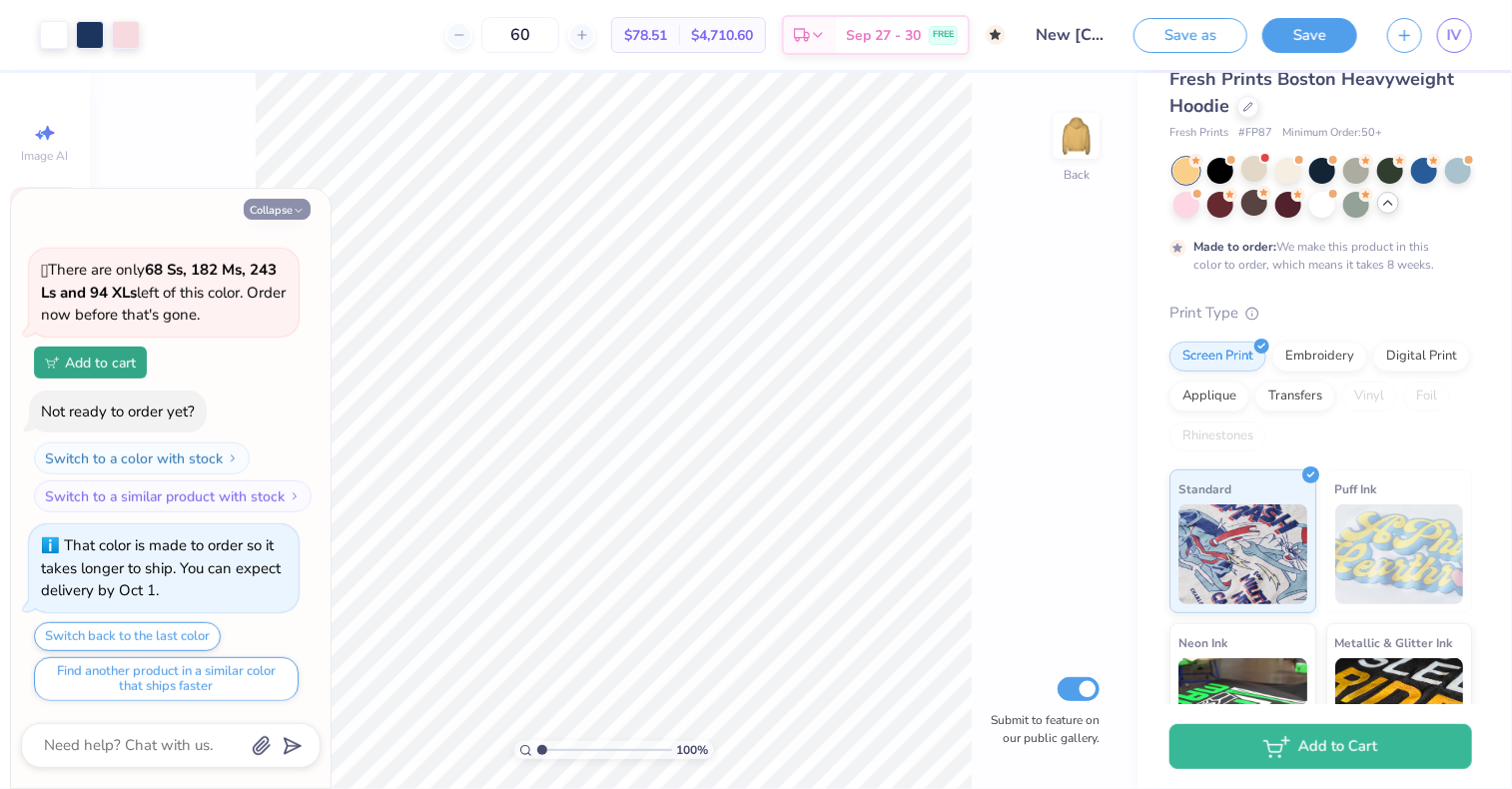 click 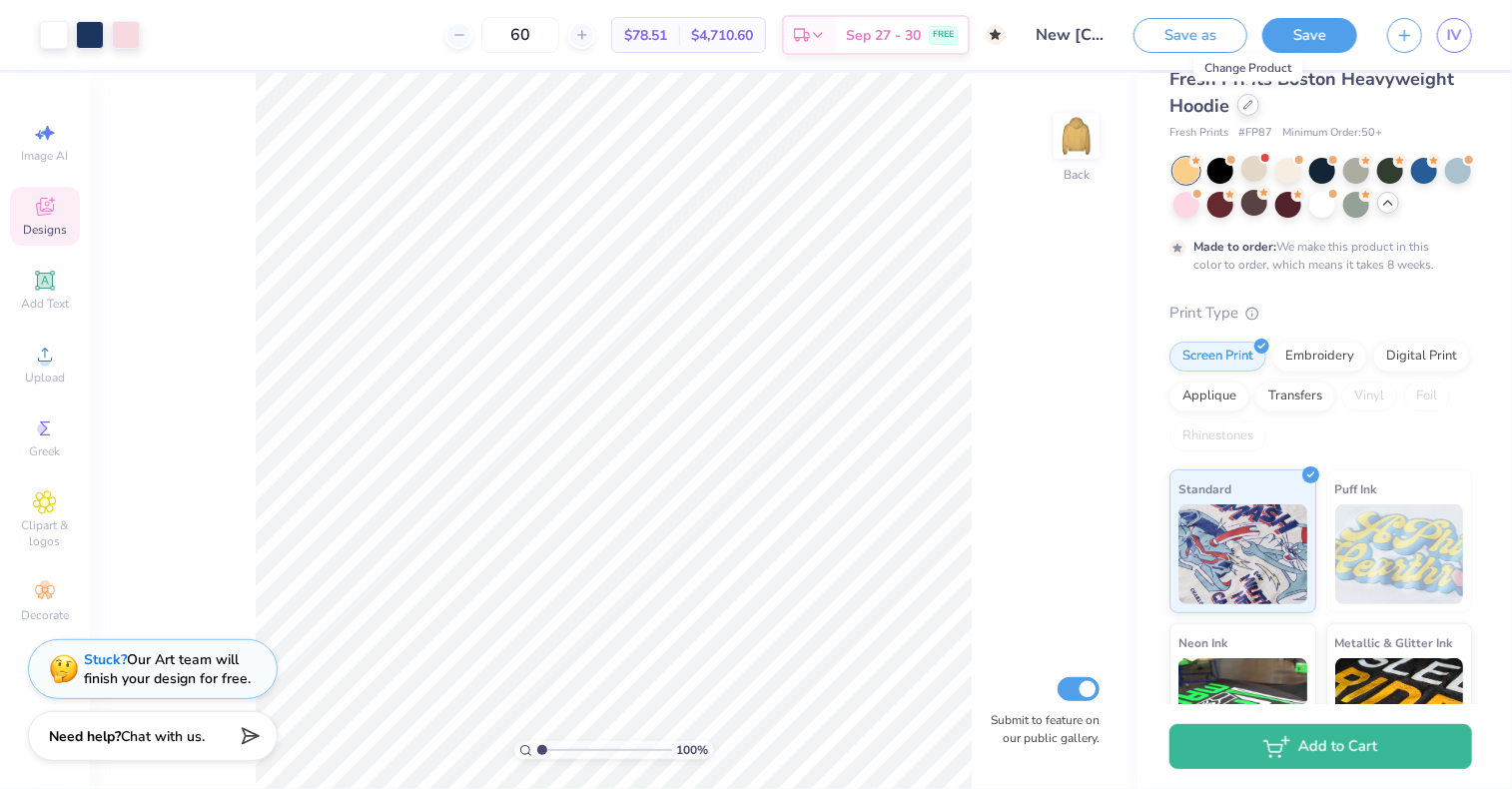 click 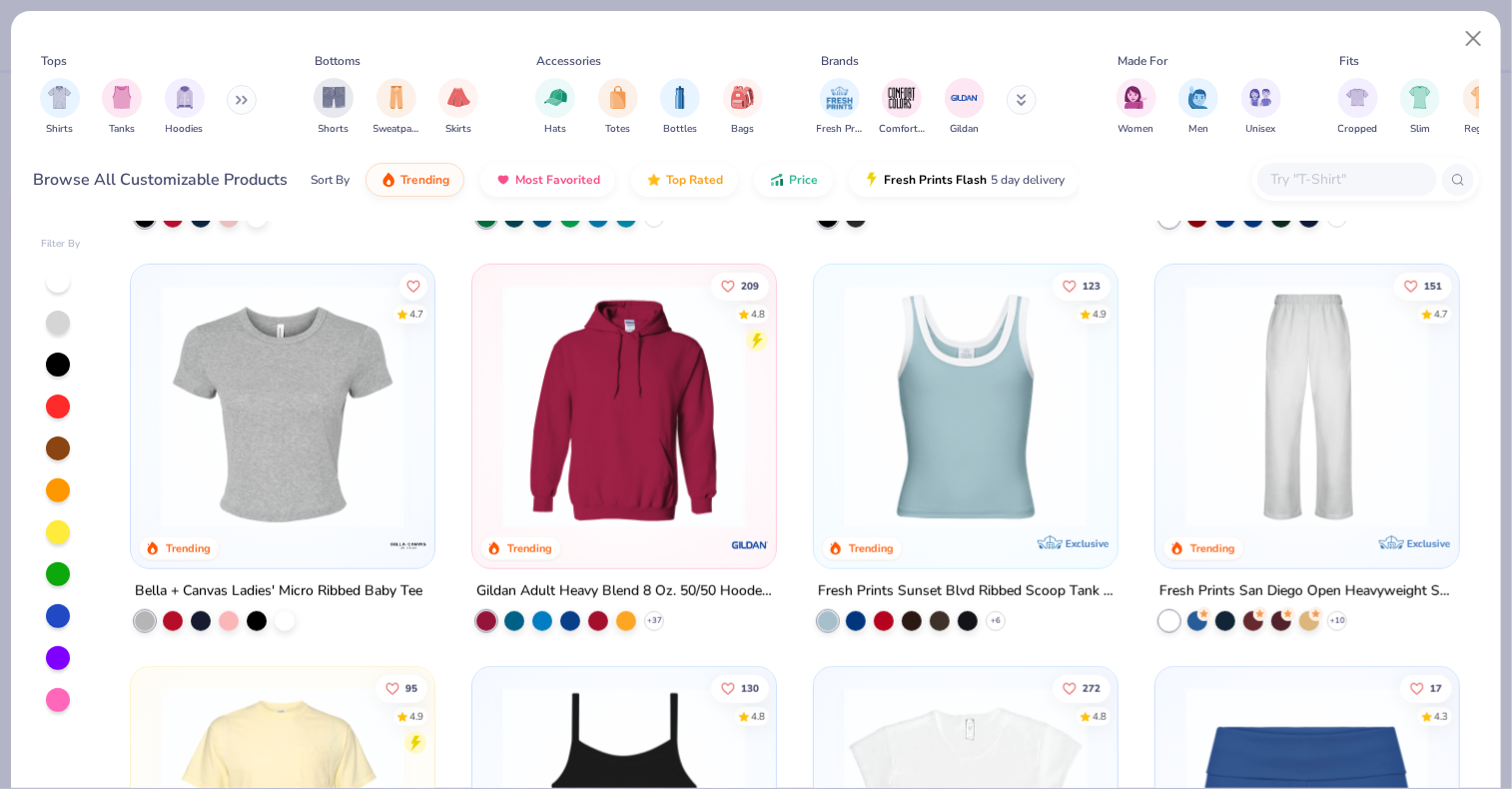 scroll, scrollTop: 705, scrollLeft: 0, axis: vertical 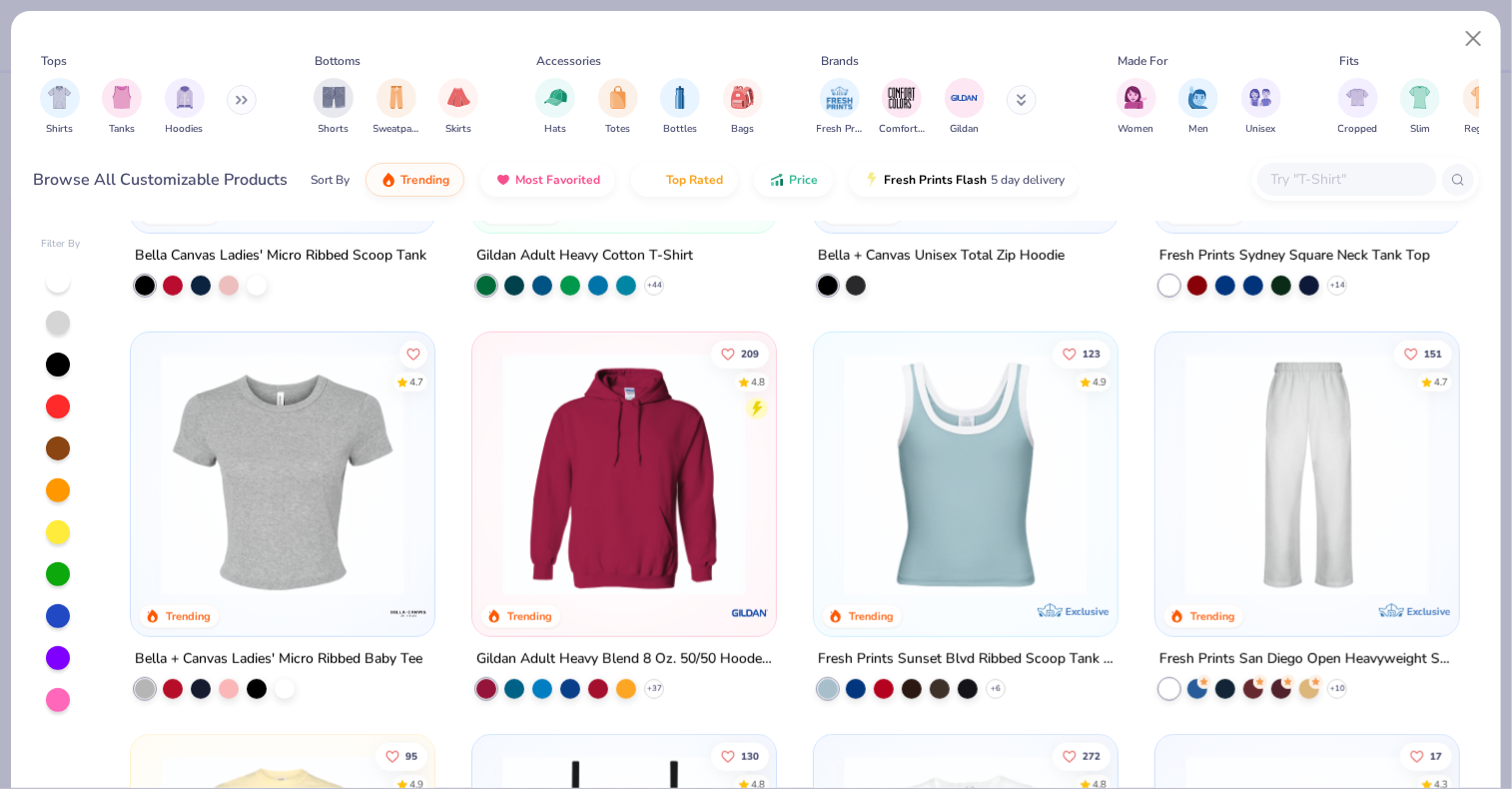 click at bounding box center [624, 473] 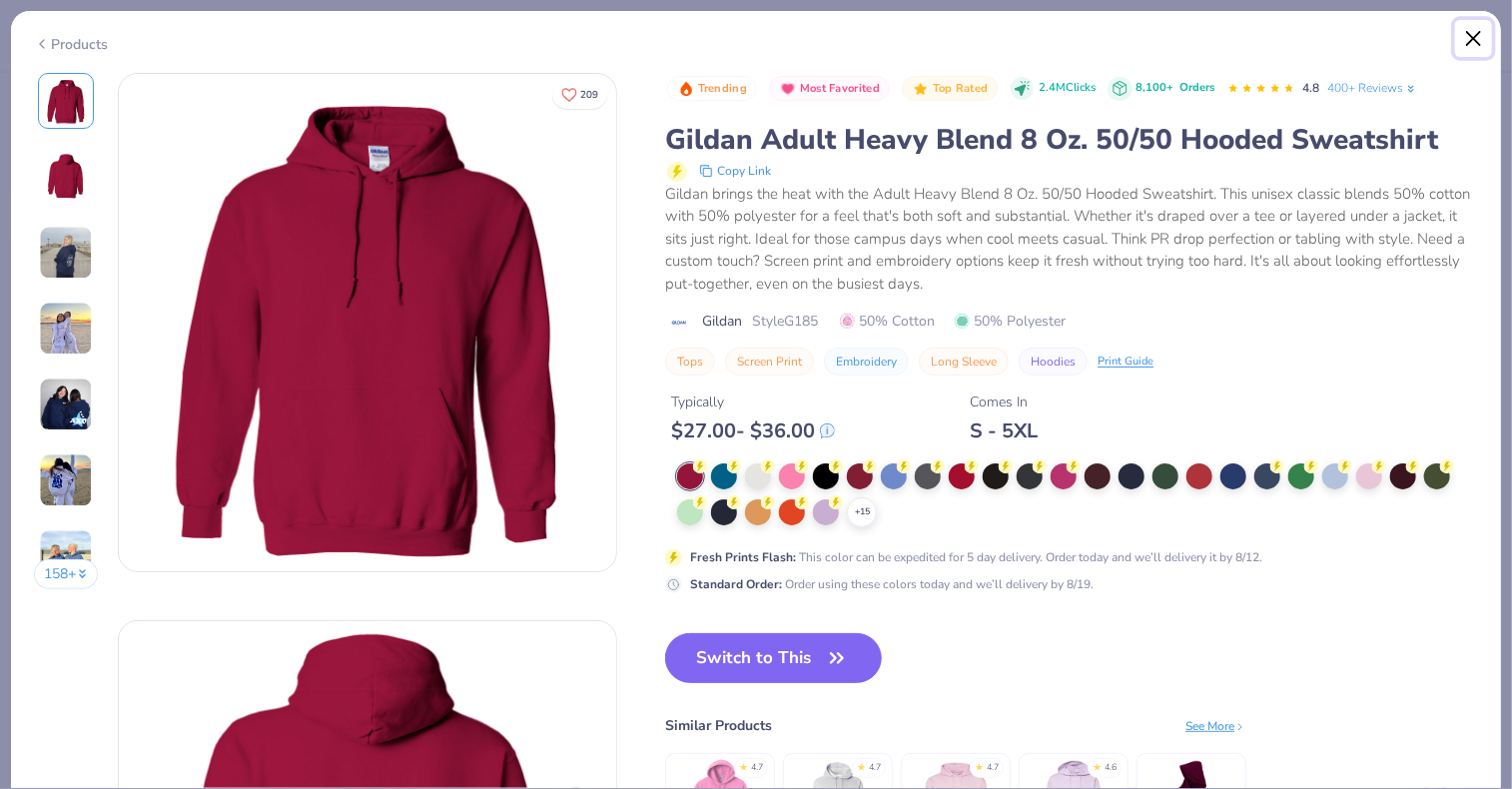 click at bounding box center (1474, 39) 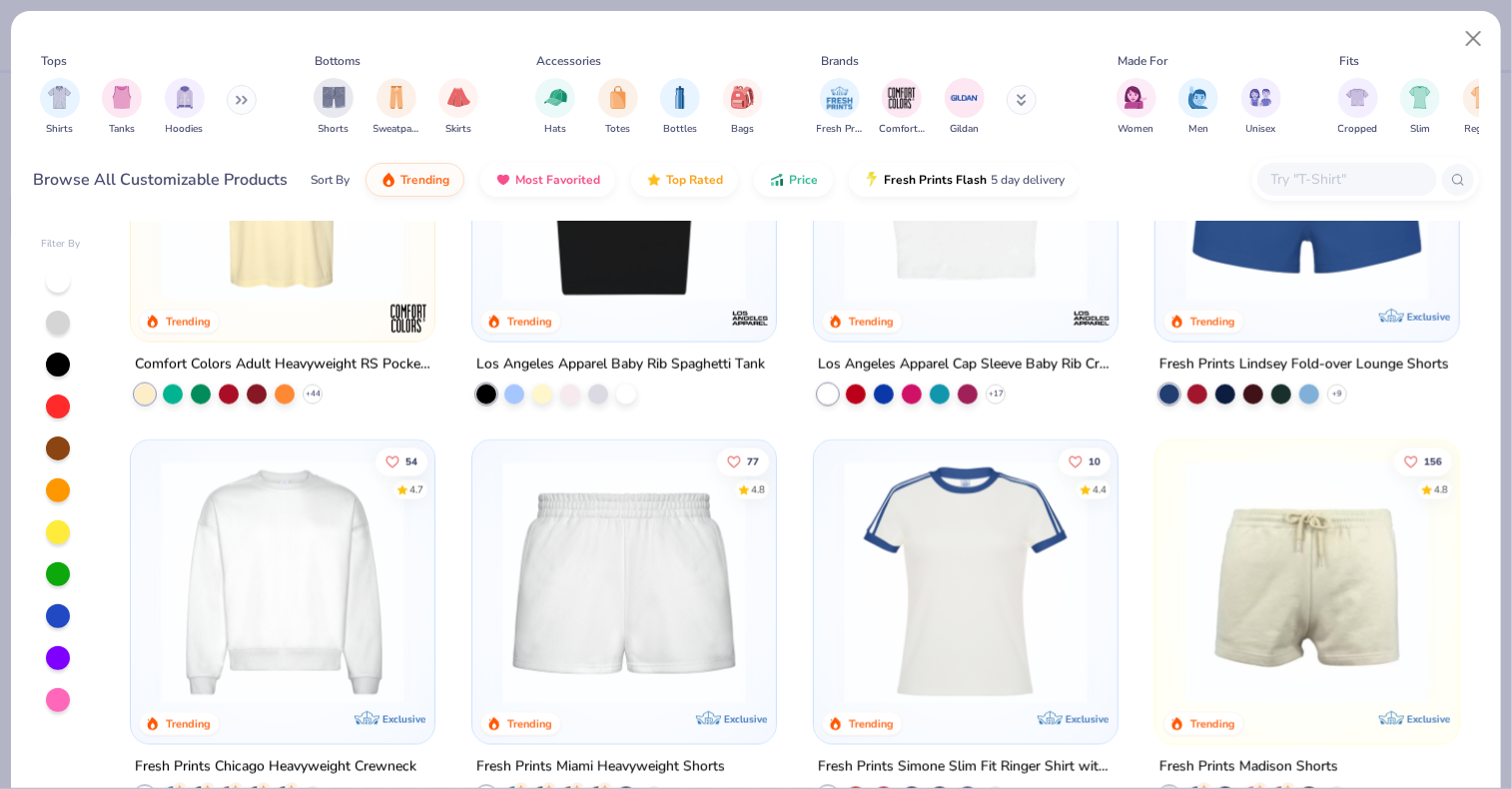 scroll, scrollTop: 1450, scrollLeft: 0, axis: vertical 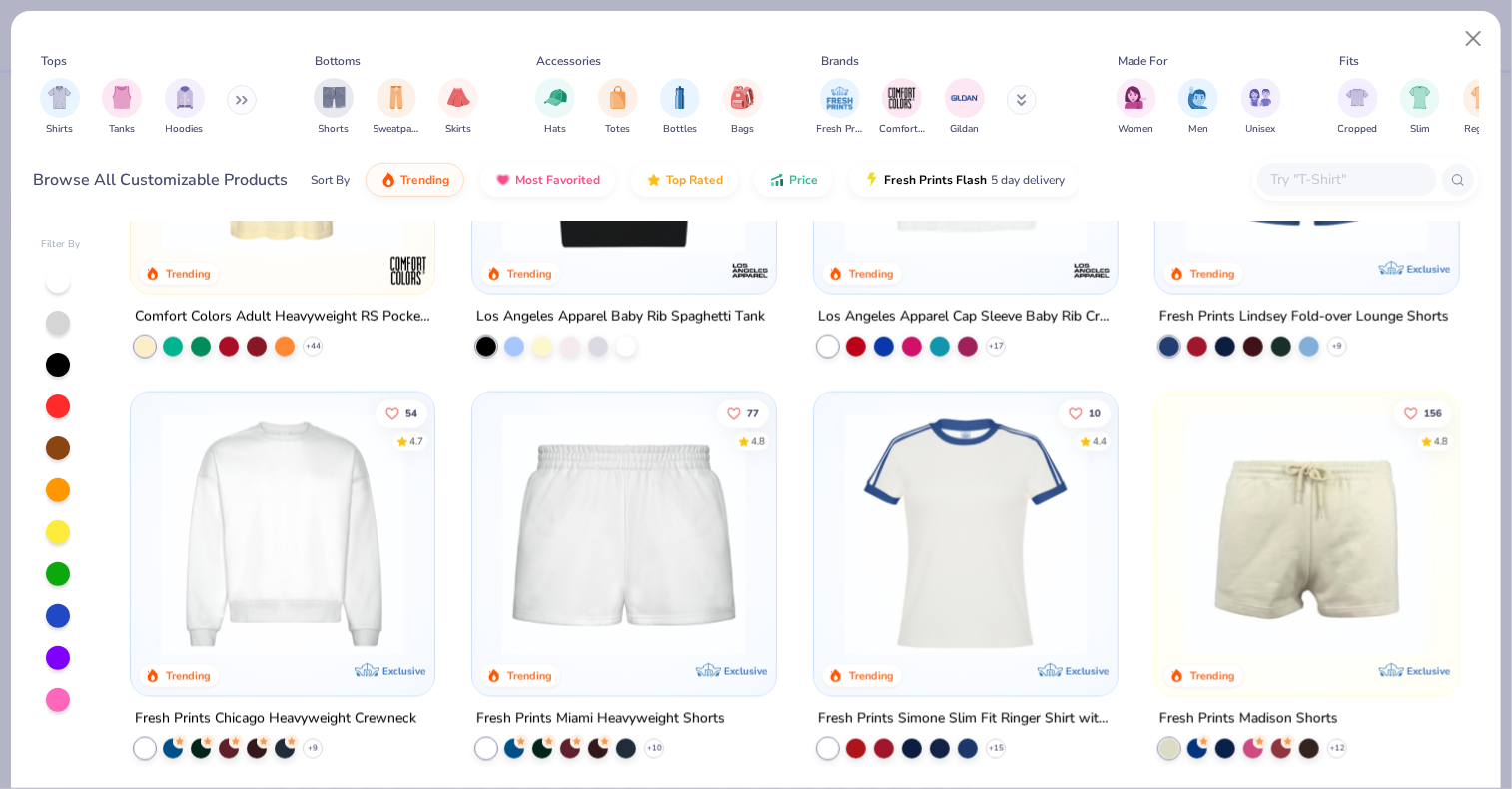click at bounding box center (966, 534) 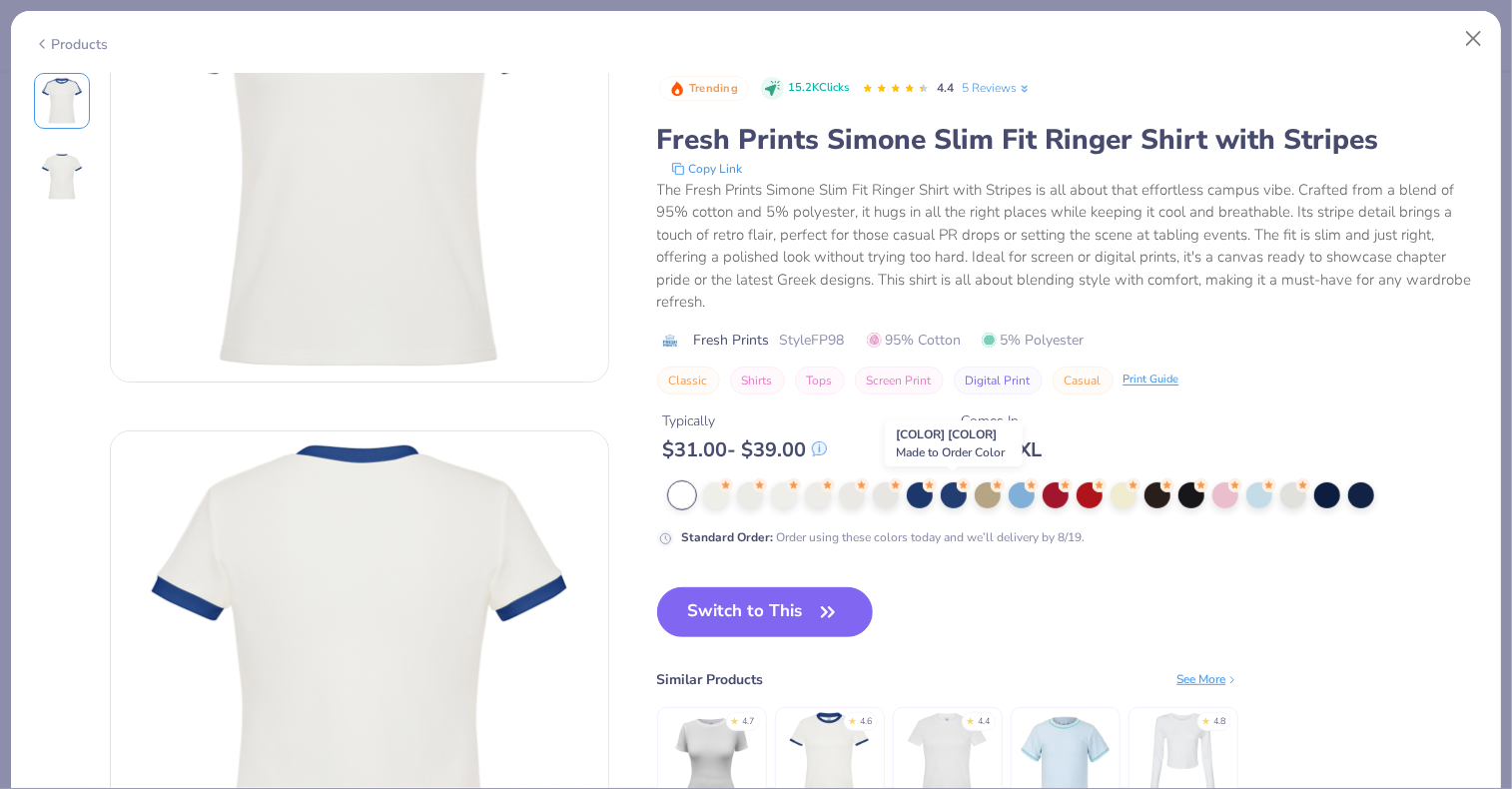 scroll, scrollTop: 0, scrollLeft: 0, axis: both 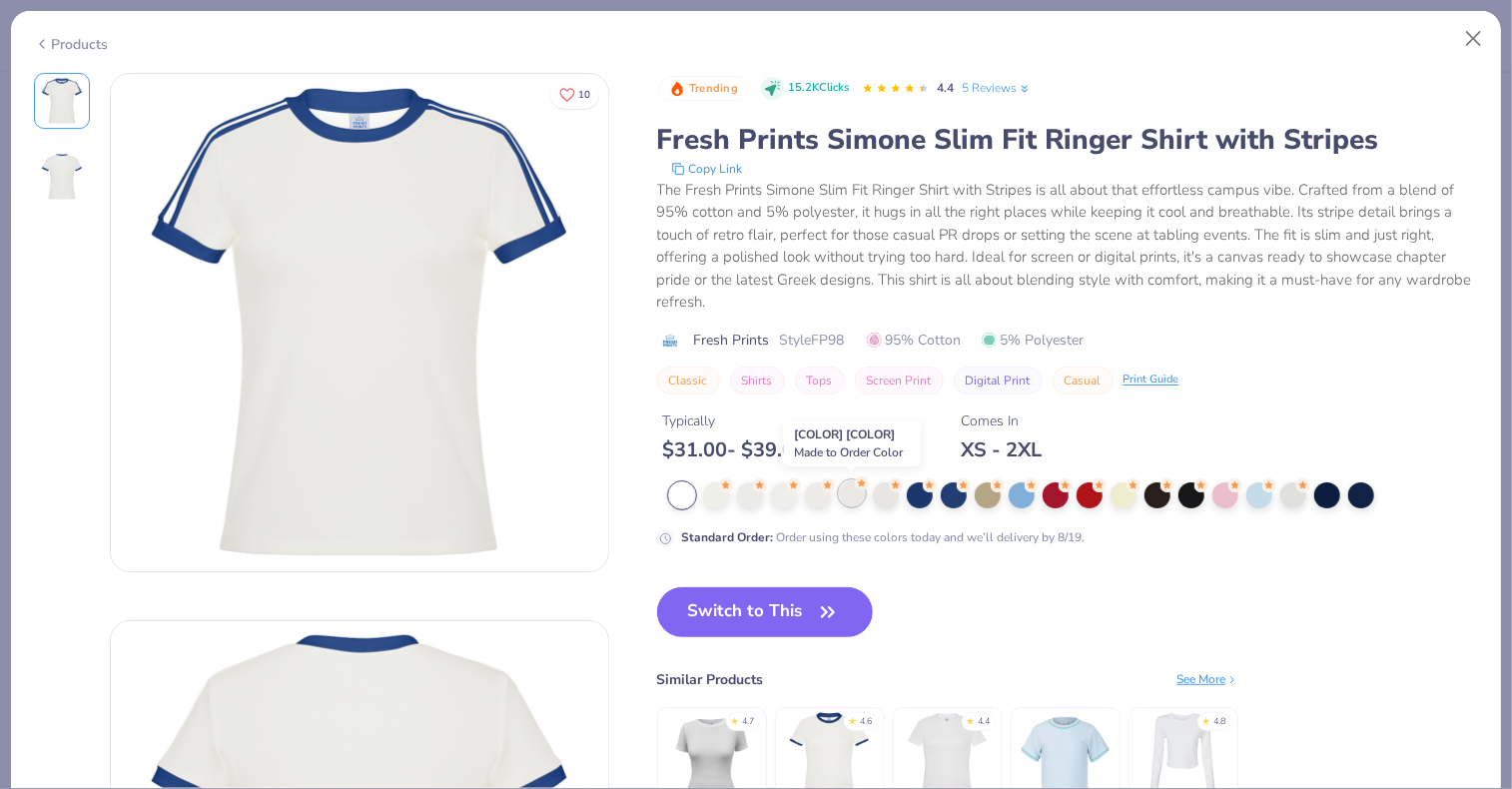 click at bounding box center [852, 493] 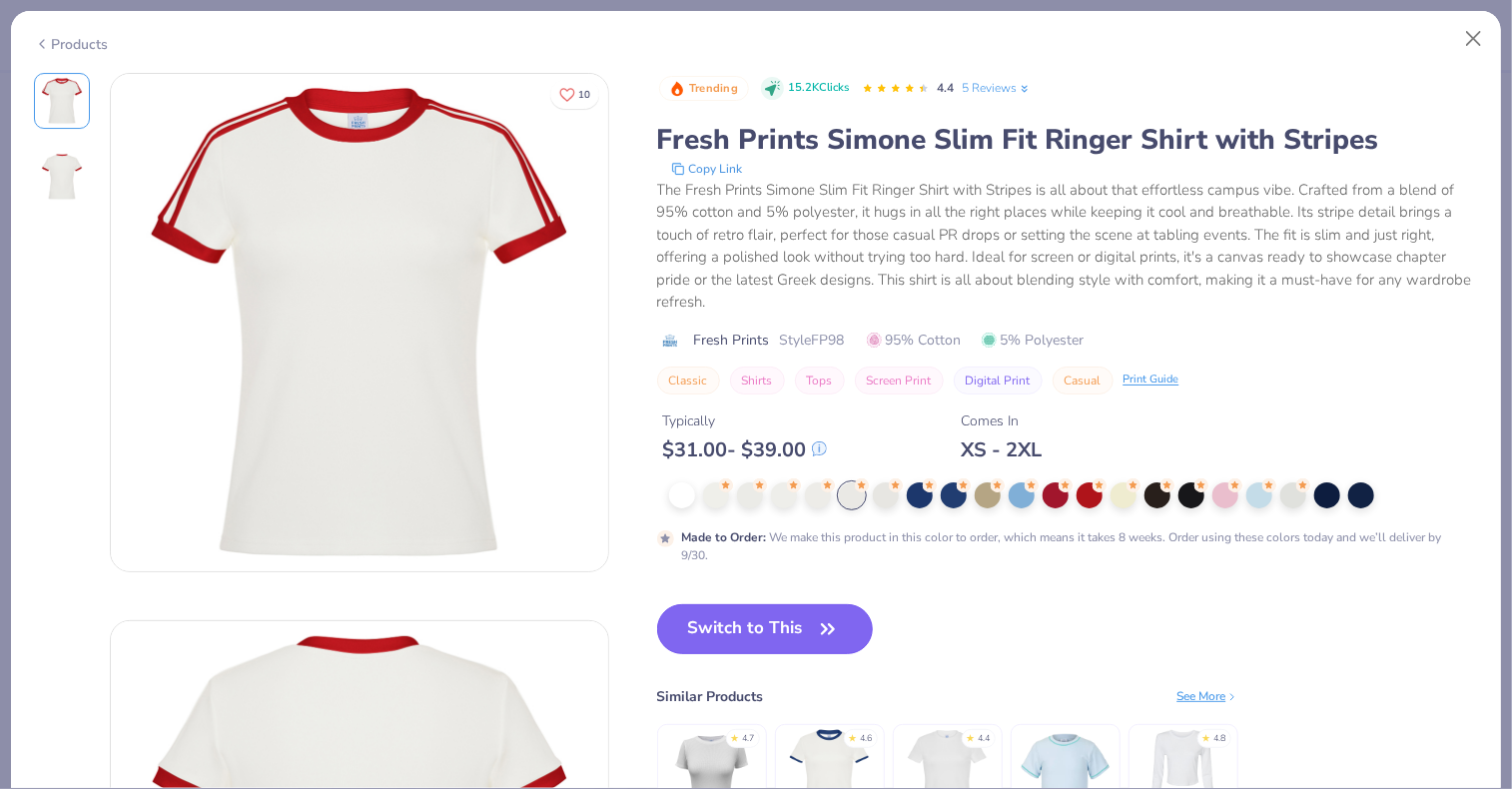 click on "Switch to This" at bounding box center (765, 629) 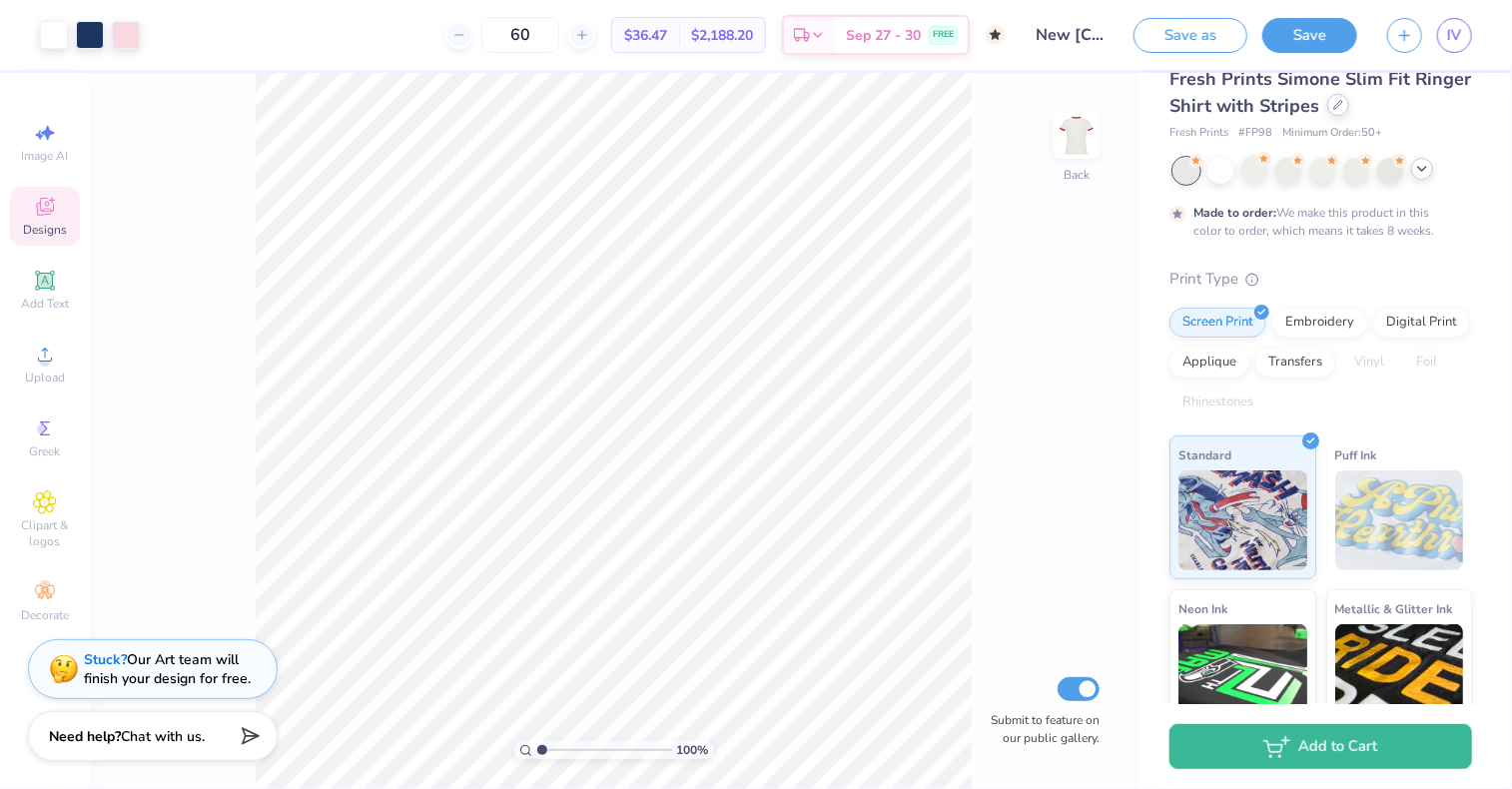 click at bounding box center [1338, 105] 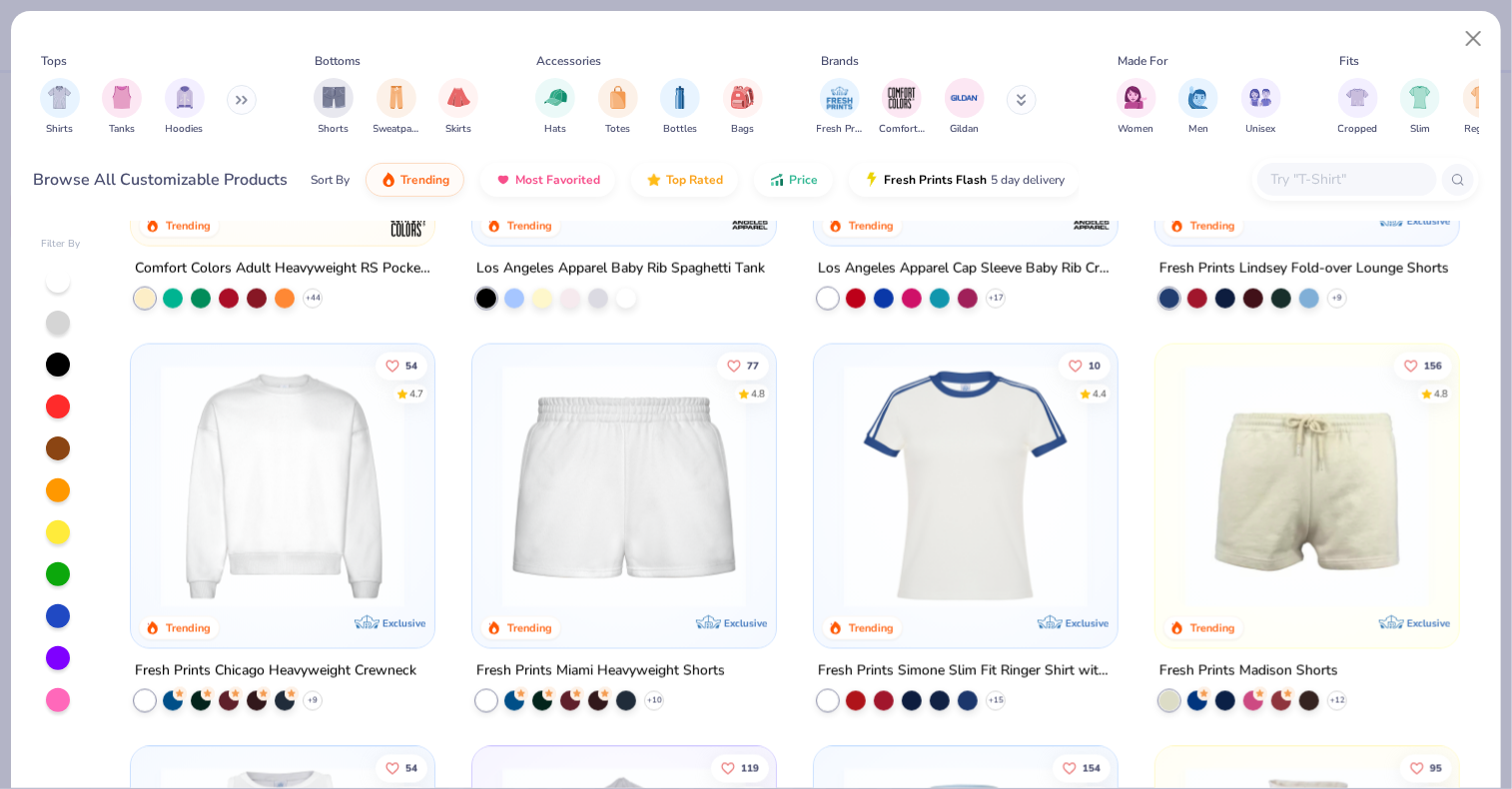 scroll, scrollTop: 1502, scrollLeft: 0, axis: vertical 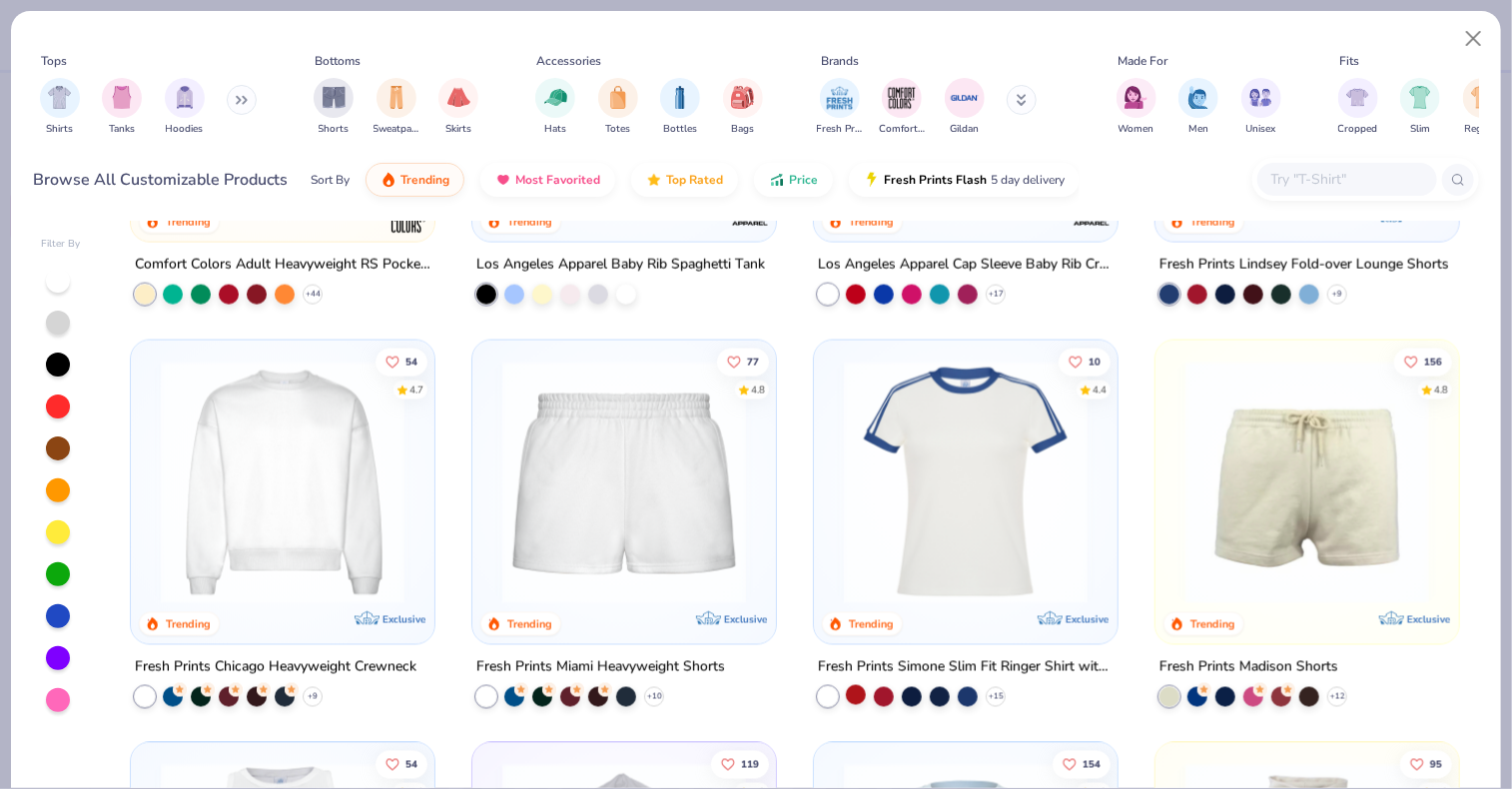 click at bounding box center (856, 695) 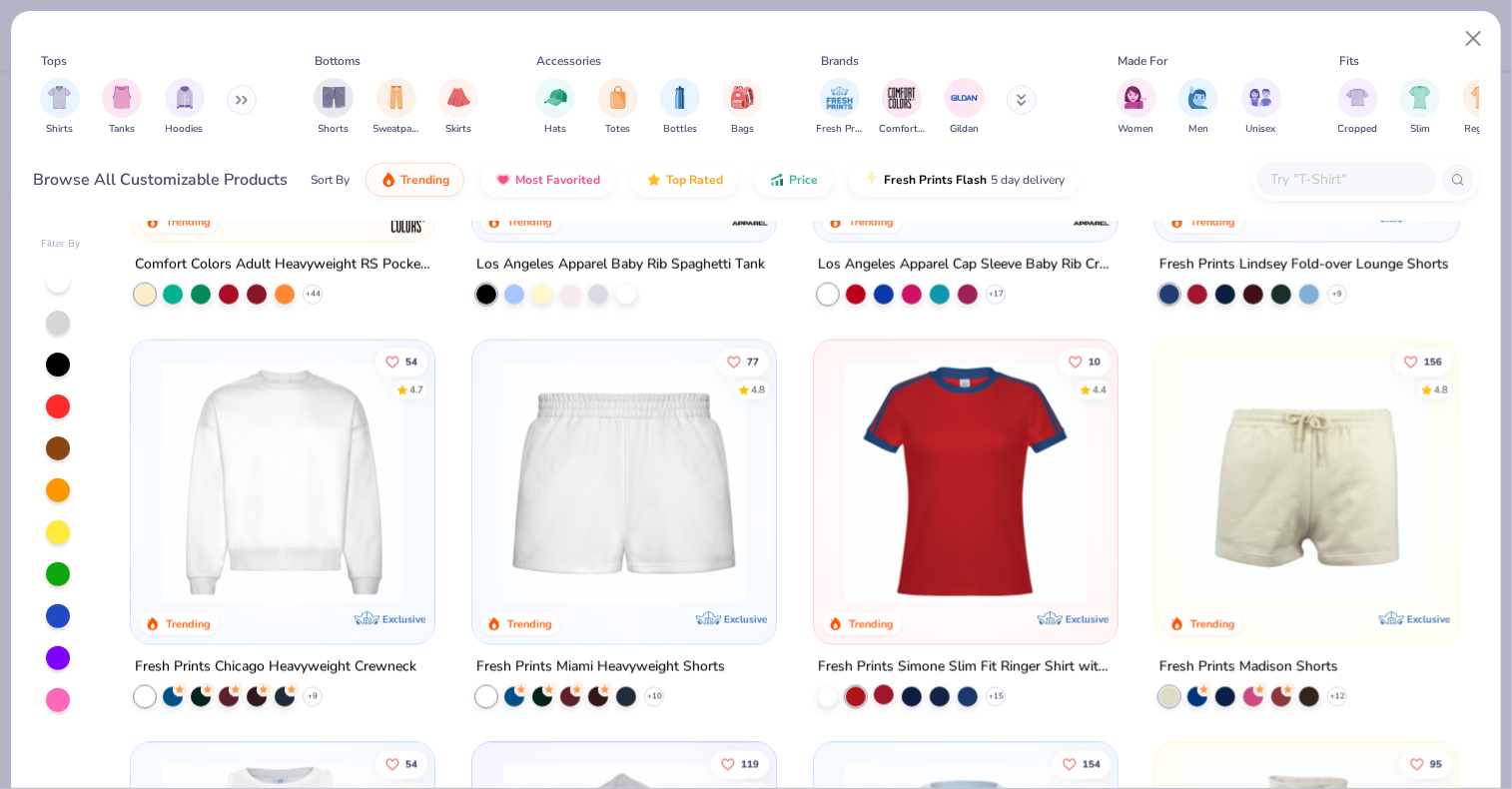 click at bounding box center (884, 695) 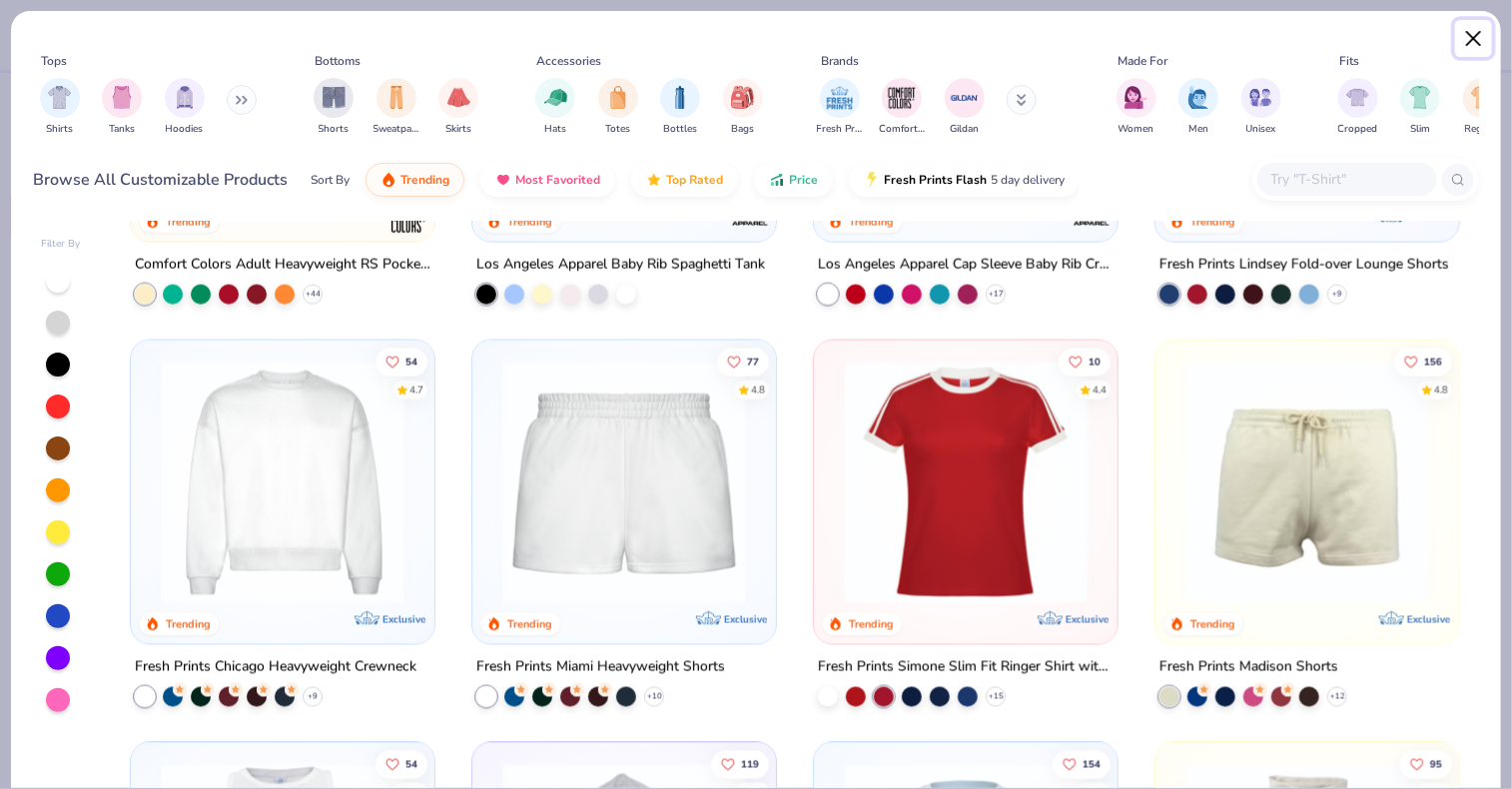 click at bounding box center (1474, 39) 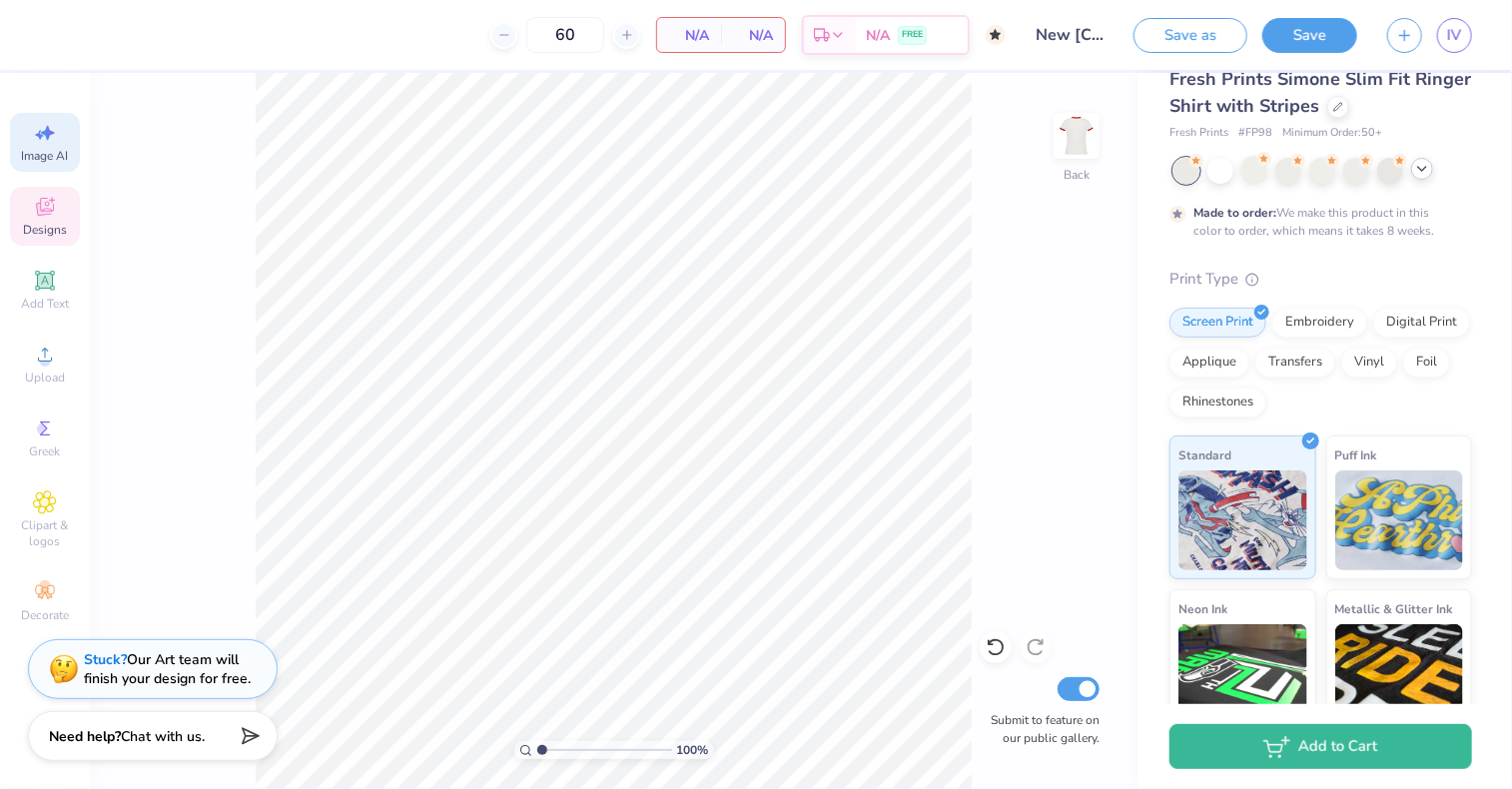 click 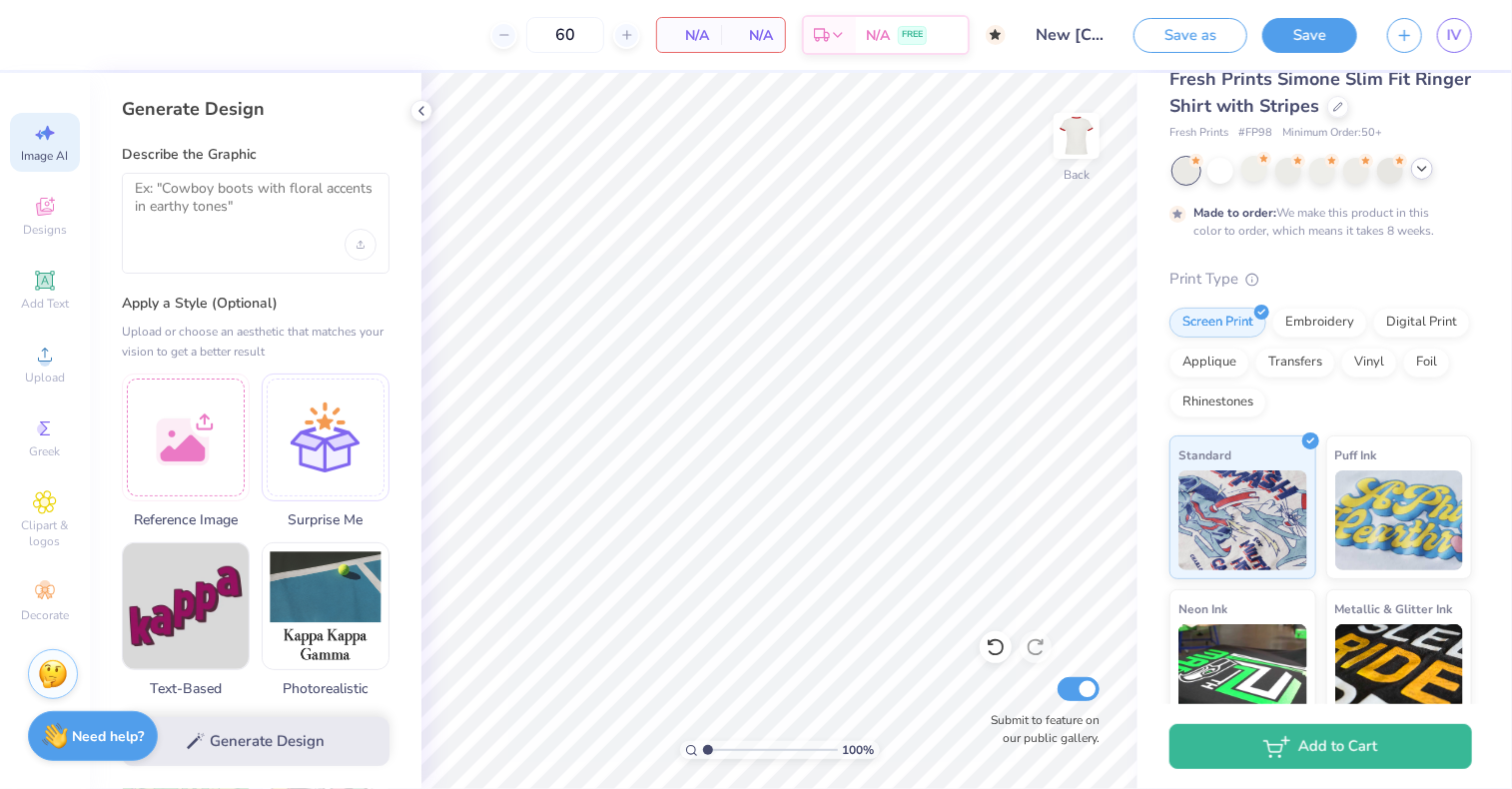click at bounding box center [256, 223] 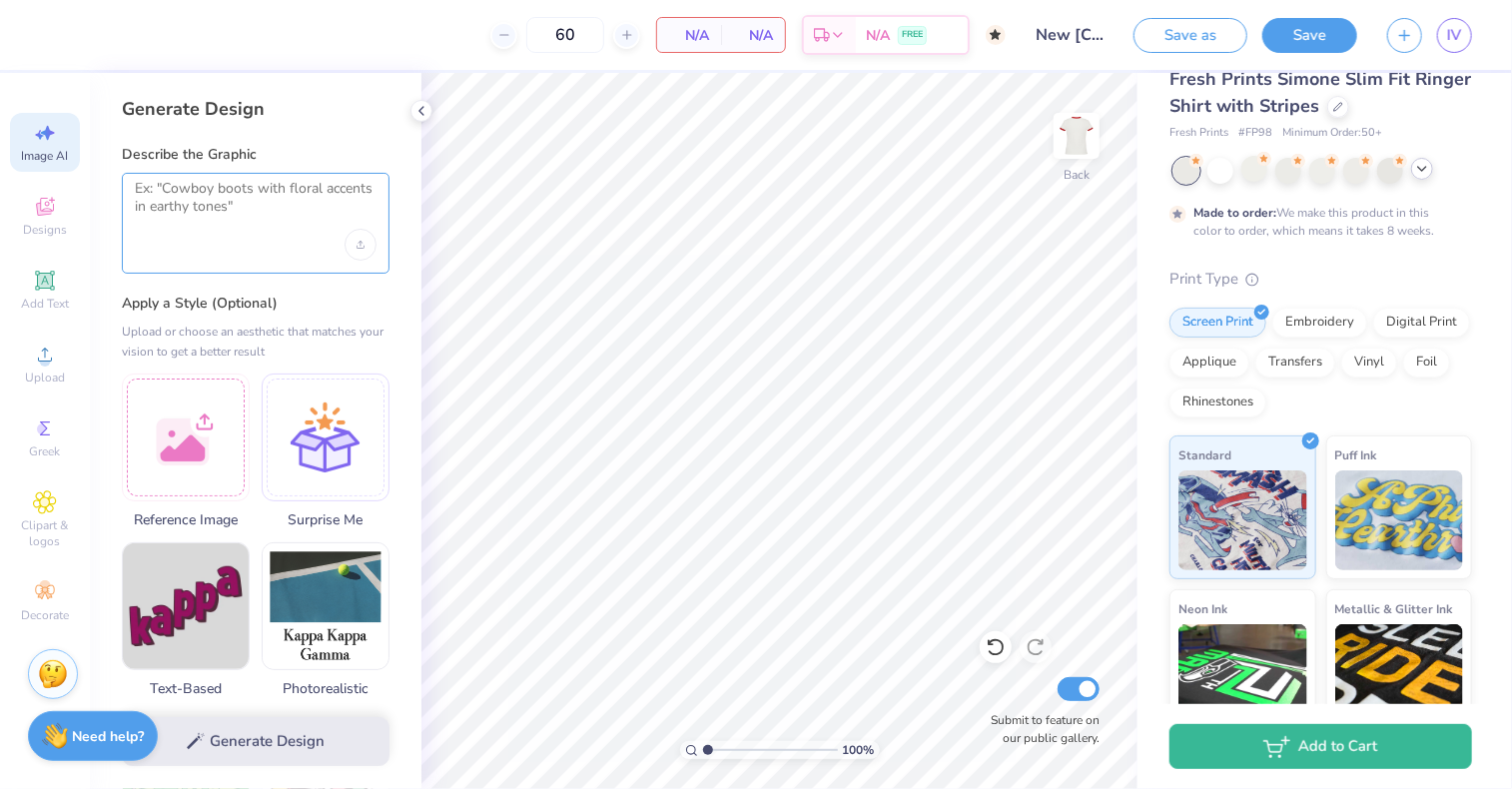 click at bounding box center (256, 205) 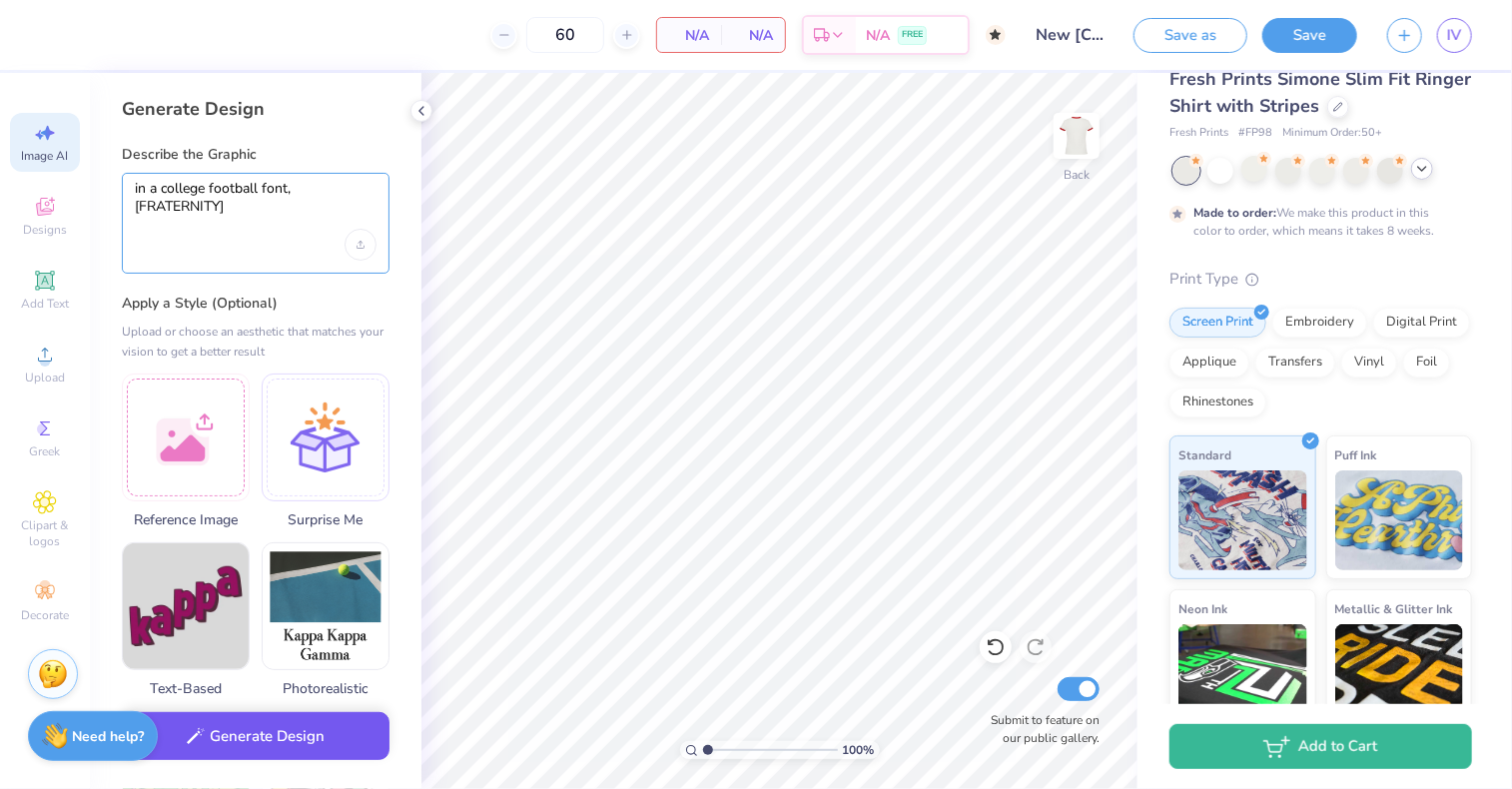 type on "in a college football font, aphi" 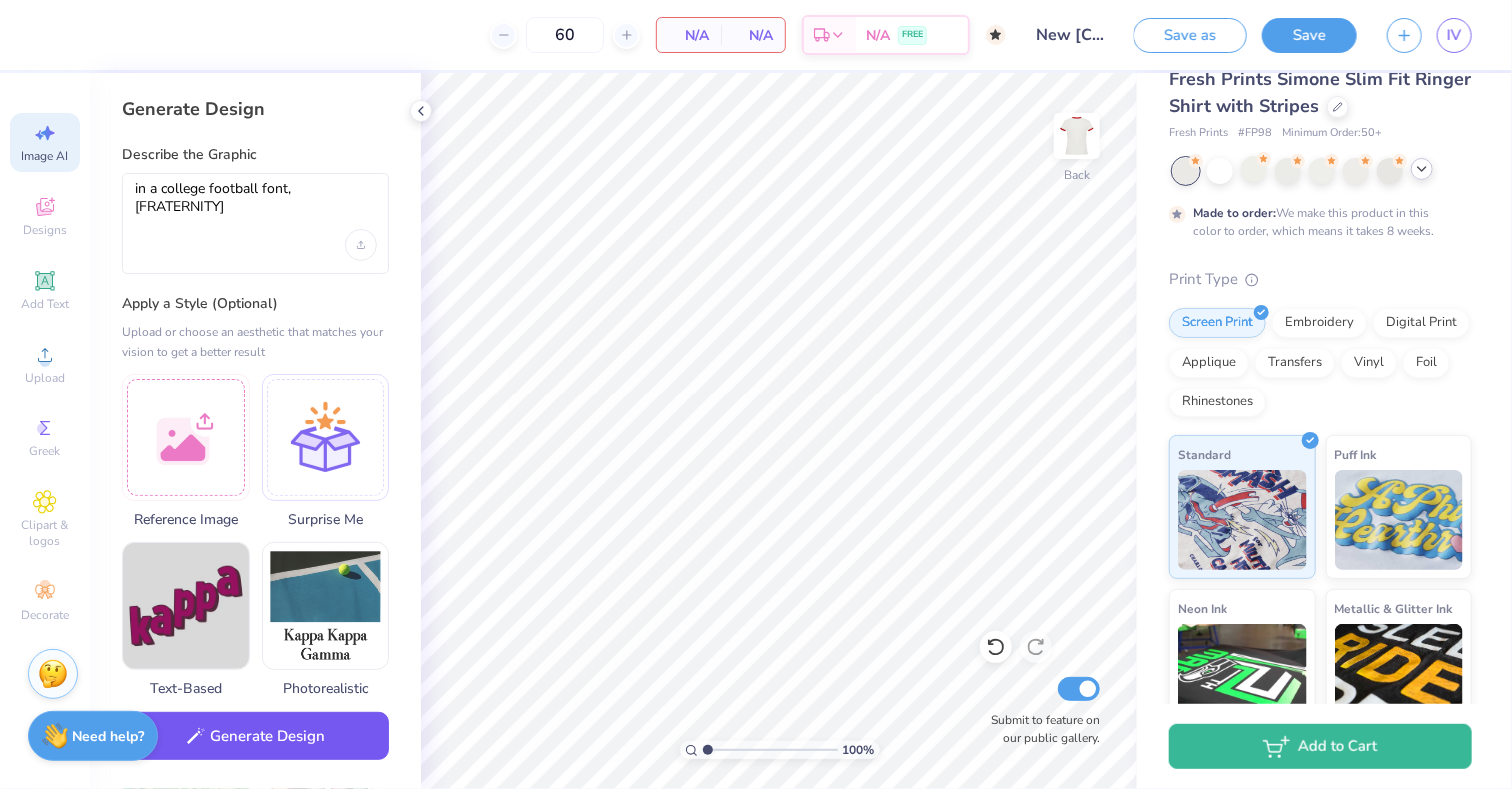 click on "Generate Design" at bounding box center [256, 736] 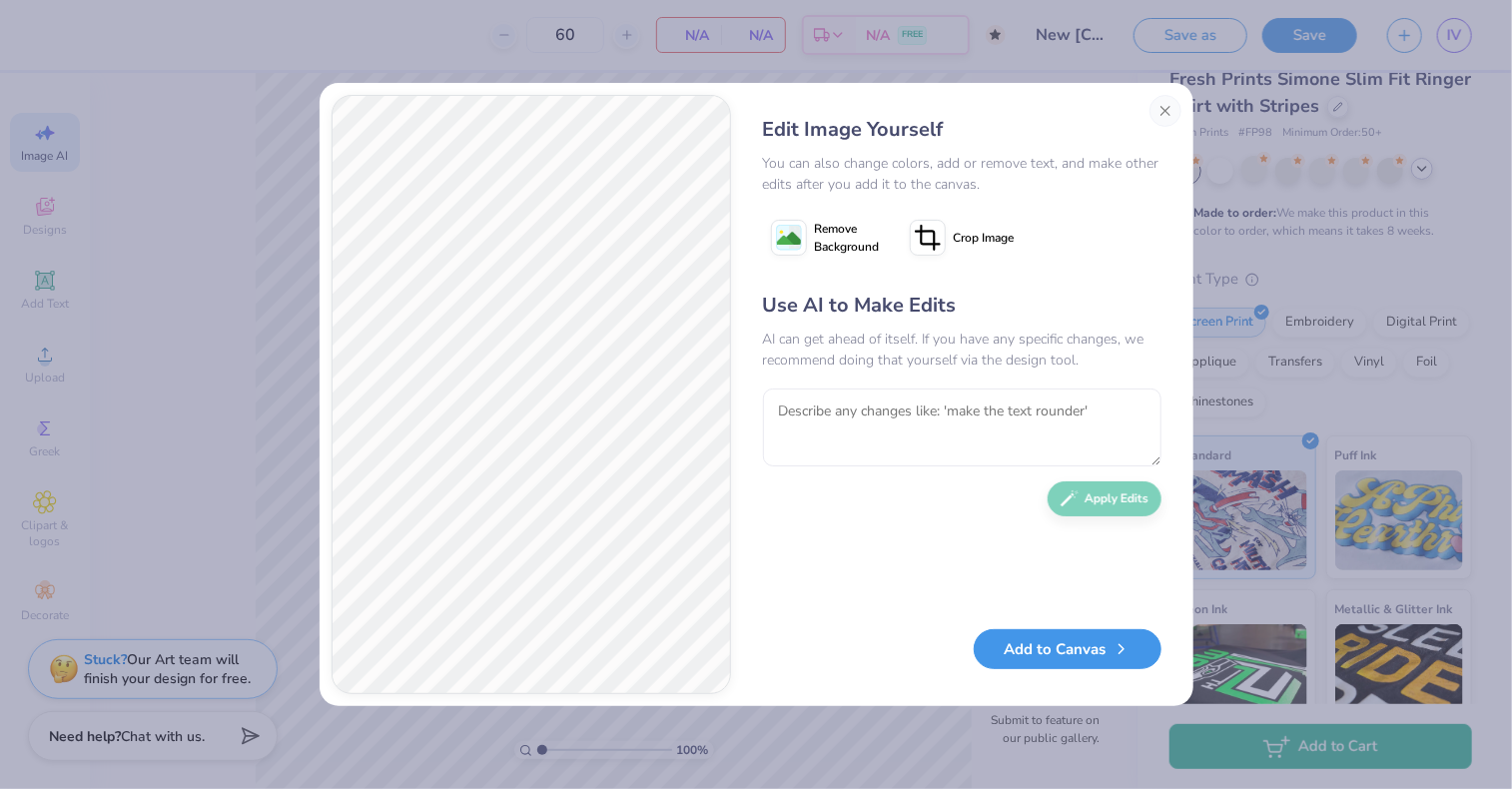 click on "Add to Canvas" at bounding box center (1068, 649) 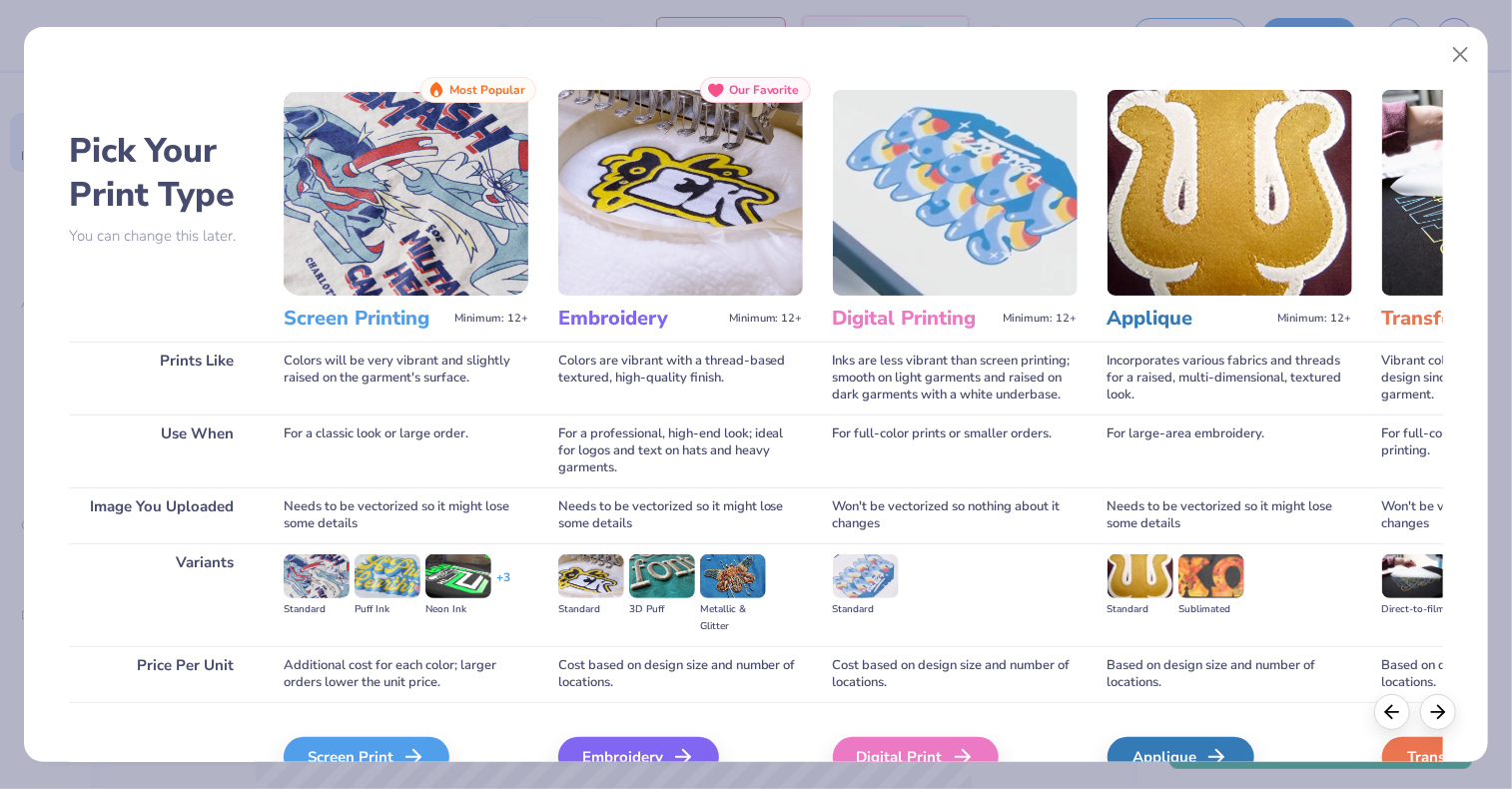 scroll, scrollTop: 106, scrollLeft: 0, axis: vertical 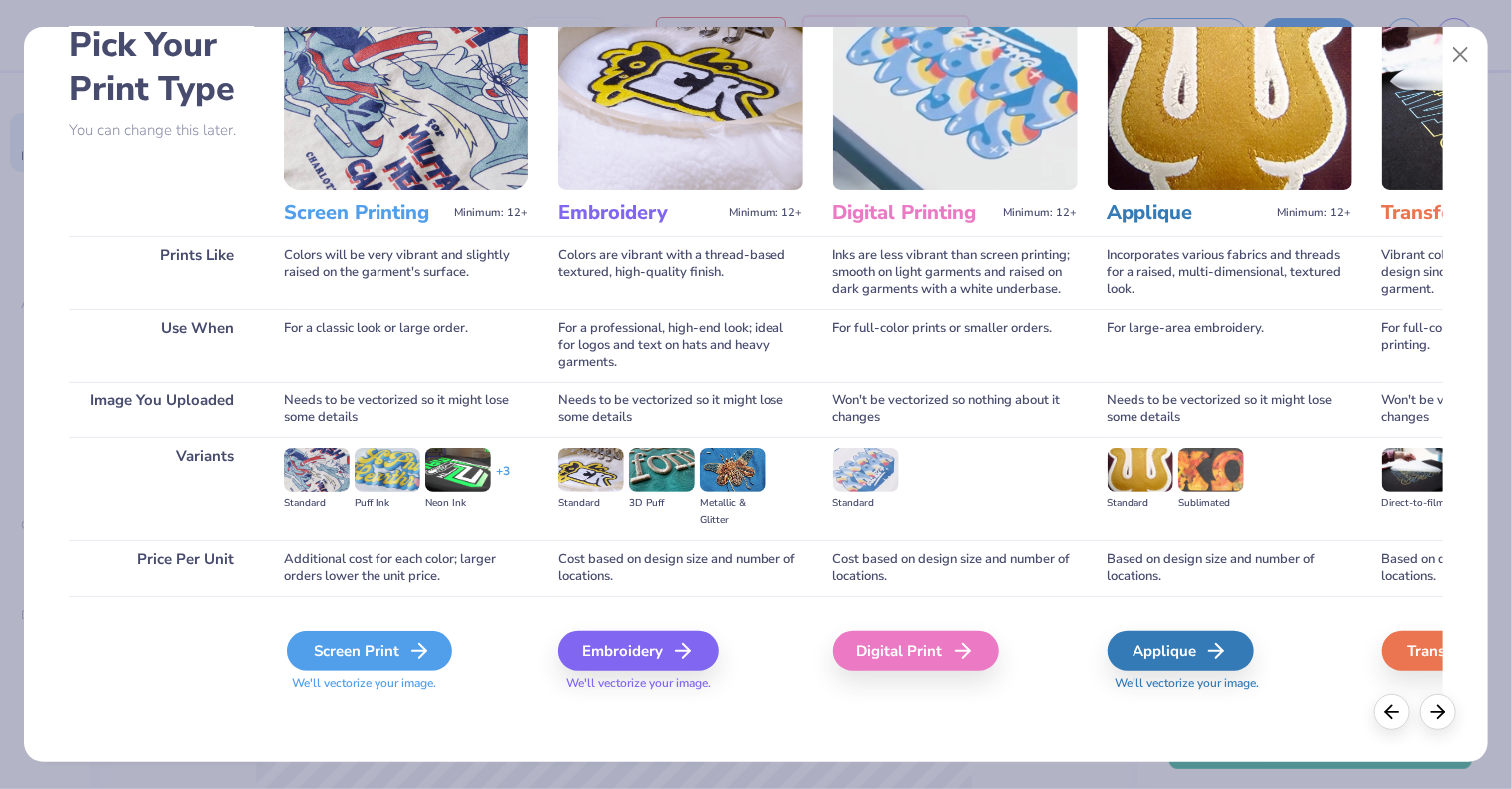 click on "Screen Print" at bounding box center [370, 651] 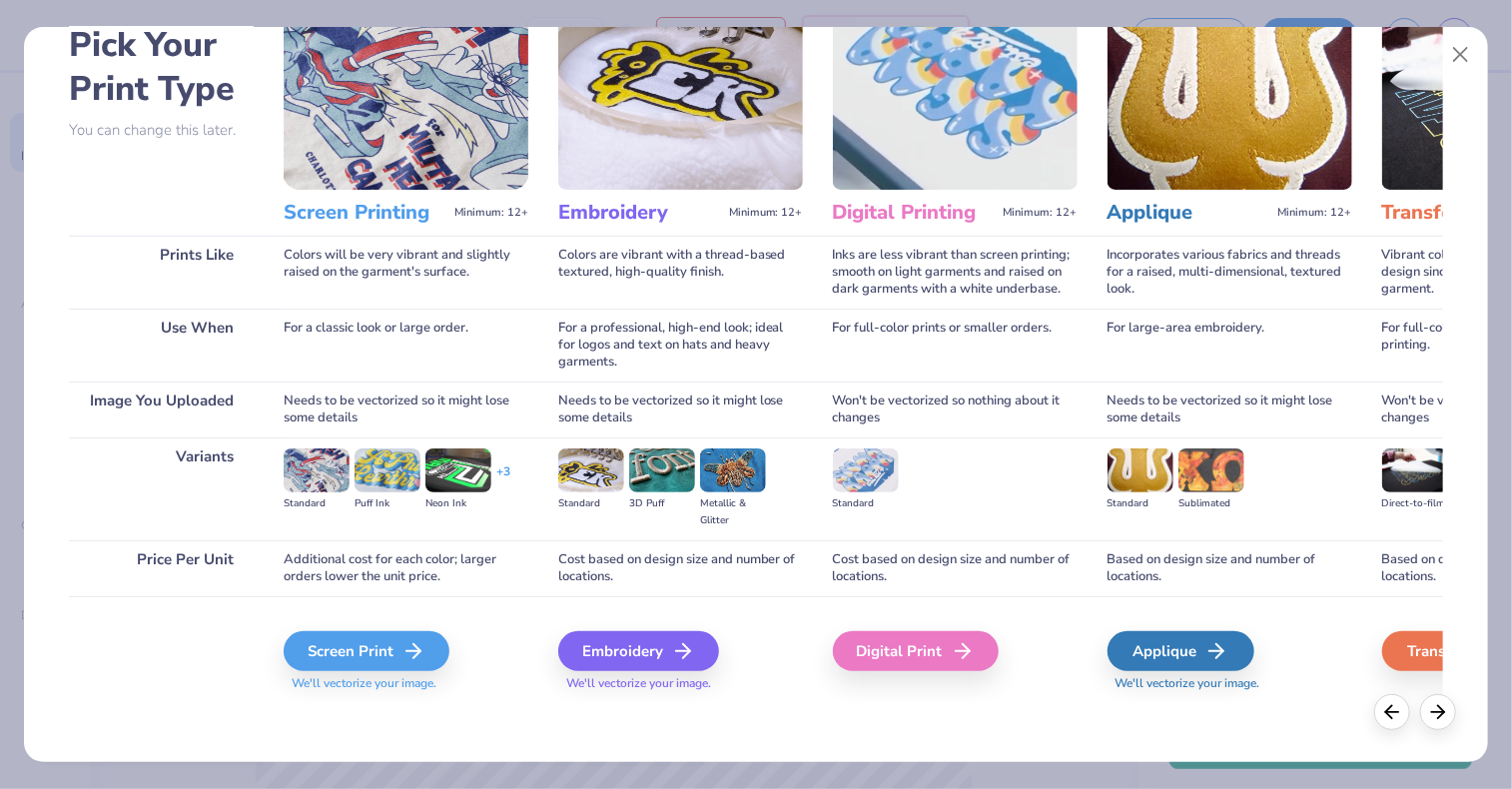 type 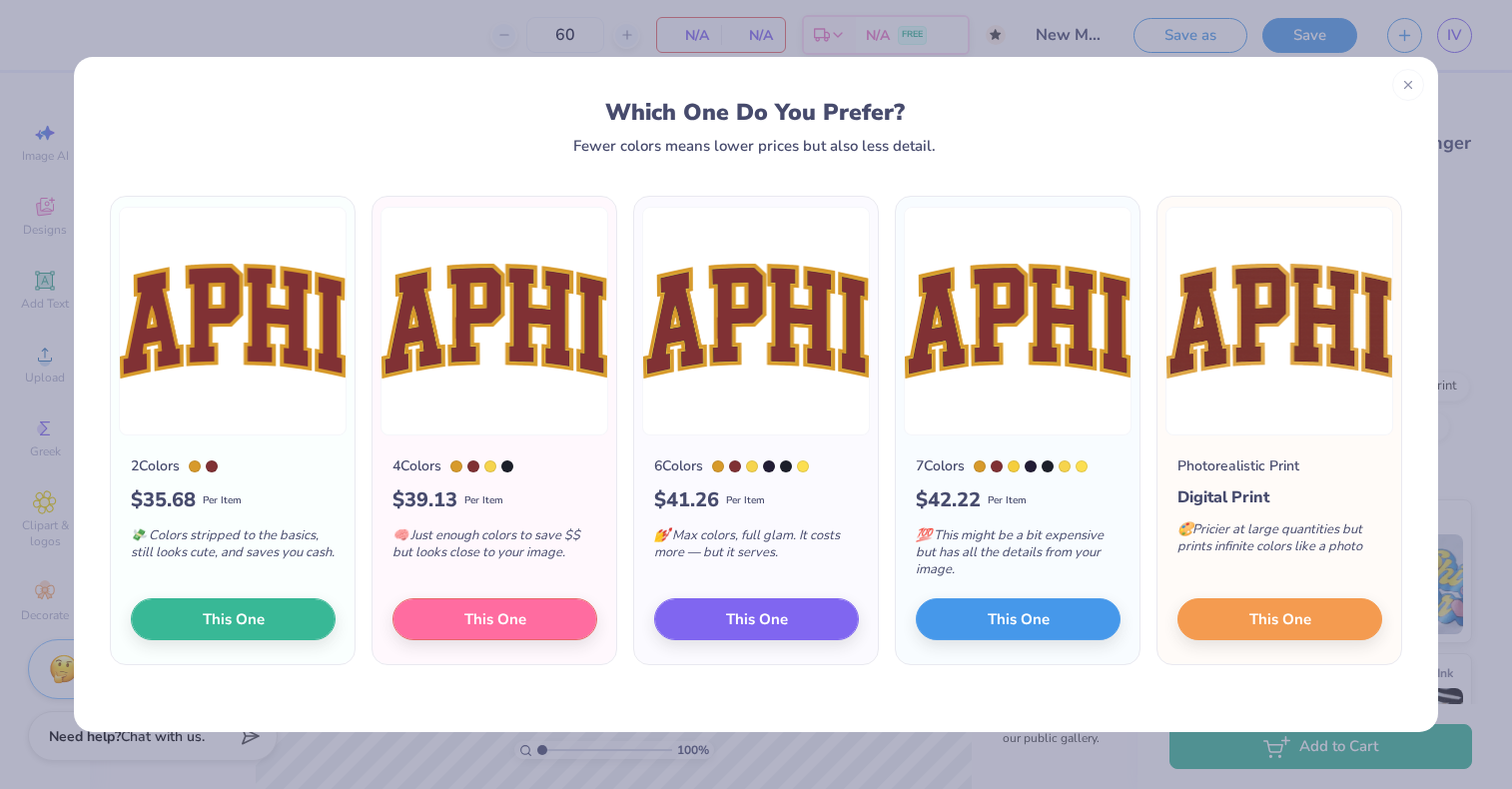 scroll, scrollTop: 0, scrollLeft: 0, axis: both 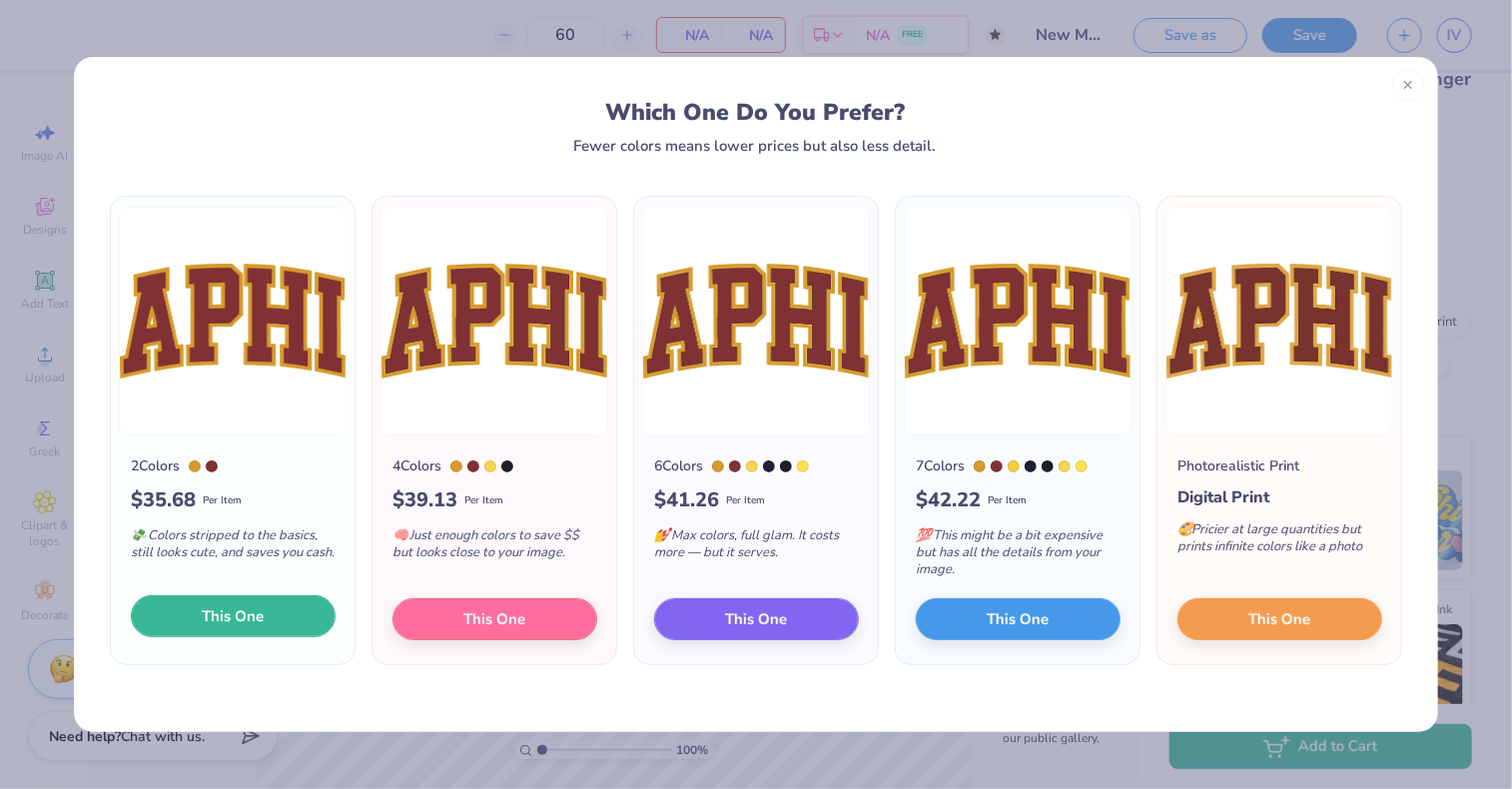 click on "This One" at bounding box center [233, 616] 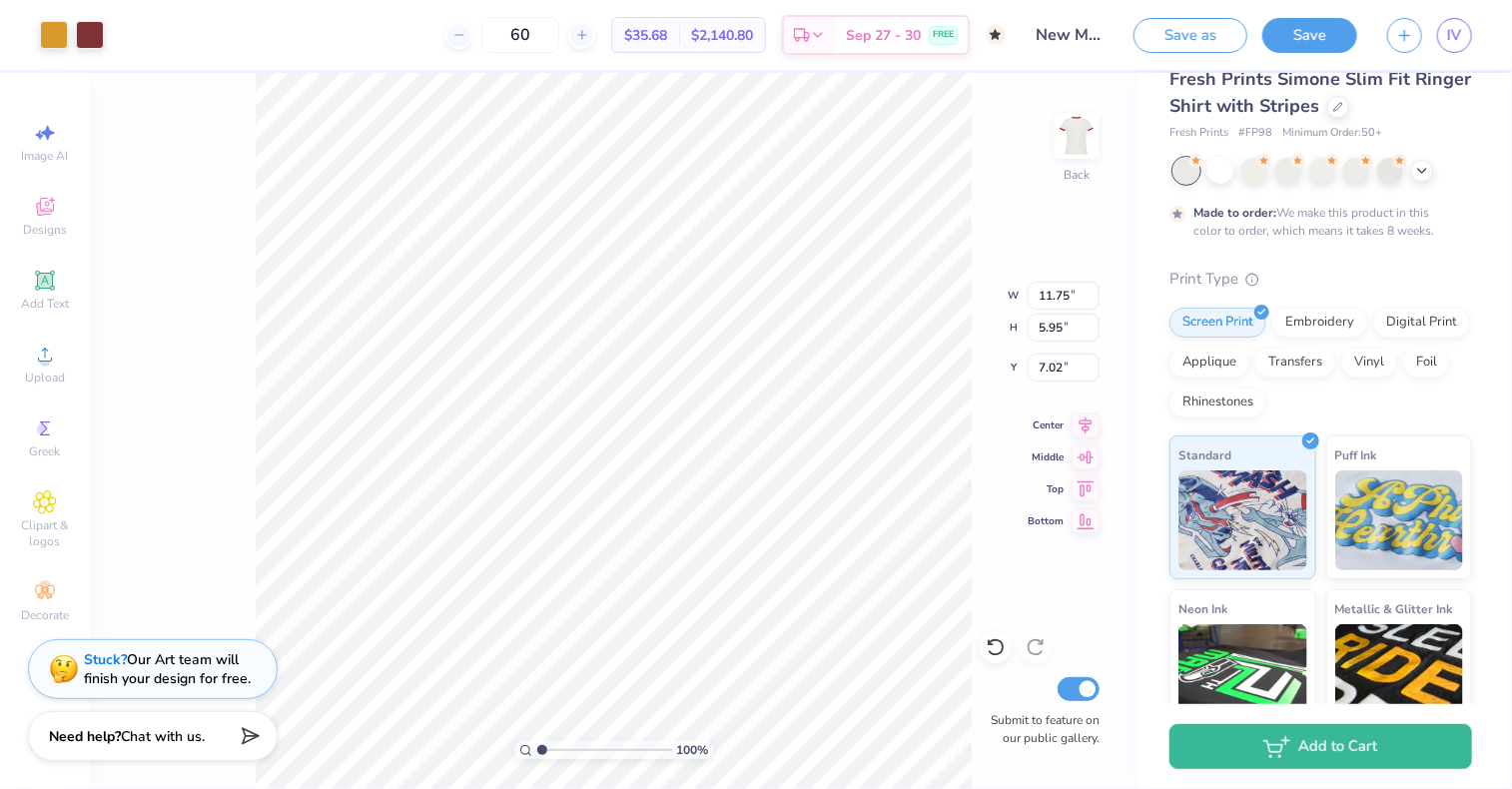 type on "6.92" 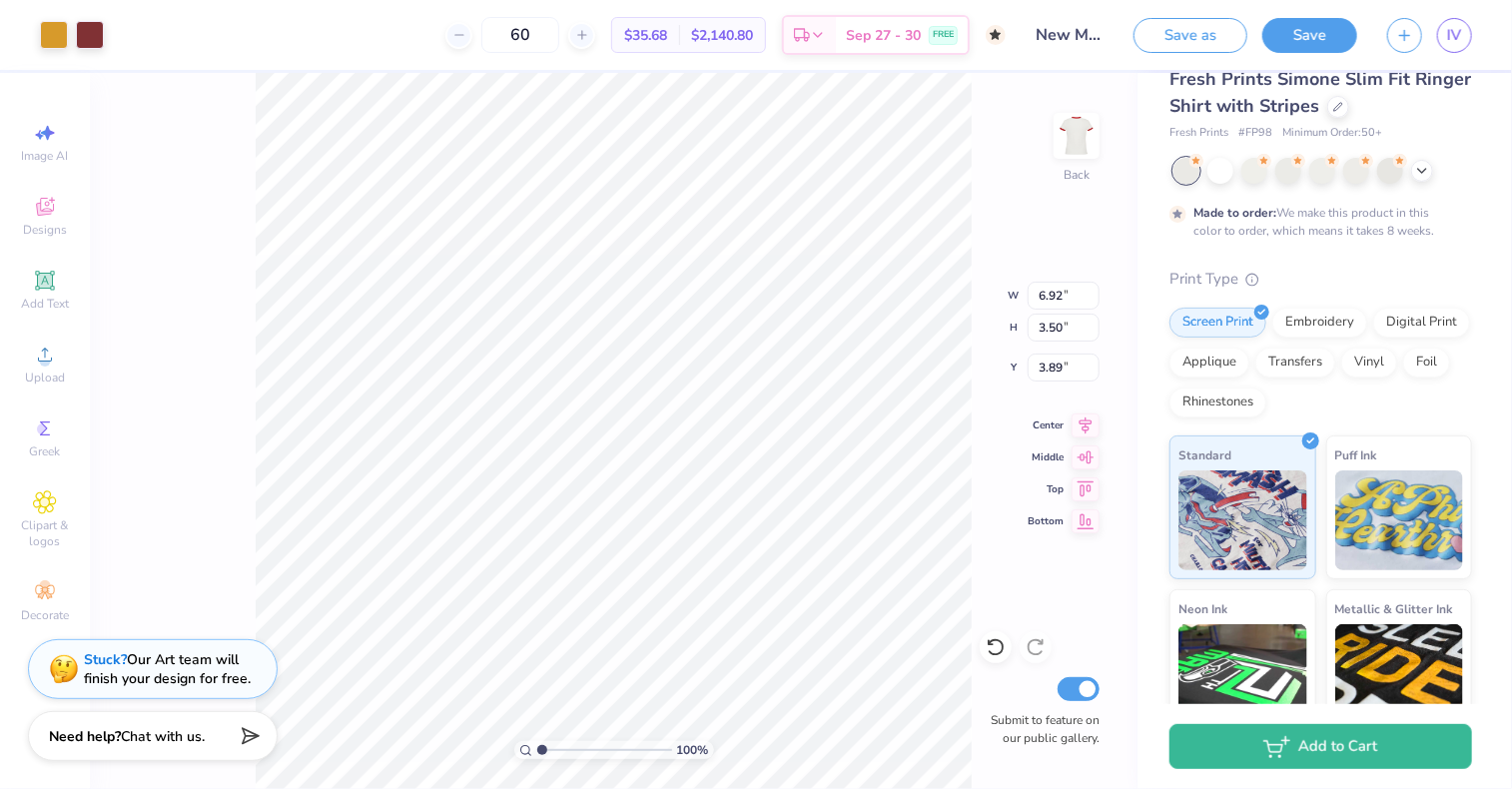 type on "3.89" 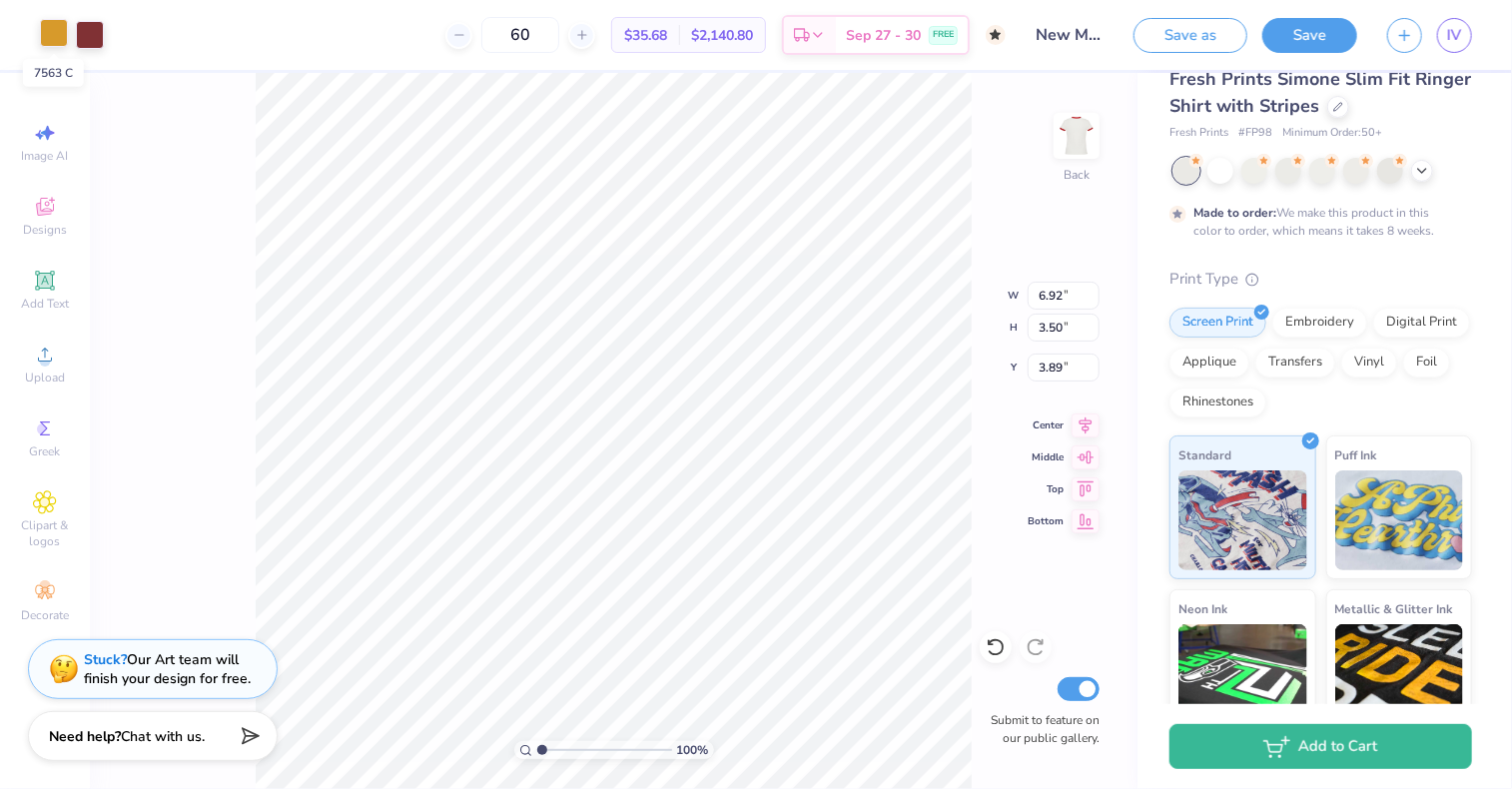 click at bounding box center [54, 33] 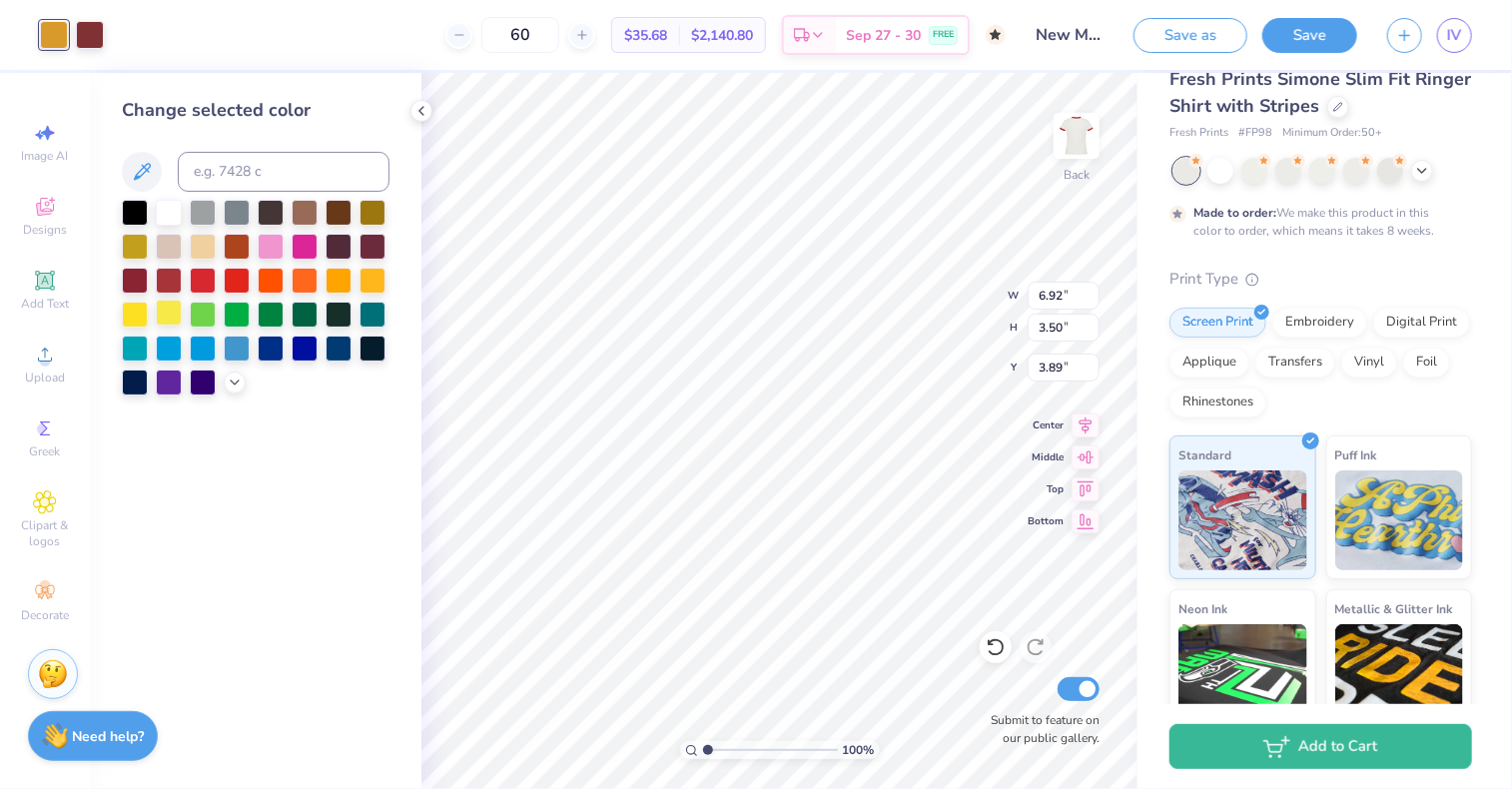 click at bounding box center [169, 313] 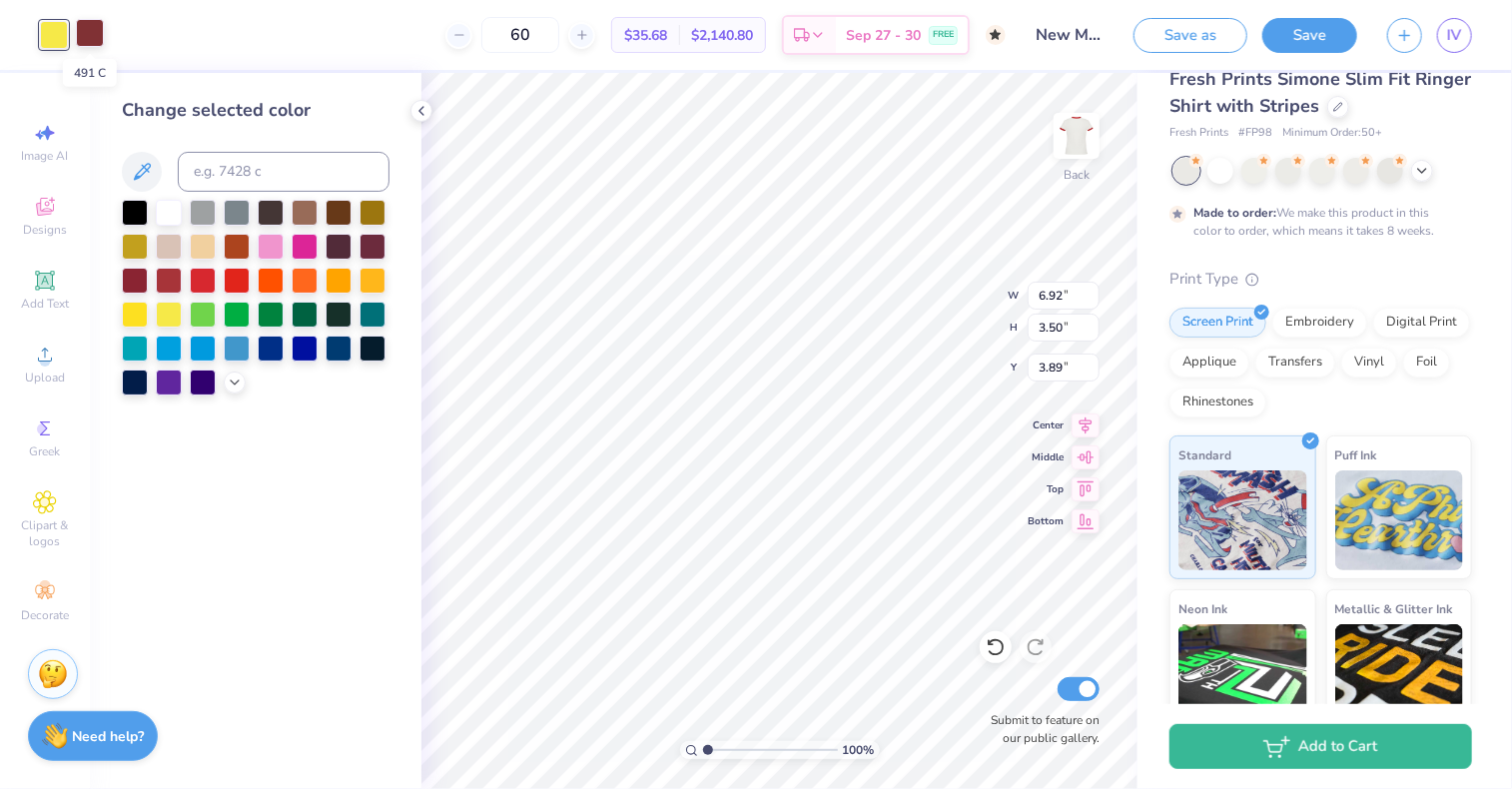 click at bounding box center [90, 33] 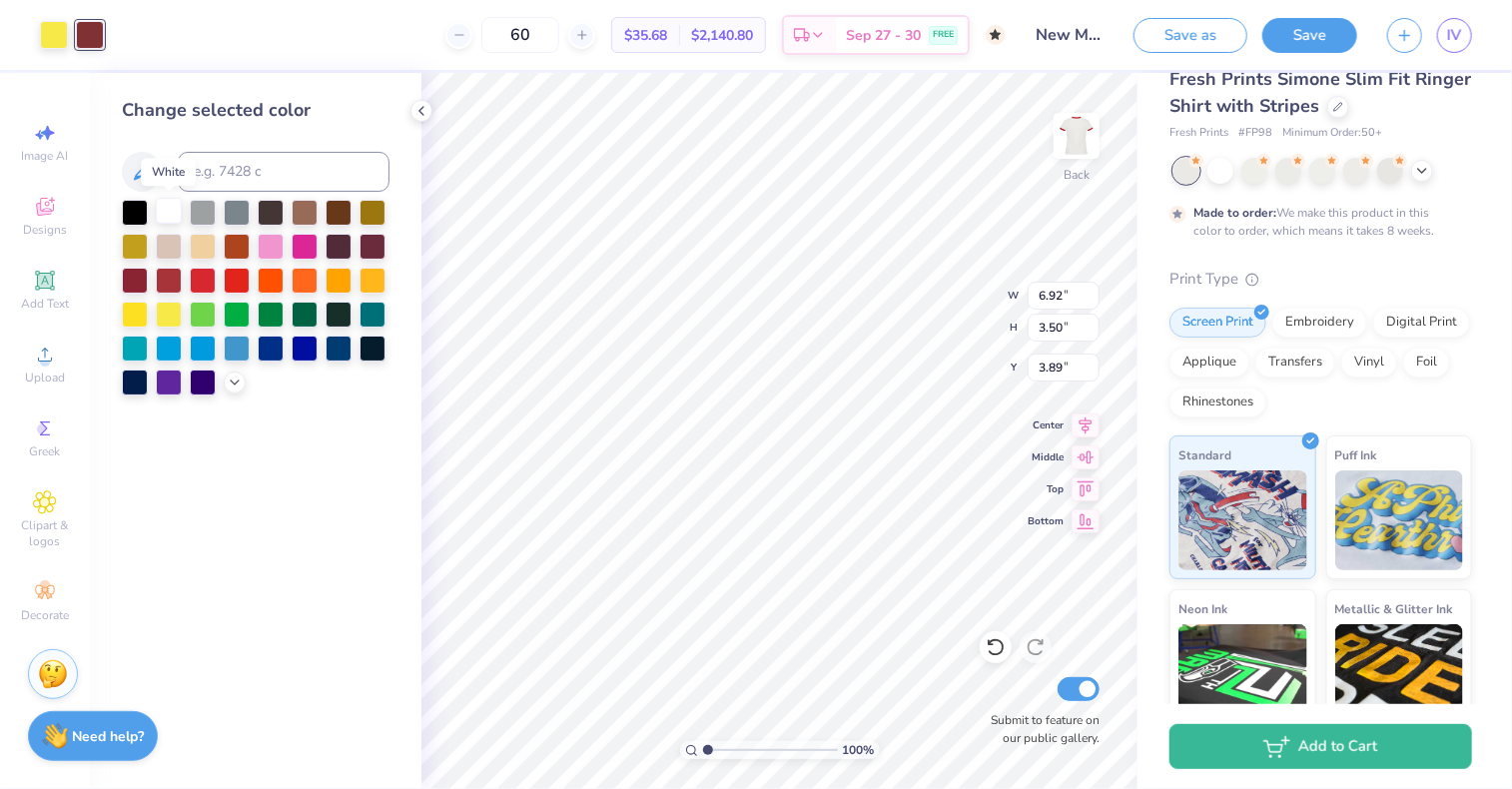 click at bounding box center (169, 211) 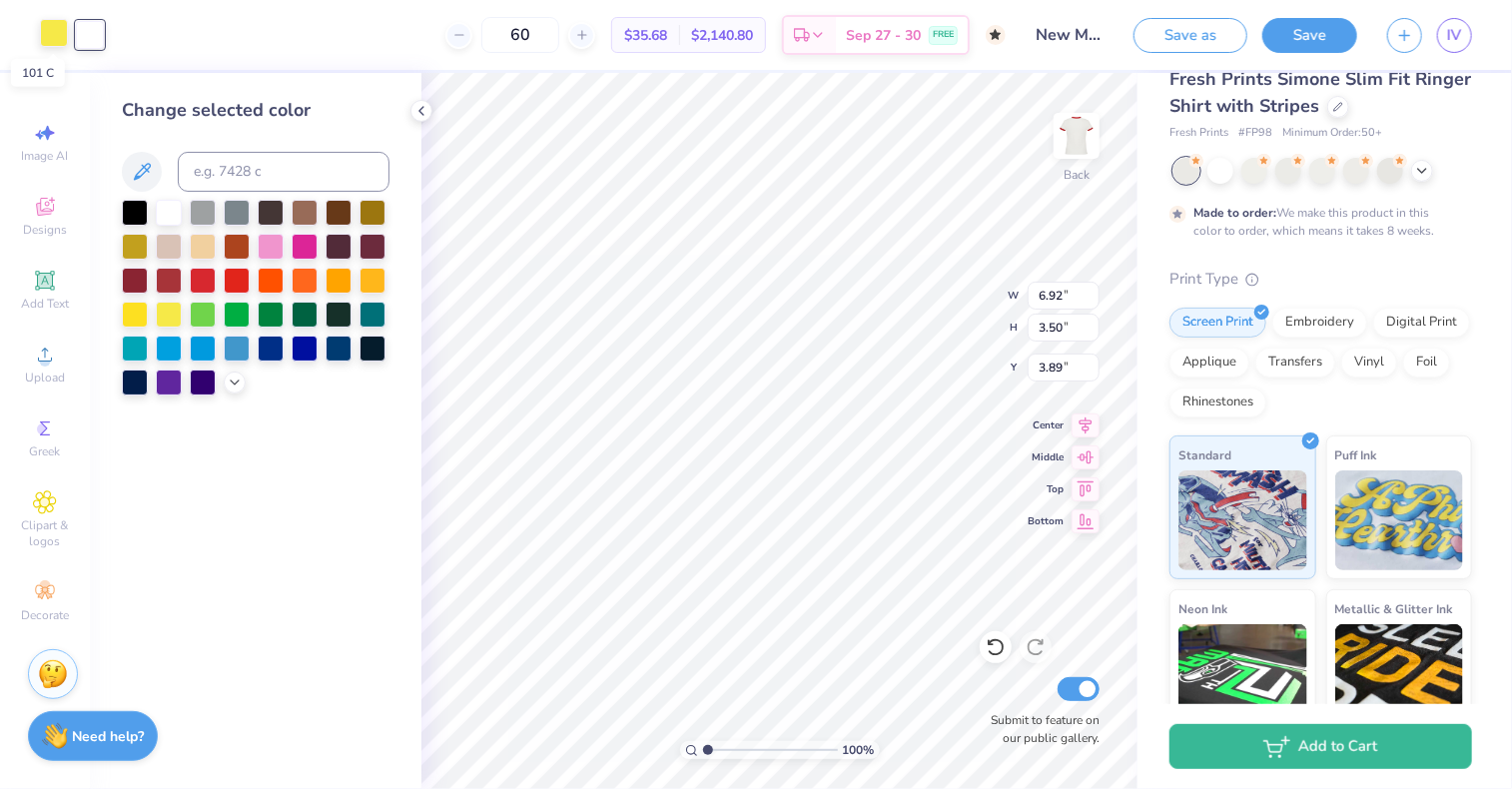 click at bounding box center [54, 33] 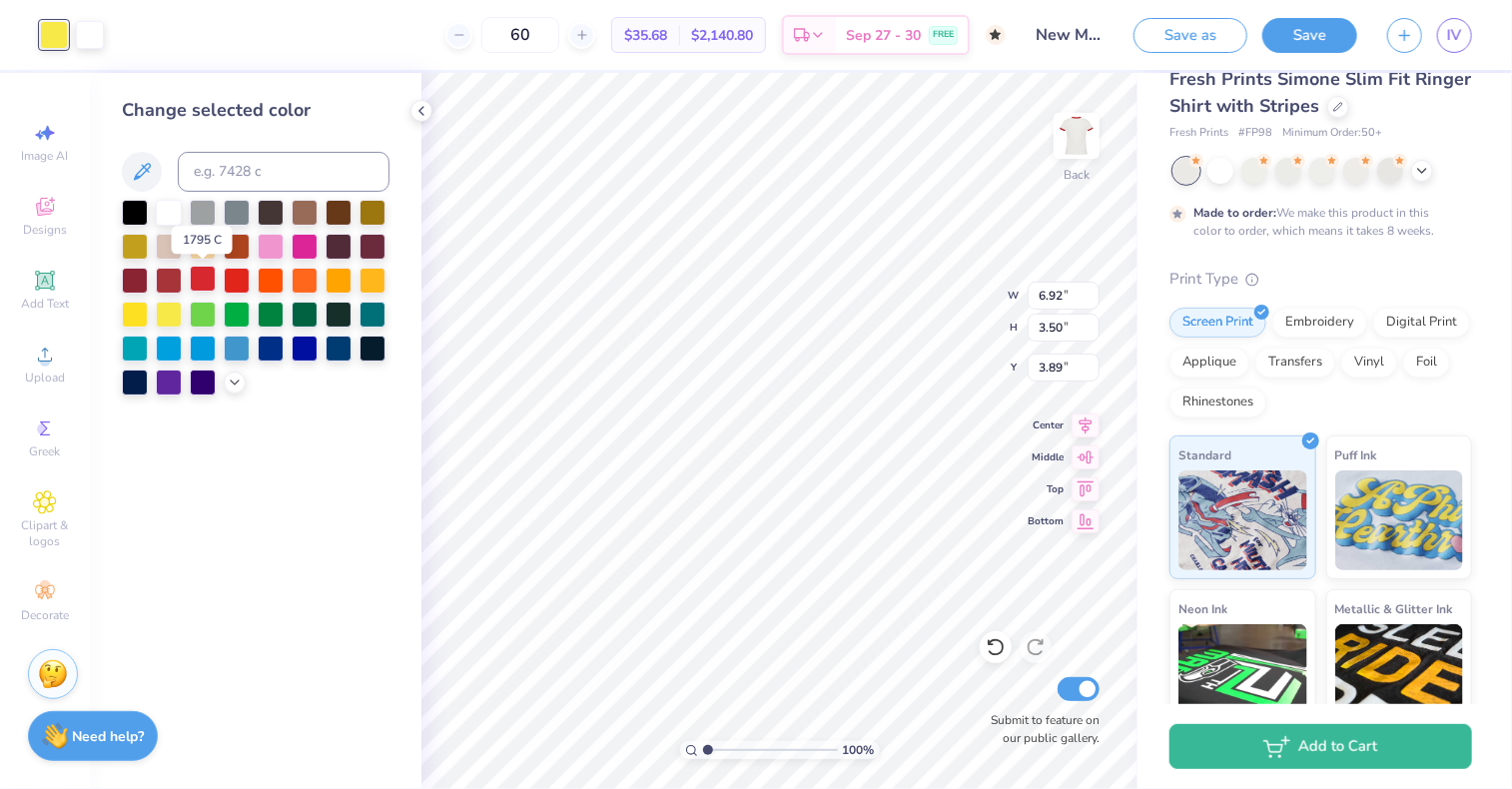click at bounding box center (203, 279) 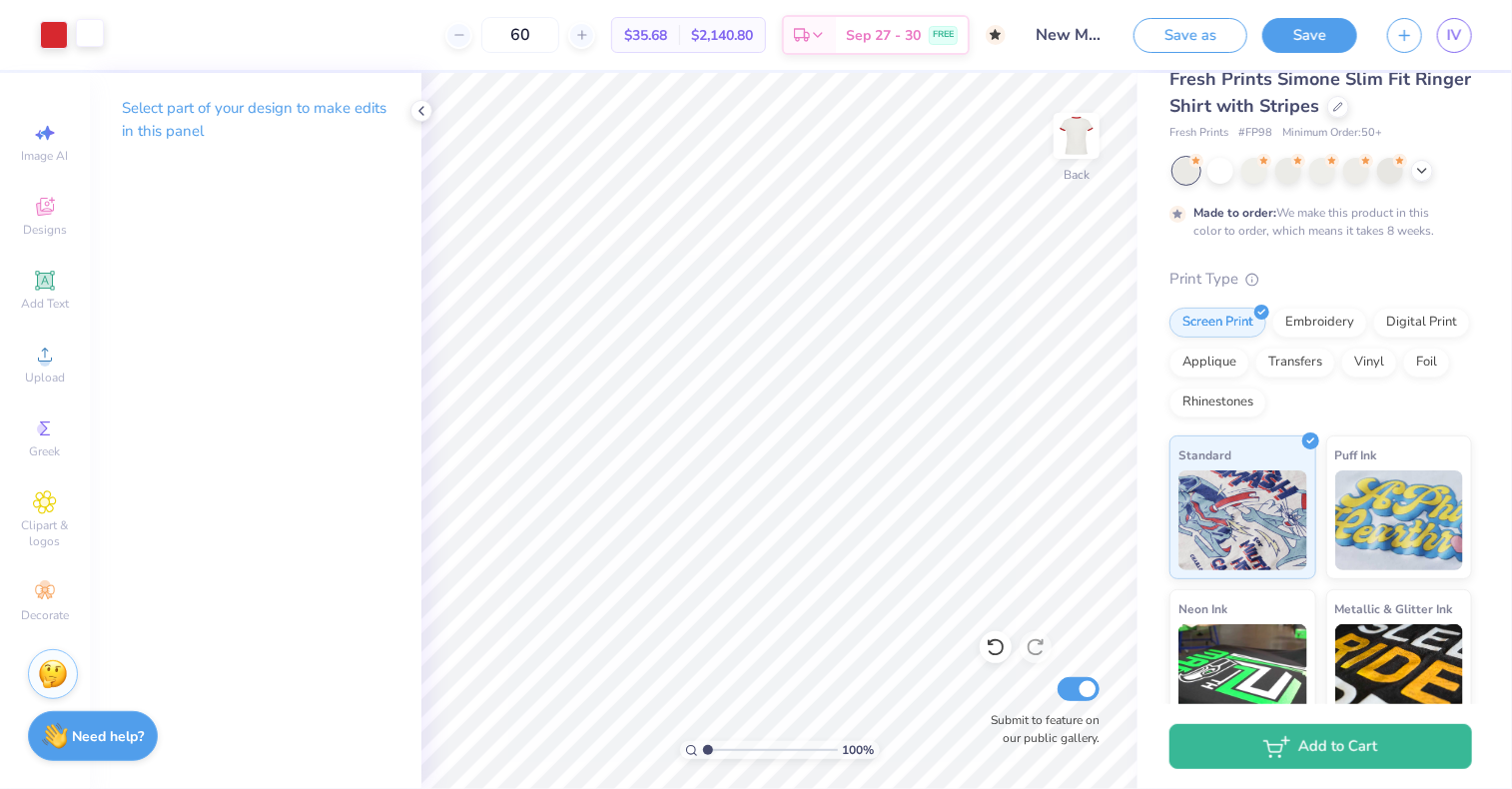 click at bounding box center (90, 33) 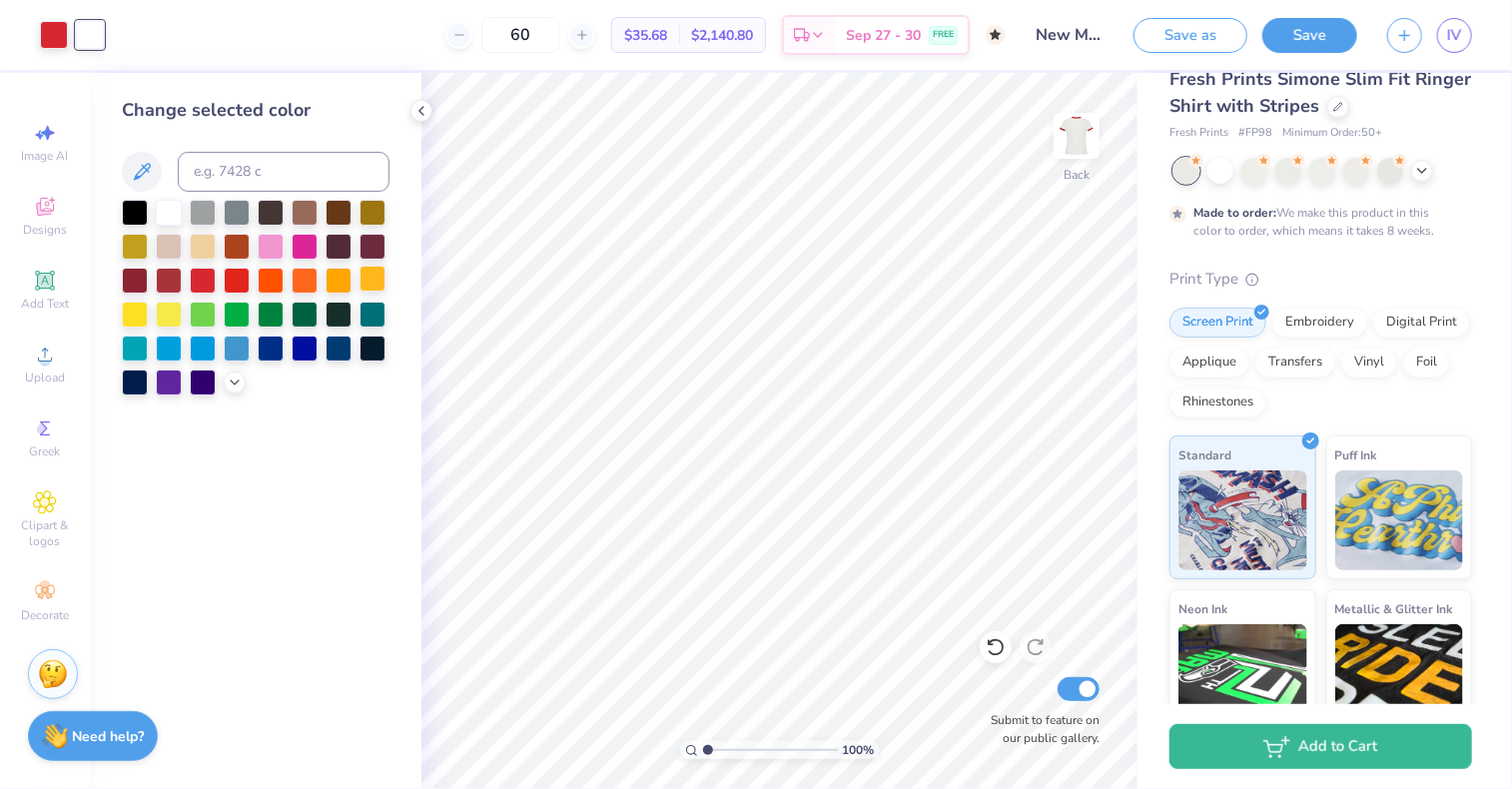 click at bounding box center (373, 279) 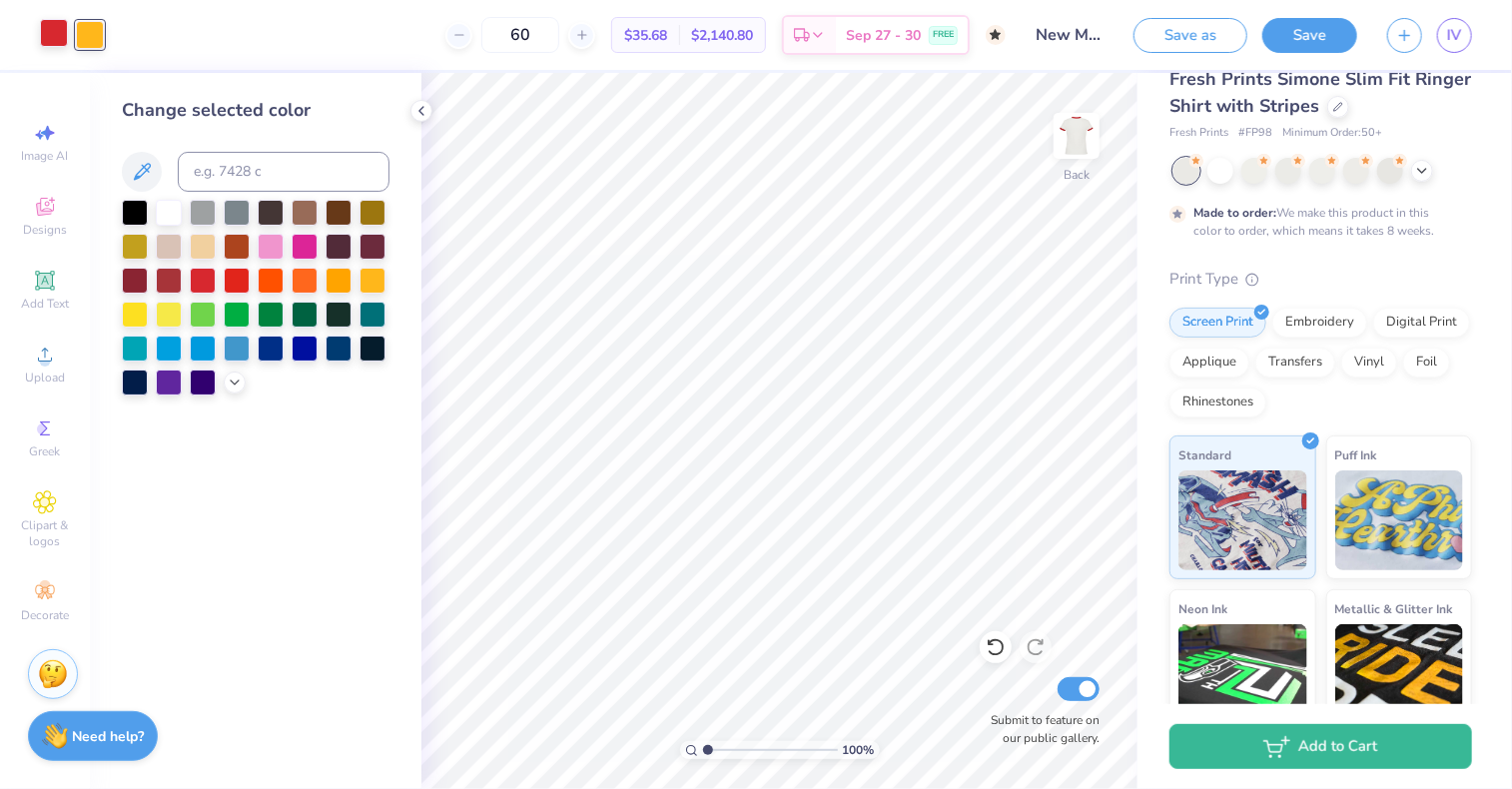 click at bounding box center [54, 33] 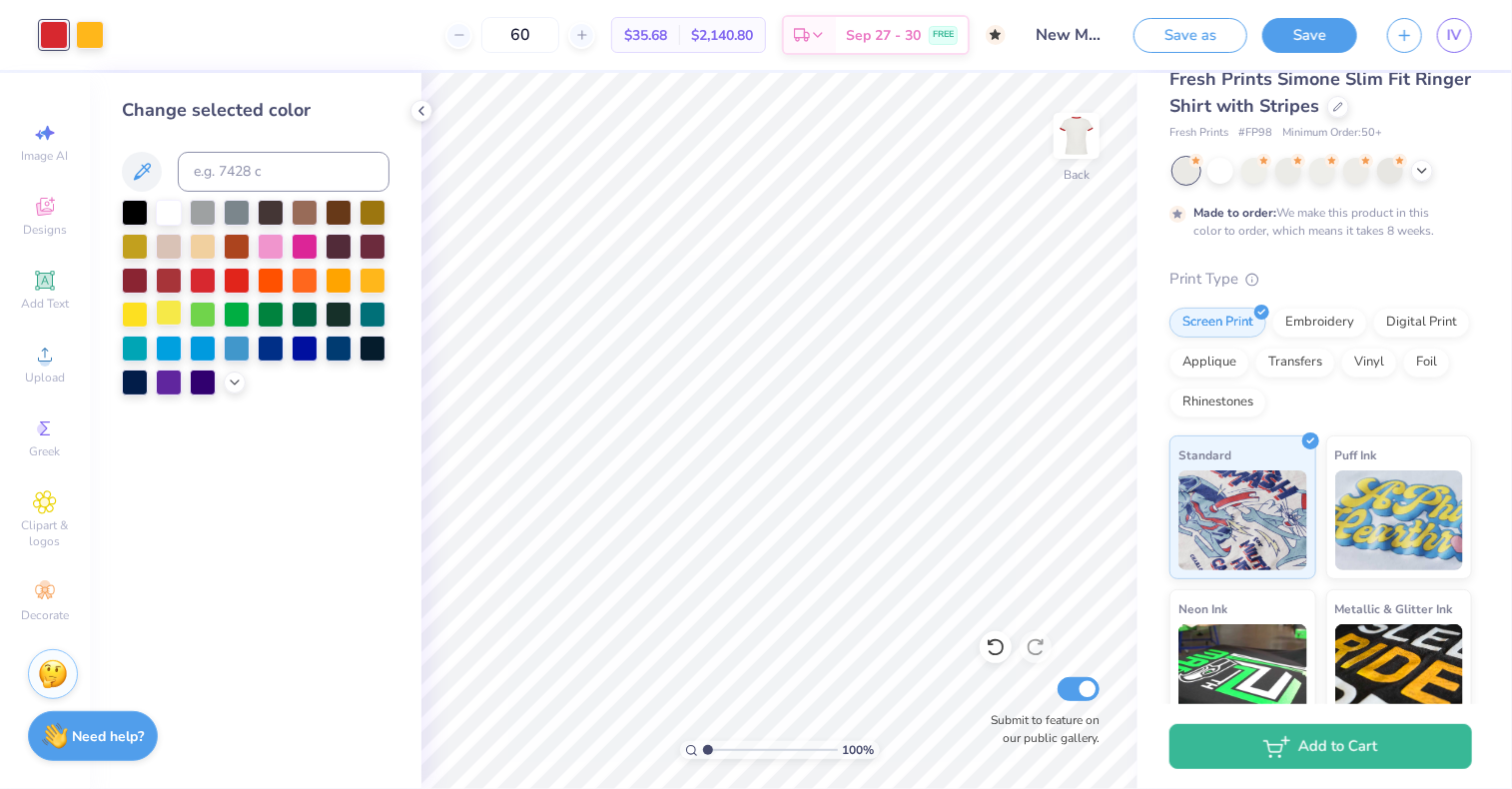 click at bounding box center (169, 313) 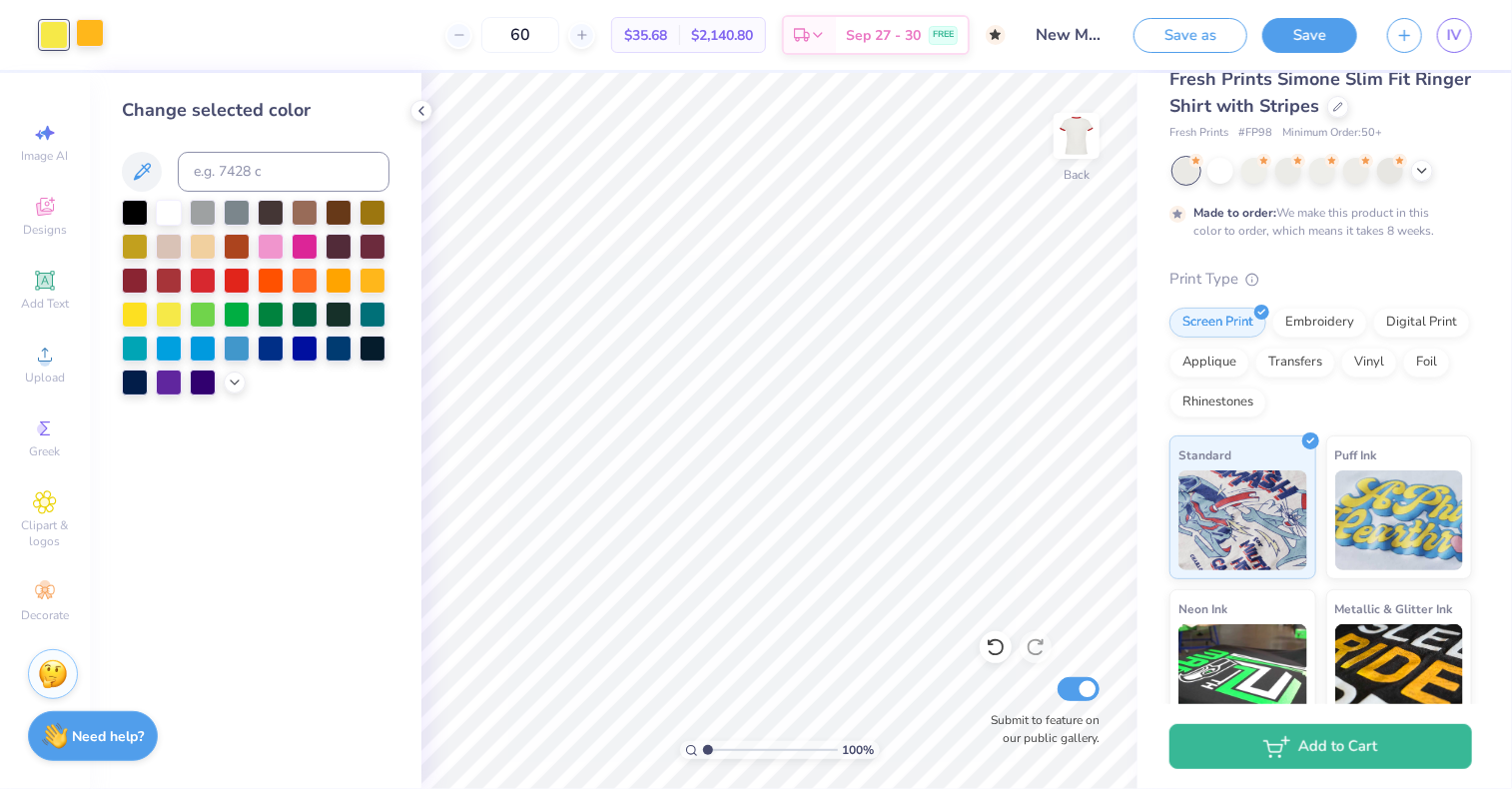click at bounding box center [90, 33] 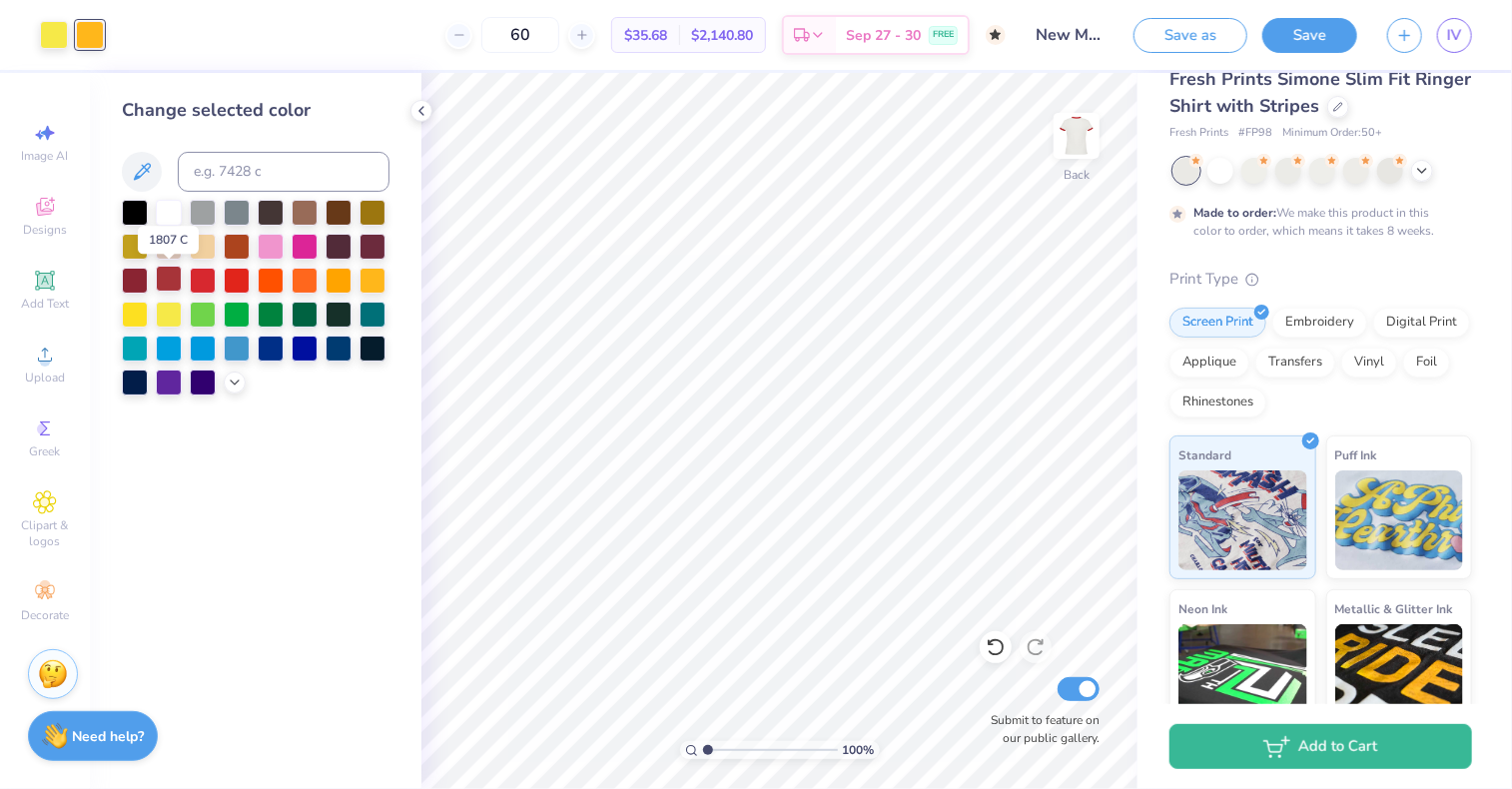 click at bounding box center [169, 279] 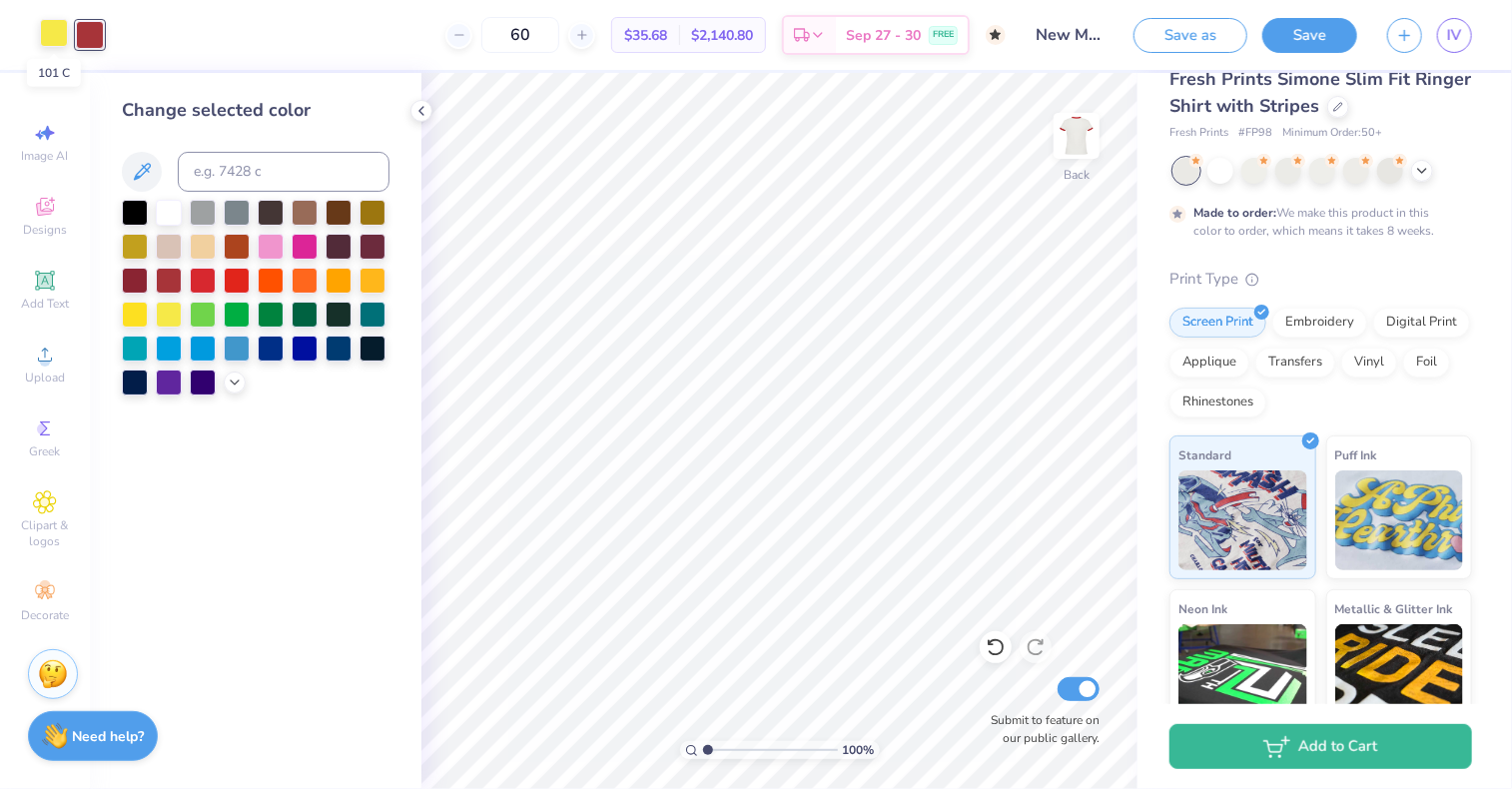 click at bounding box center (54, 33) 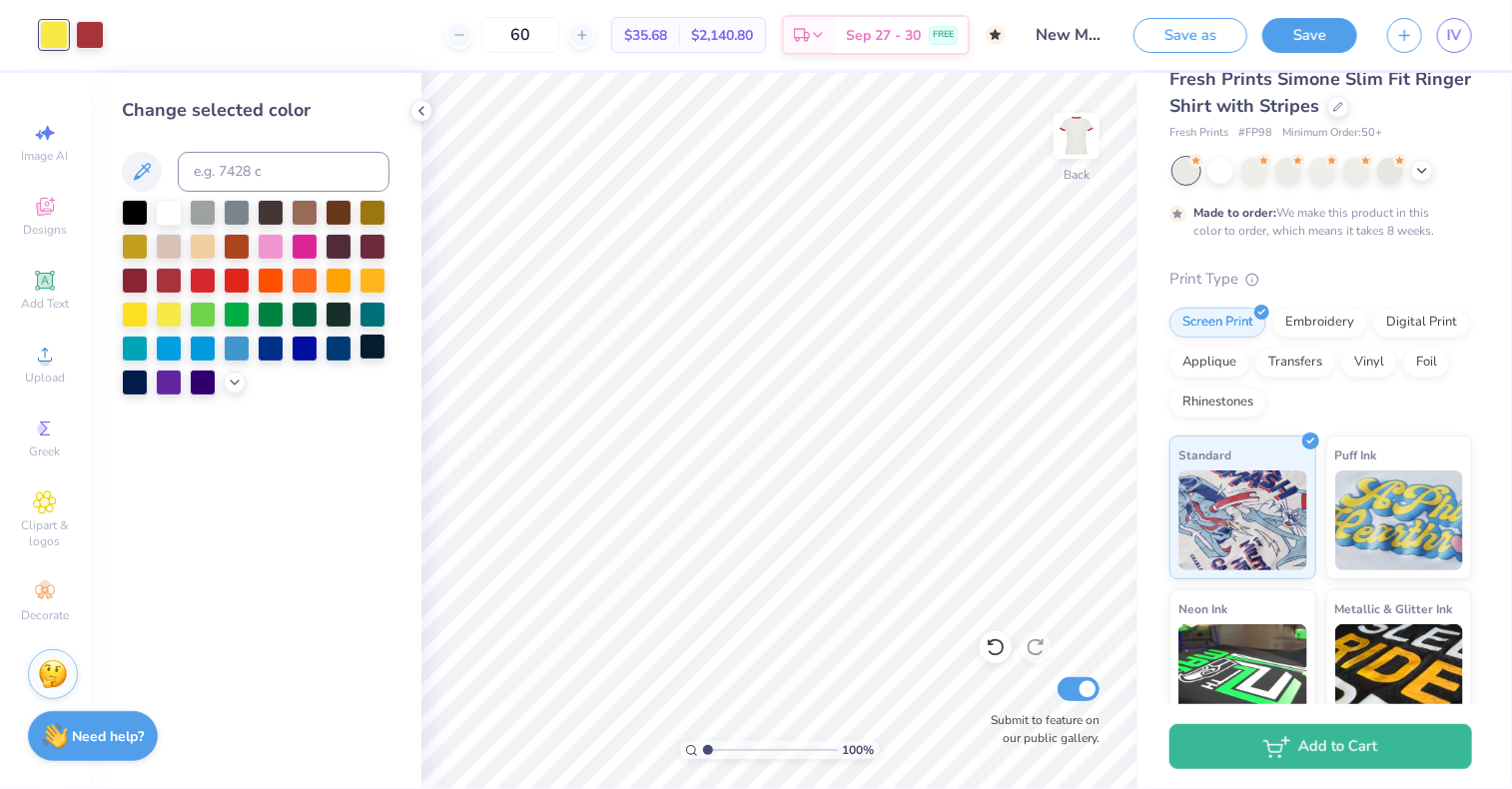 click at bounding box center [373, 347] 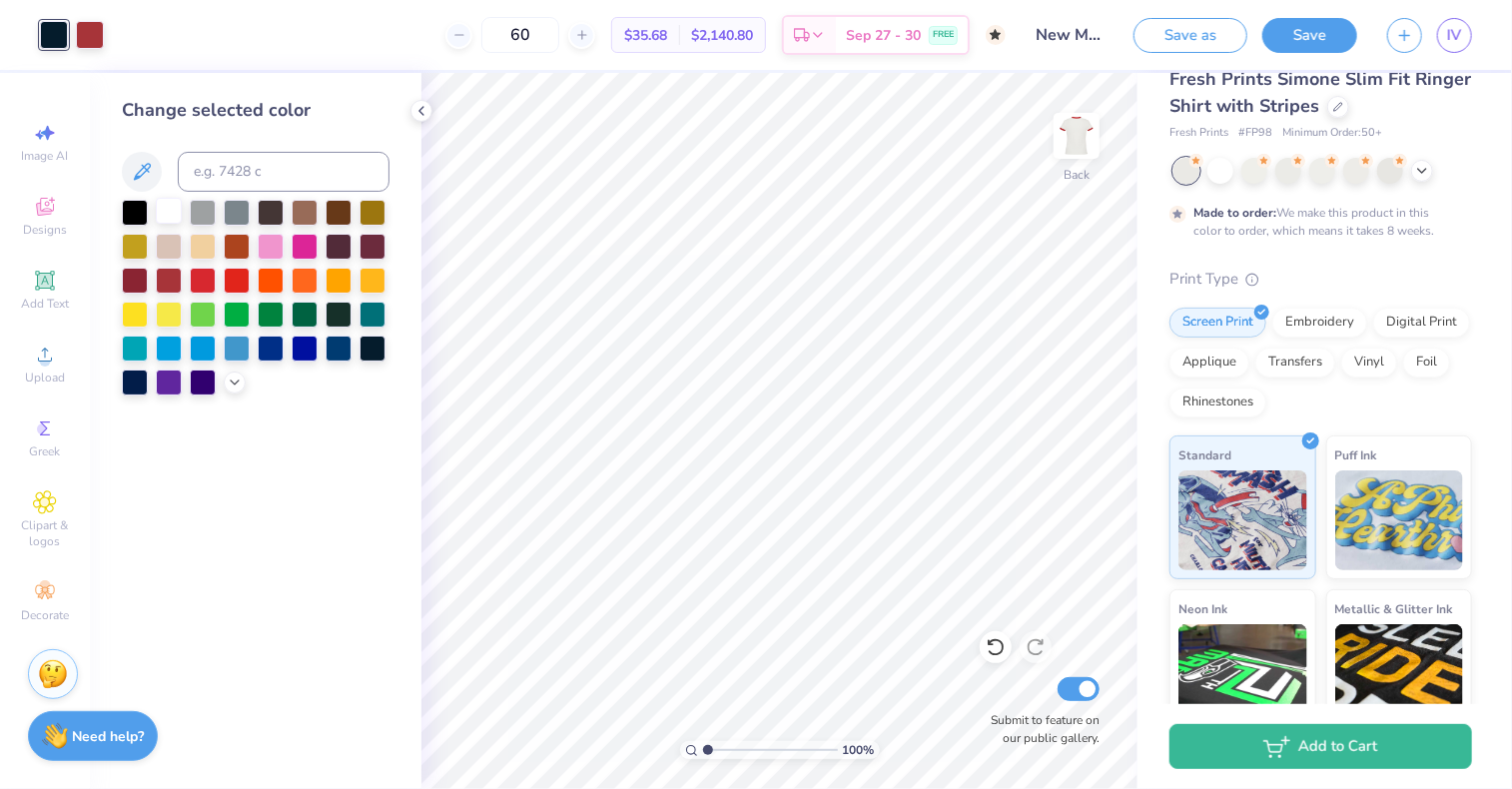 click at bounding box center (169, 211) 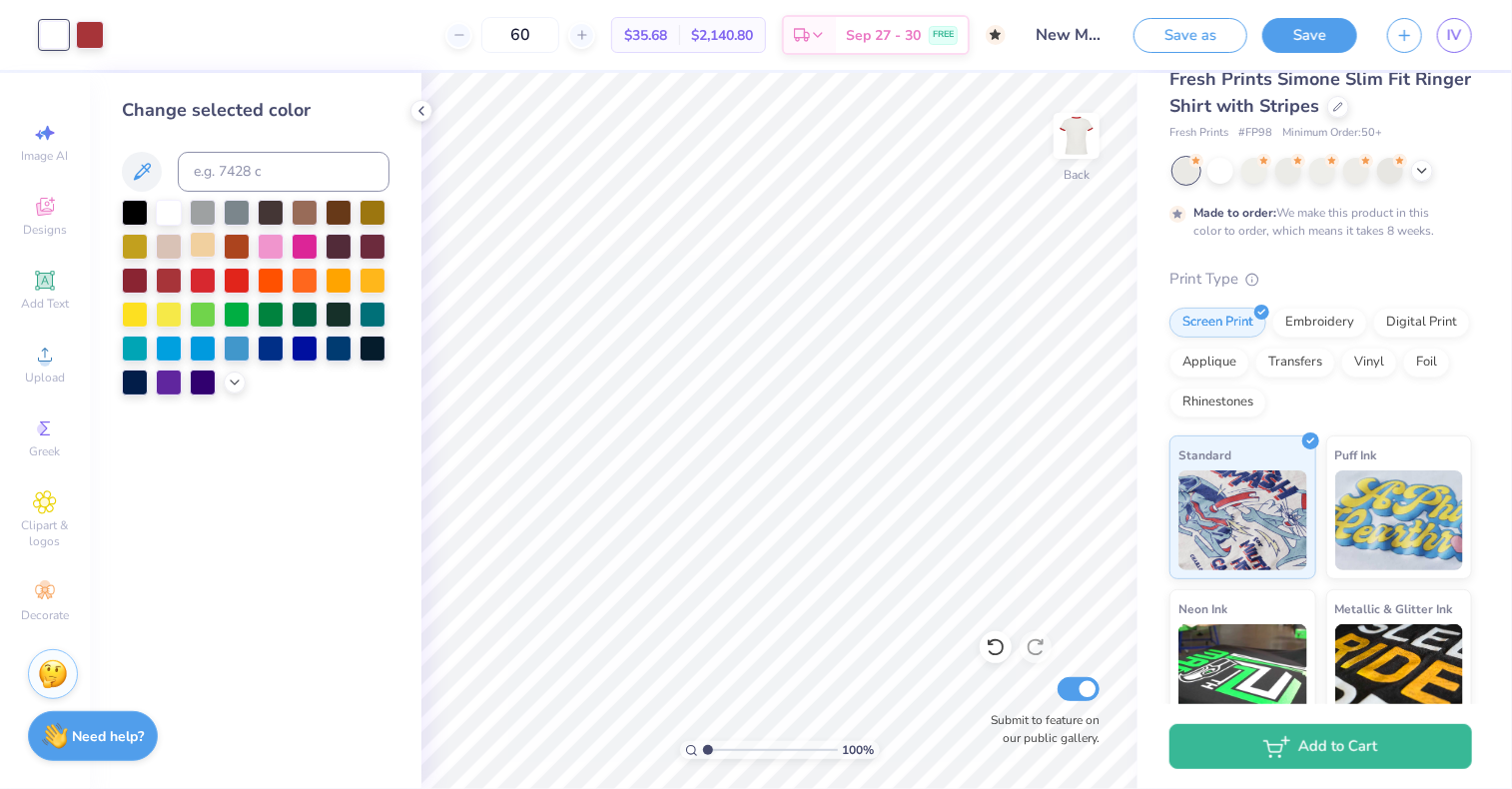 click at bounding box center (203, 245) 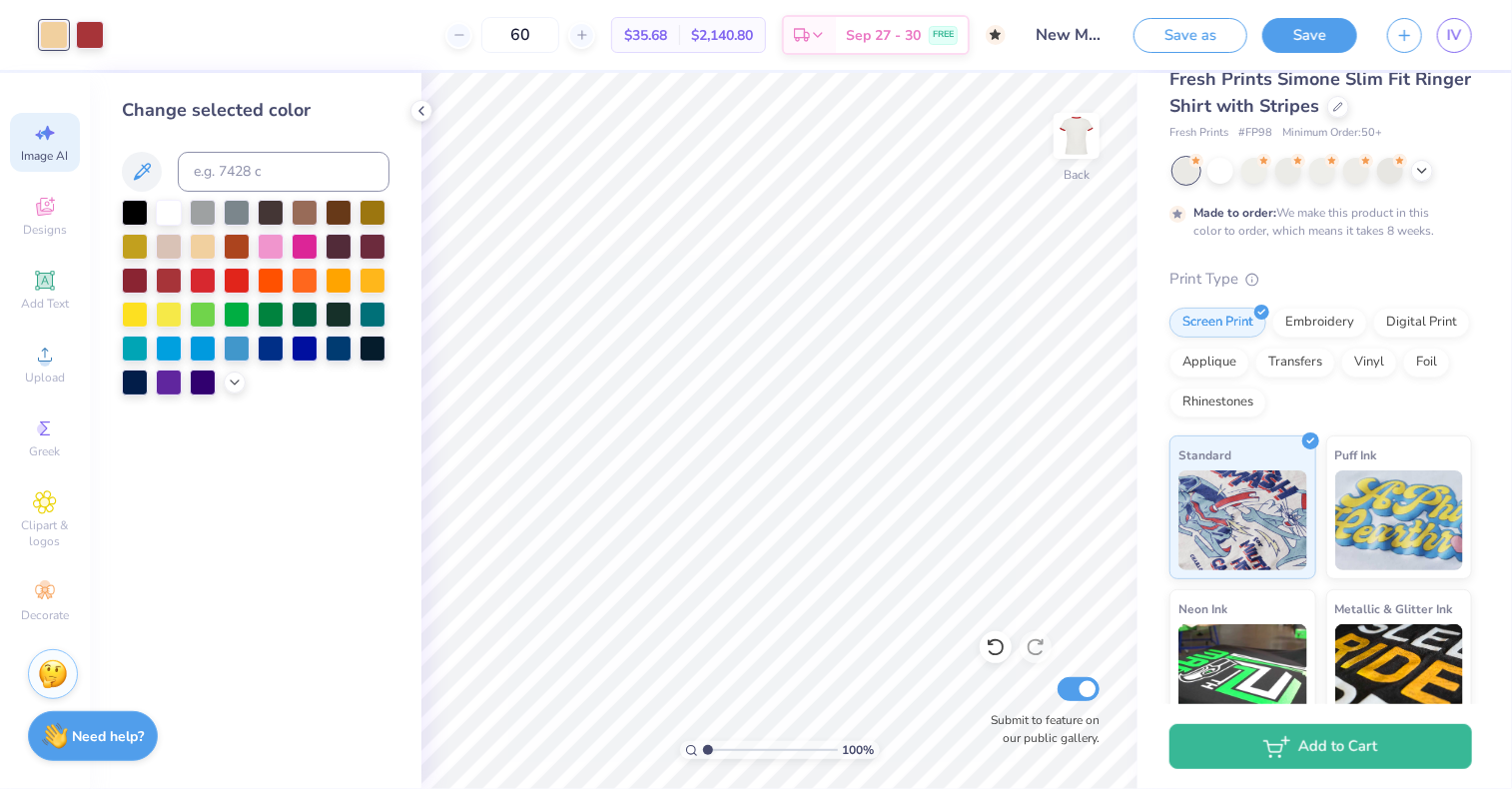 click on "Image AI" at bounding box center [45, 156] 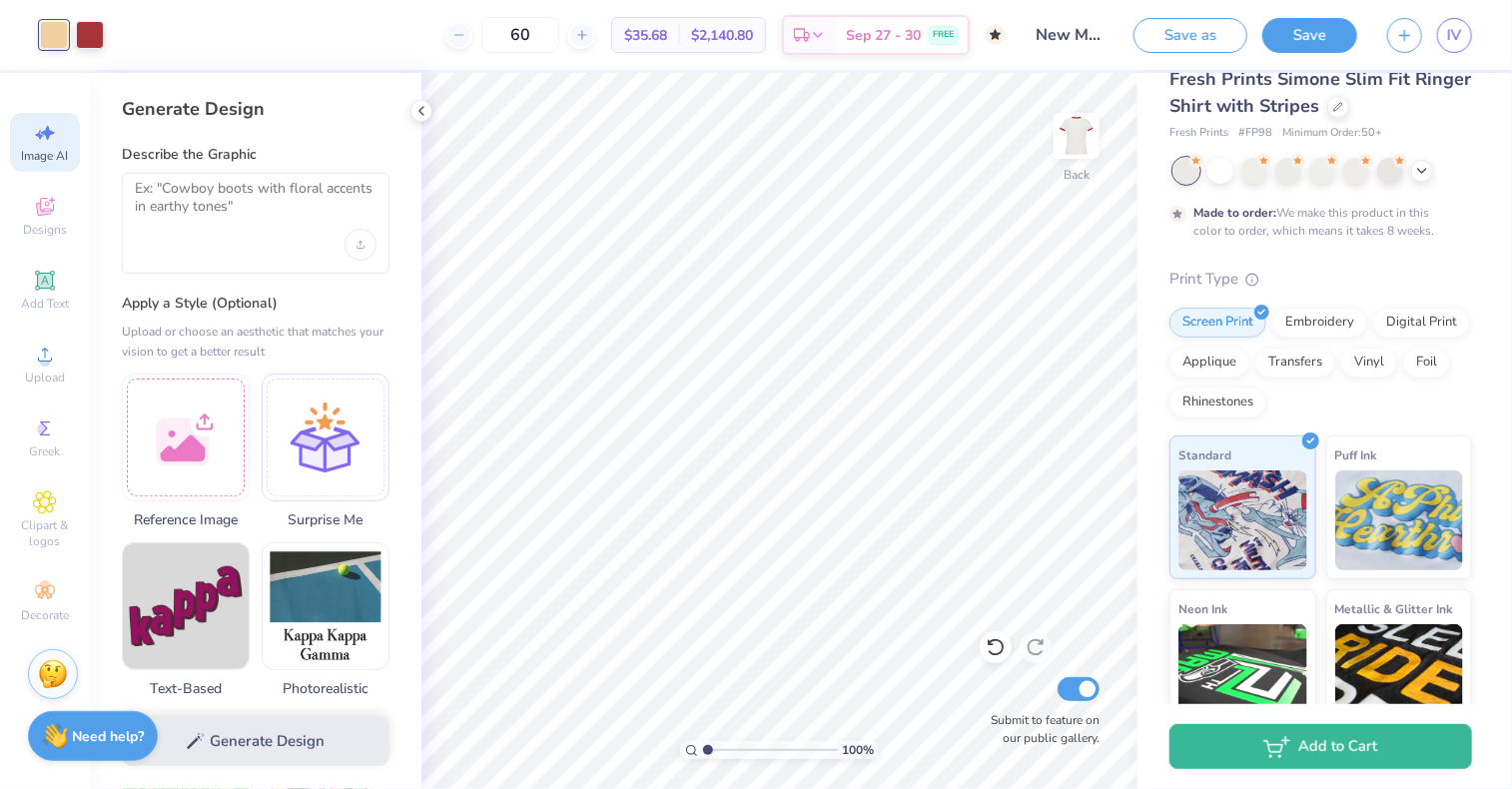 click at bounding box center (256, 223) 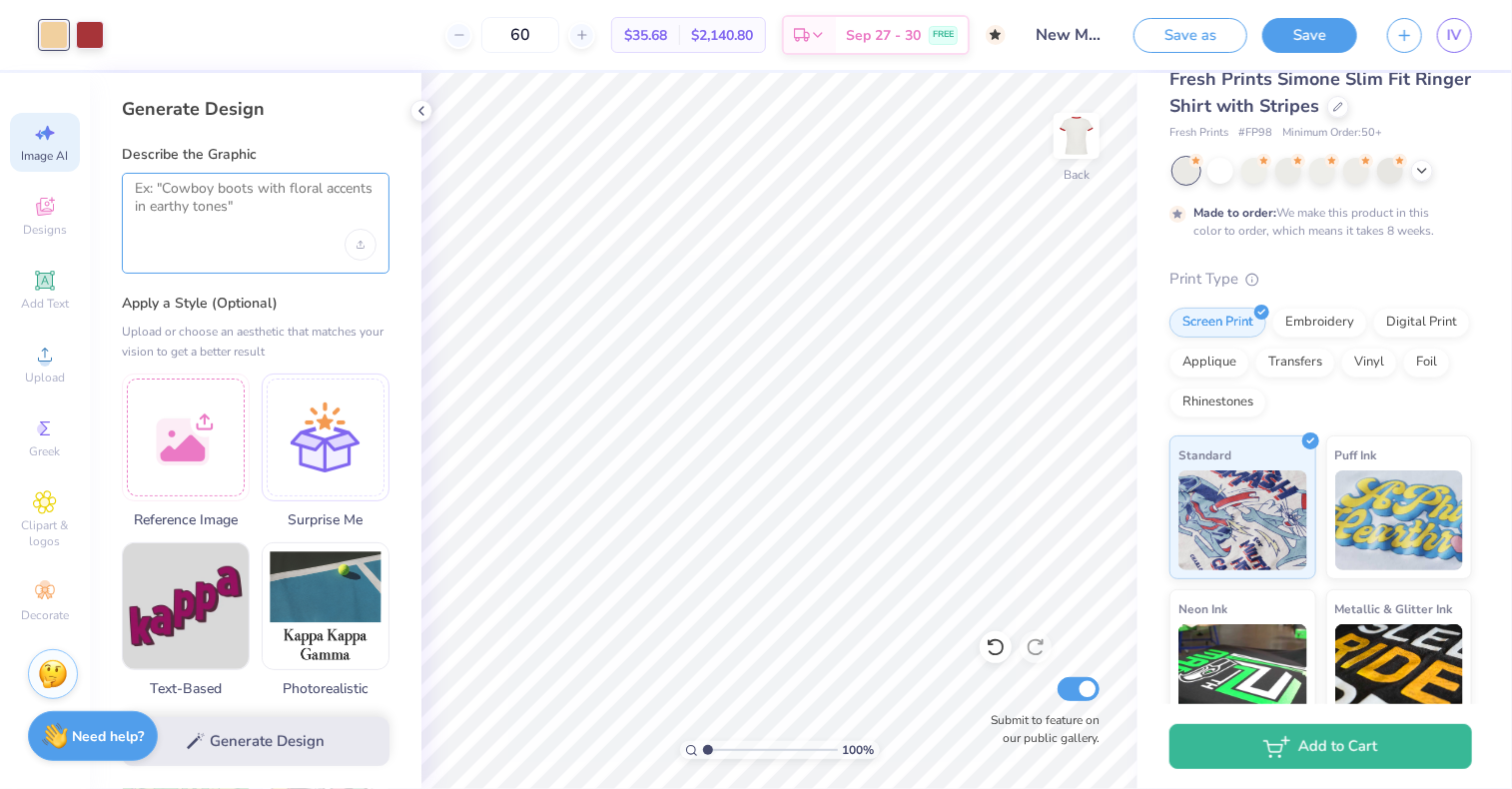 click at bounding box center [256, 205] 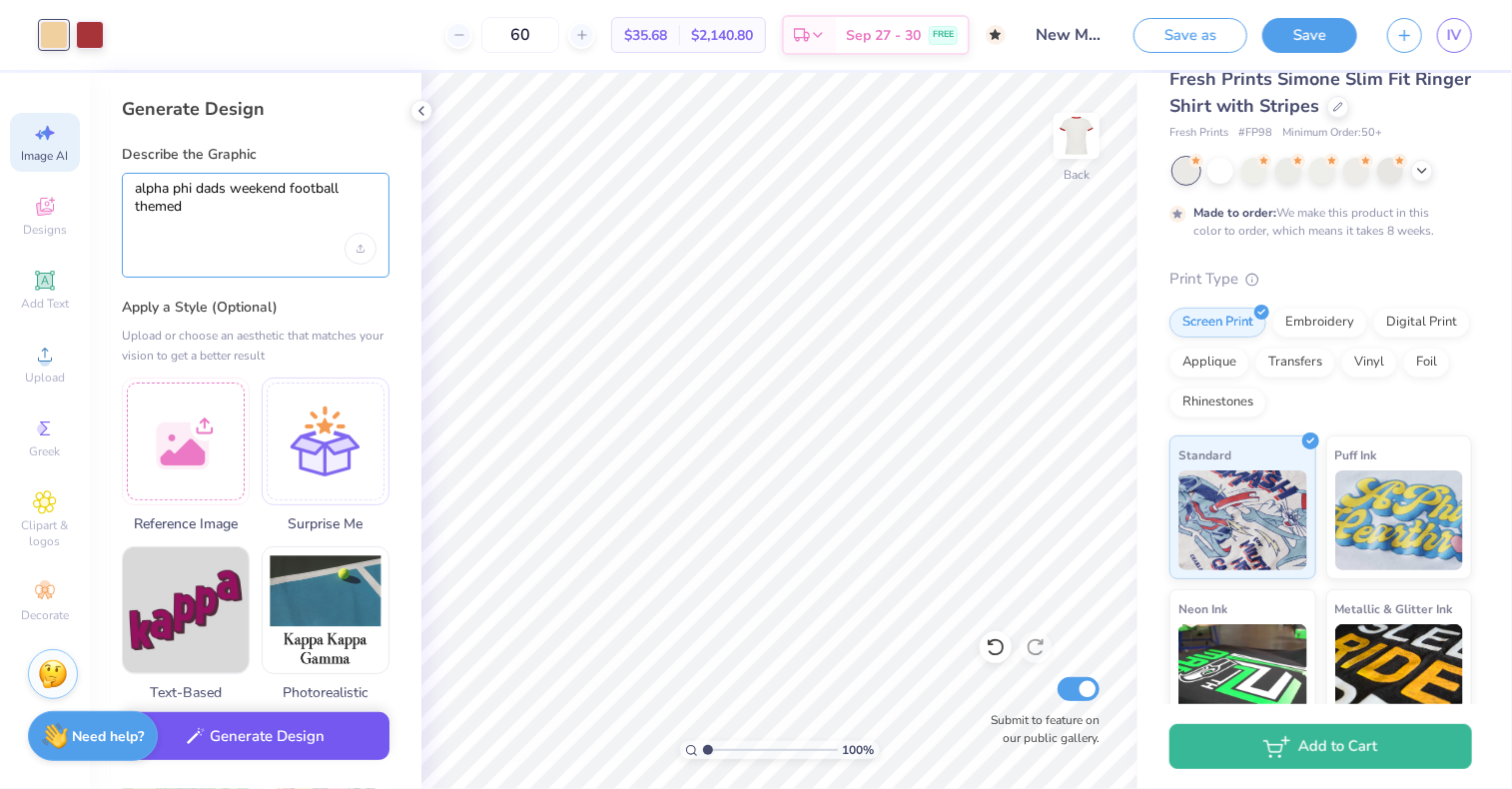 type on "alpha phi dads weekend football themed" 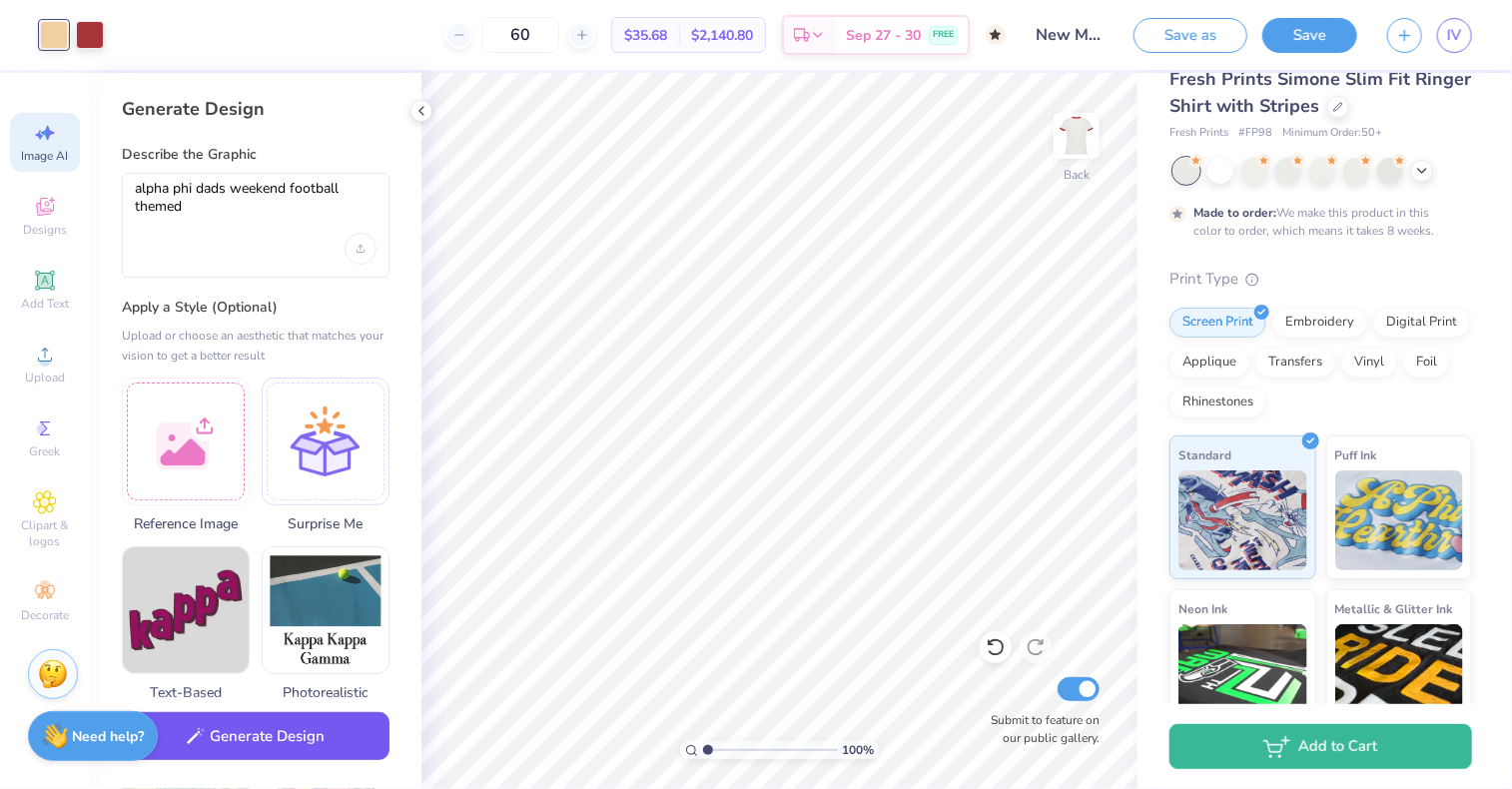 click on "Generate Design" at bounding box center [256, 736] 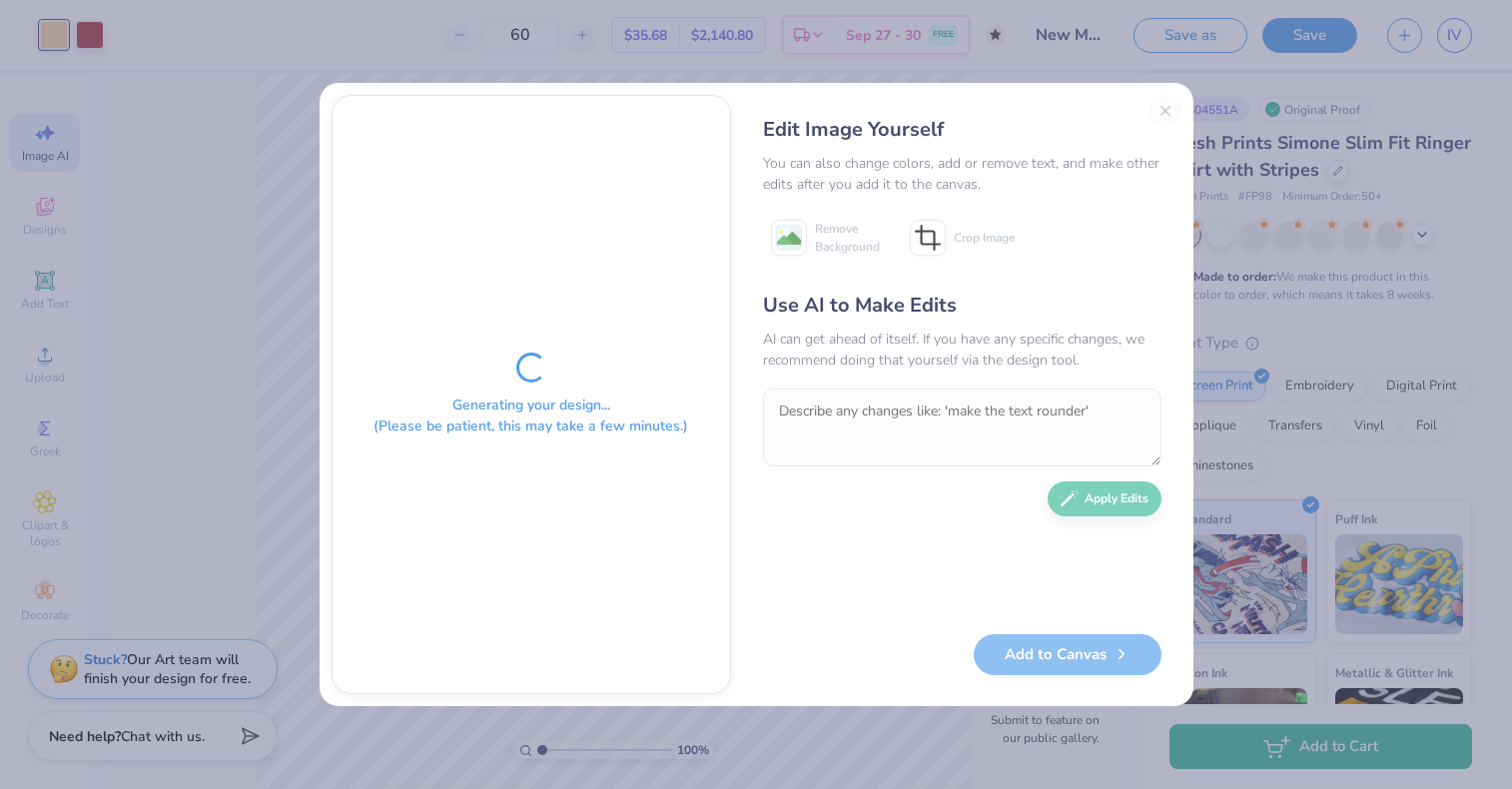scroll, scrollTop: 0, scrollLeft: 0, axis: both 